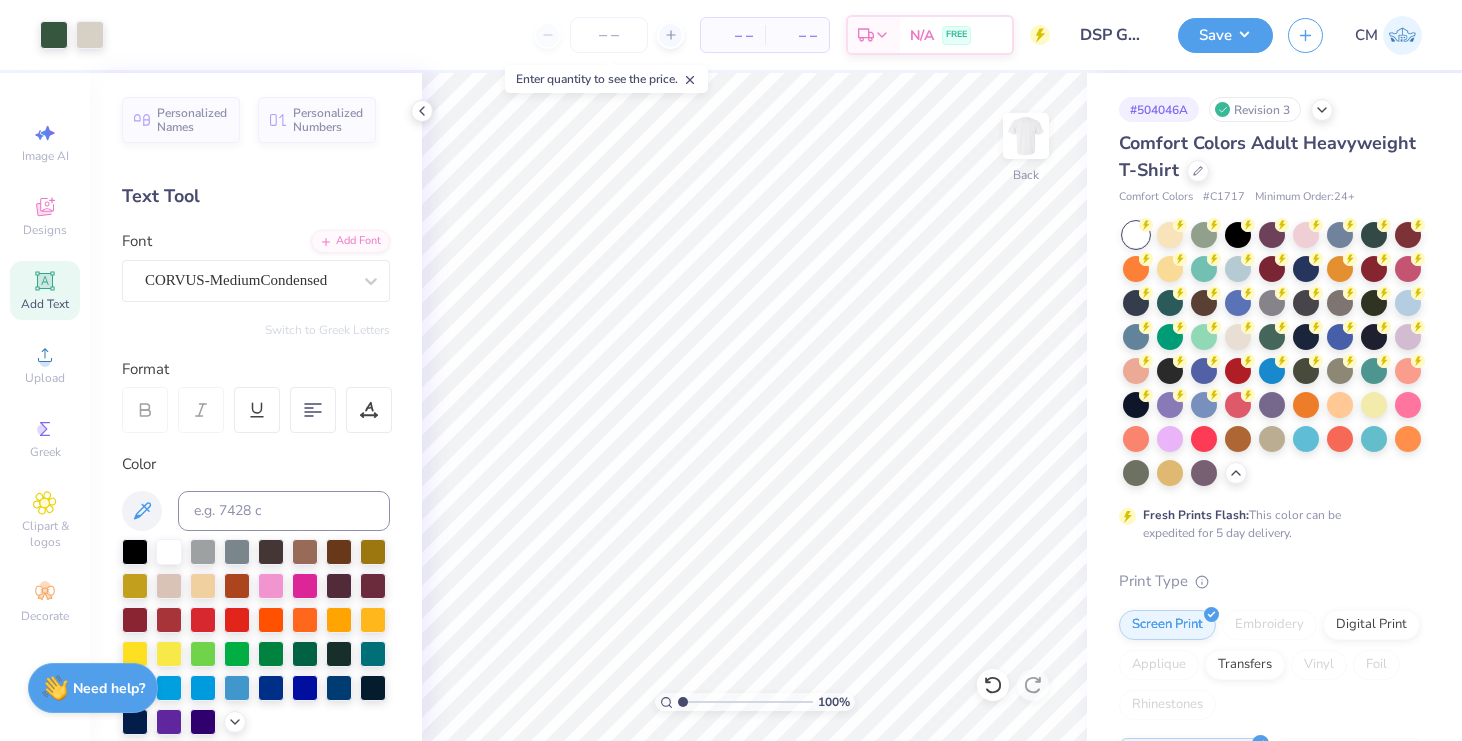 scroll, scrollTop: 0, scrollLeft: 0, axis: both 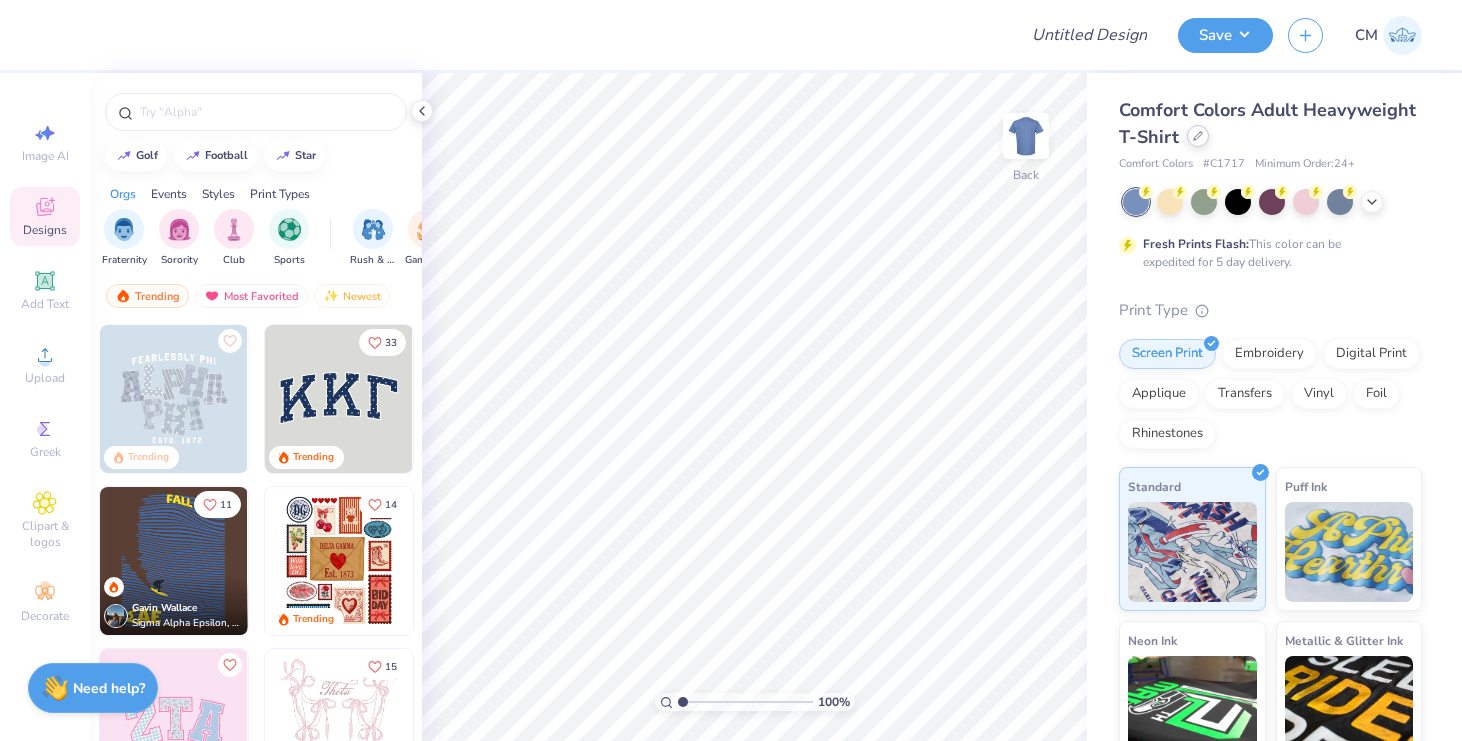 click at bounding box center (1198, 136) 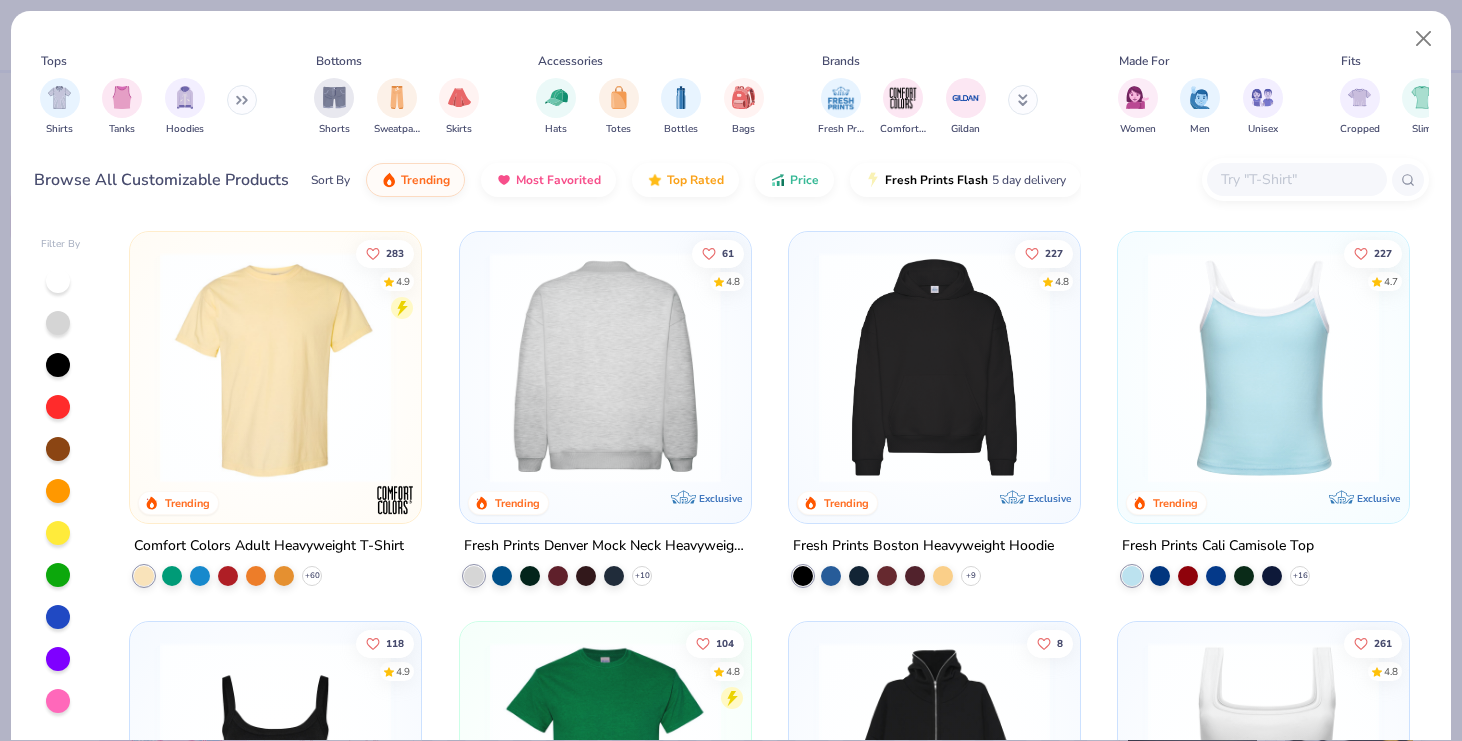 click at bounding box center [604, 367] 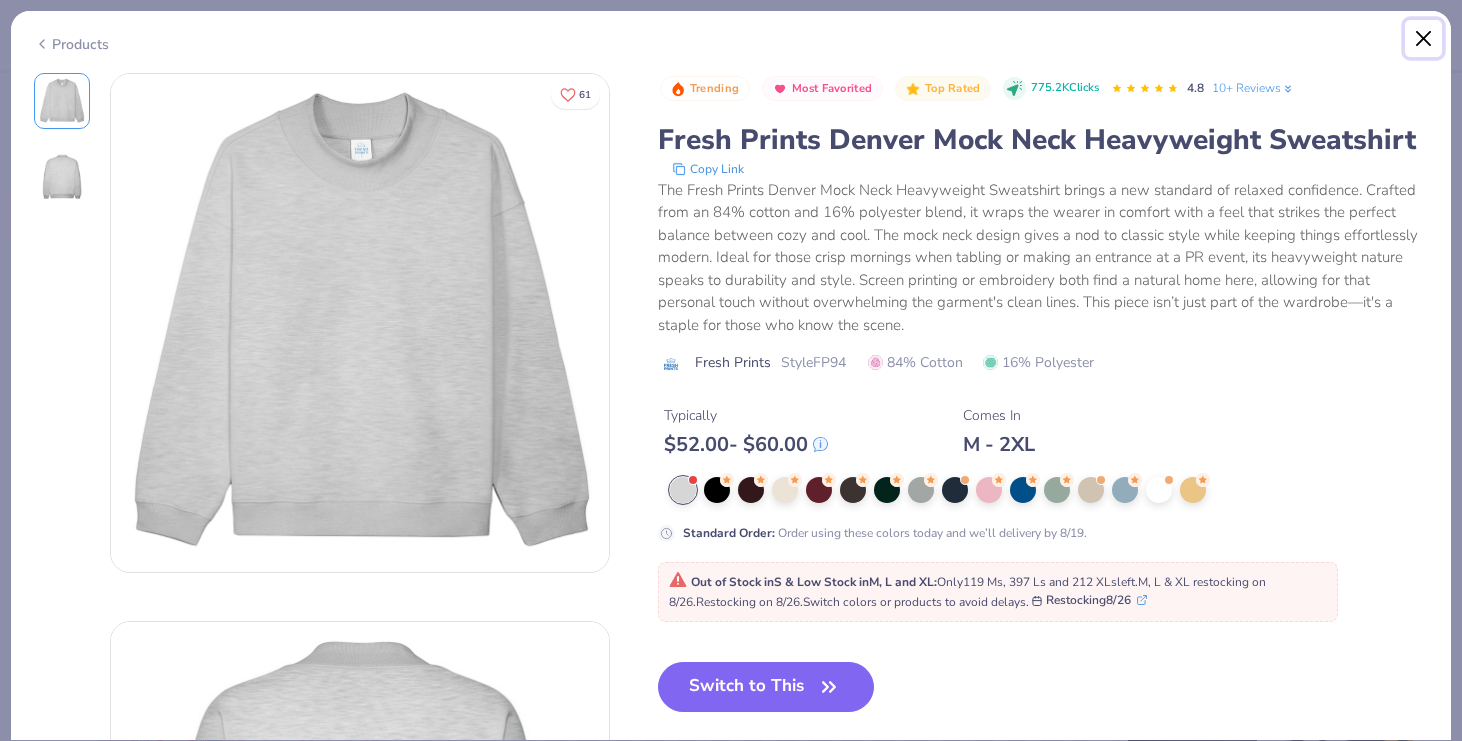click at bounding box center (1424, 39) 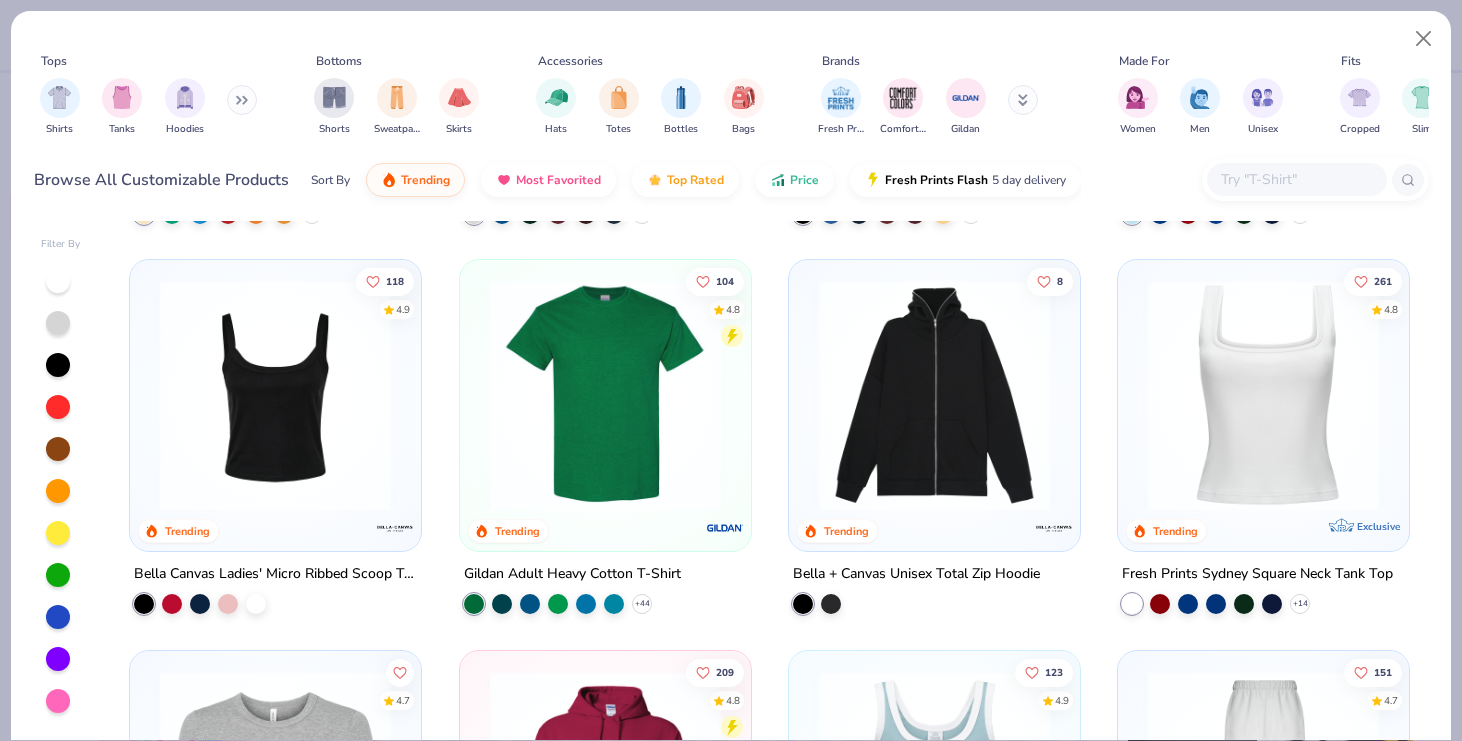 scroll, scrollTop: 0, scrollLeft: 0, axis: both 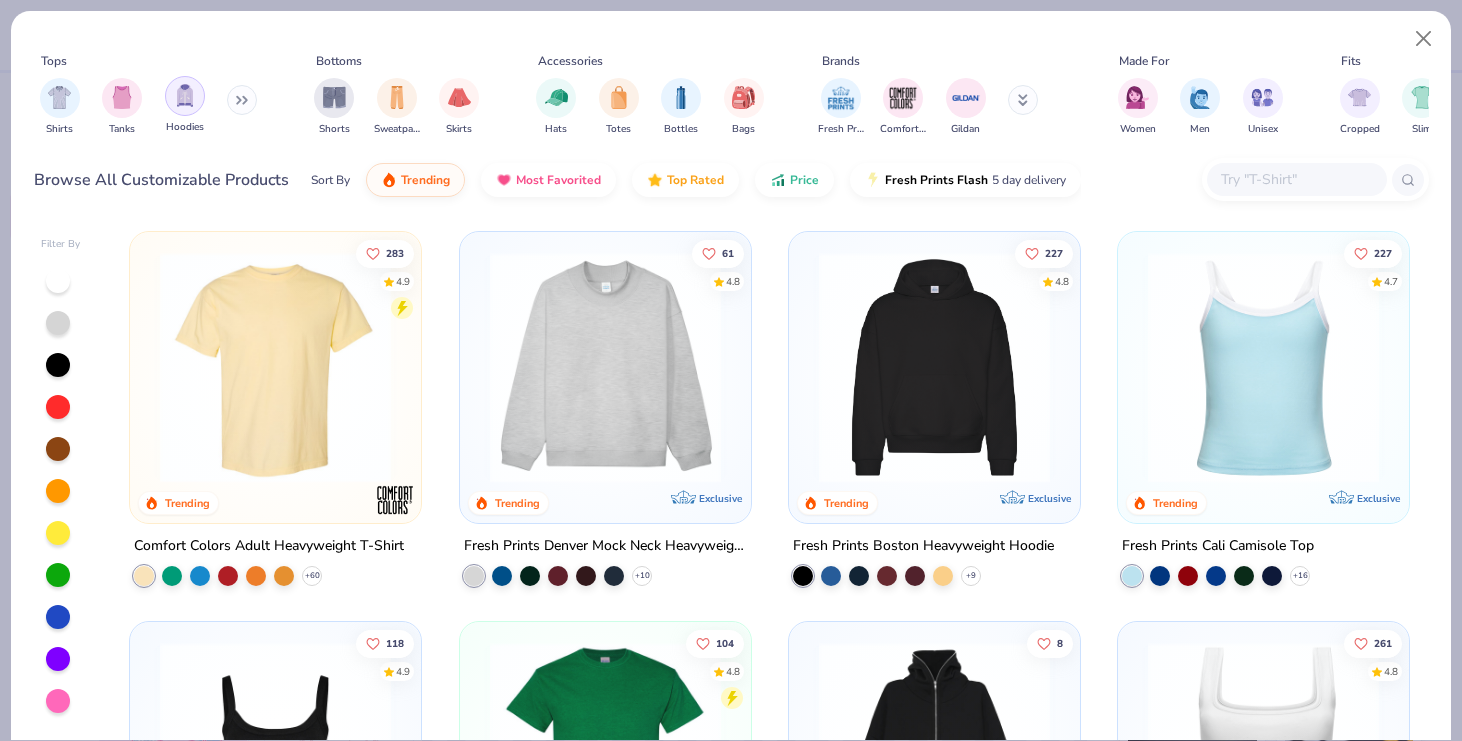click at bounding box center [185, 96] 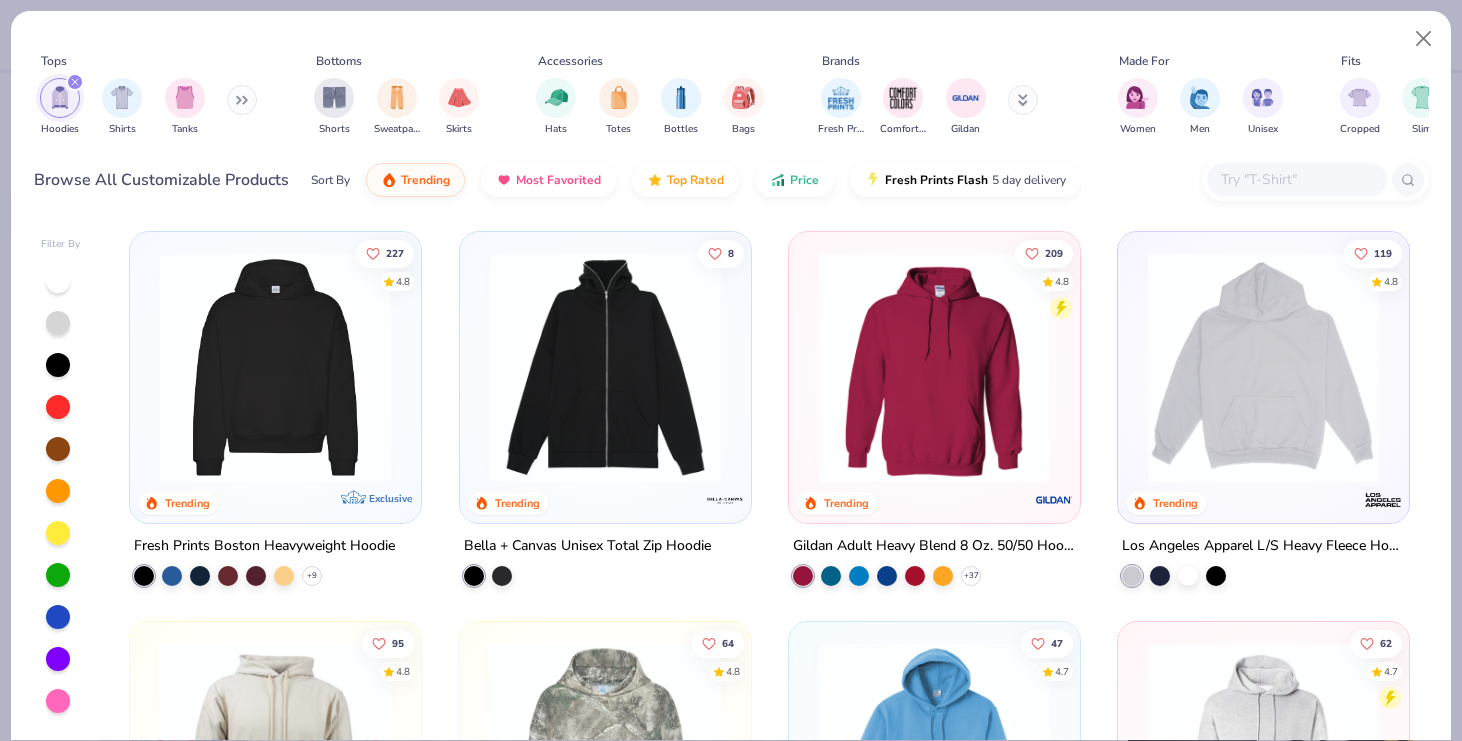 click 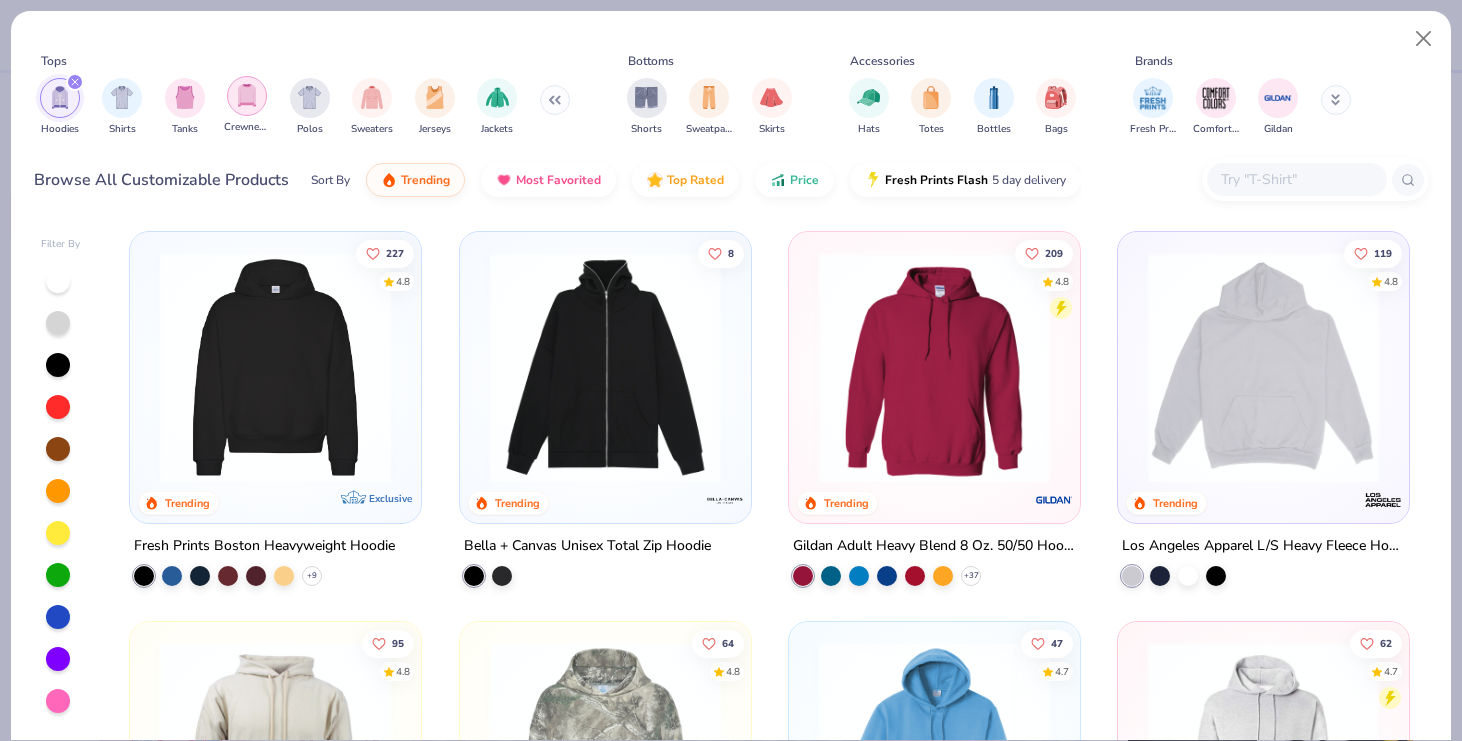 click at bounding box center [247, 96] 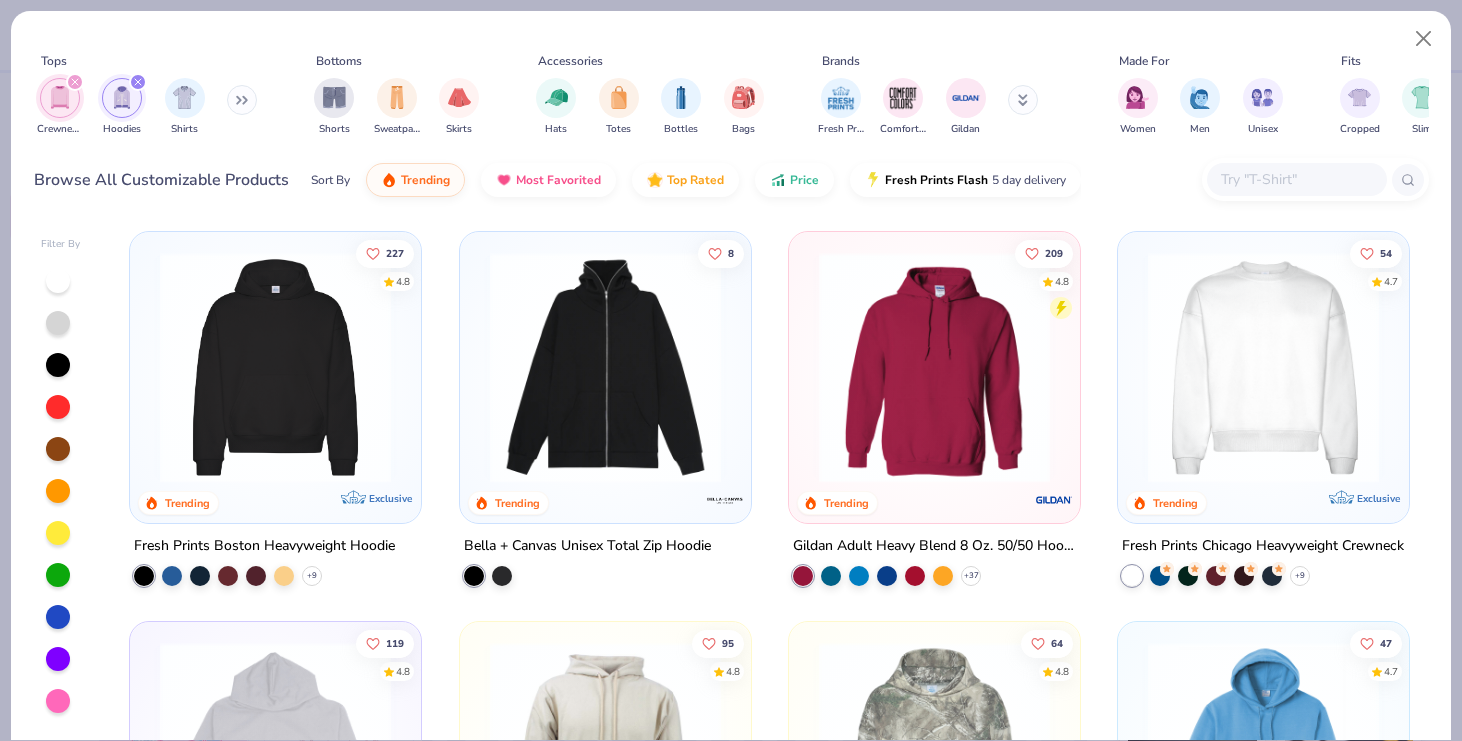 click at bounding box center [1263, 367] 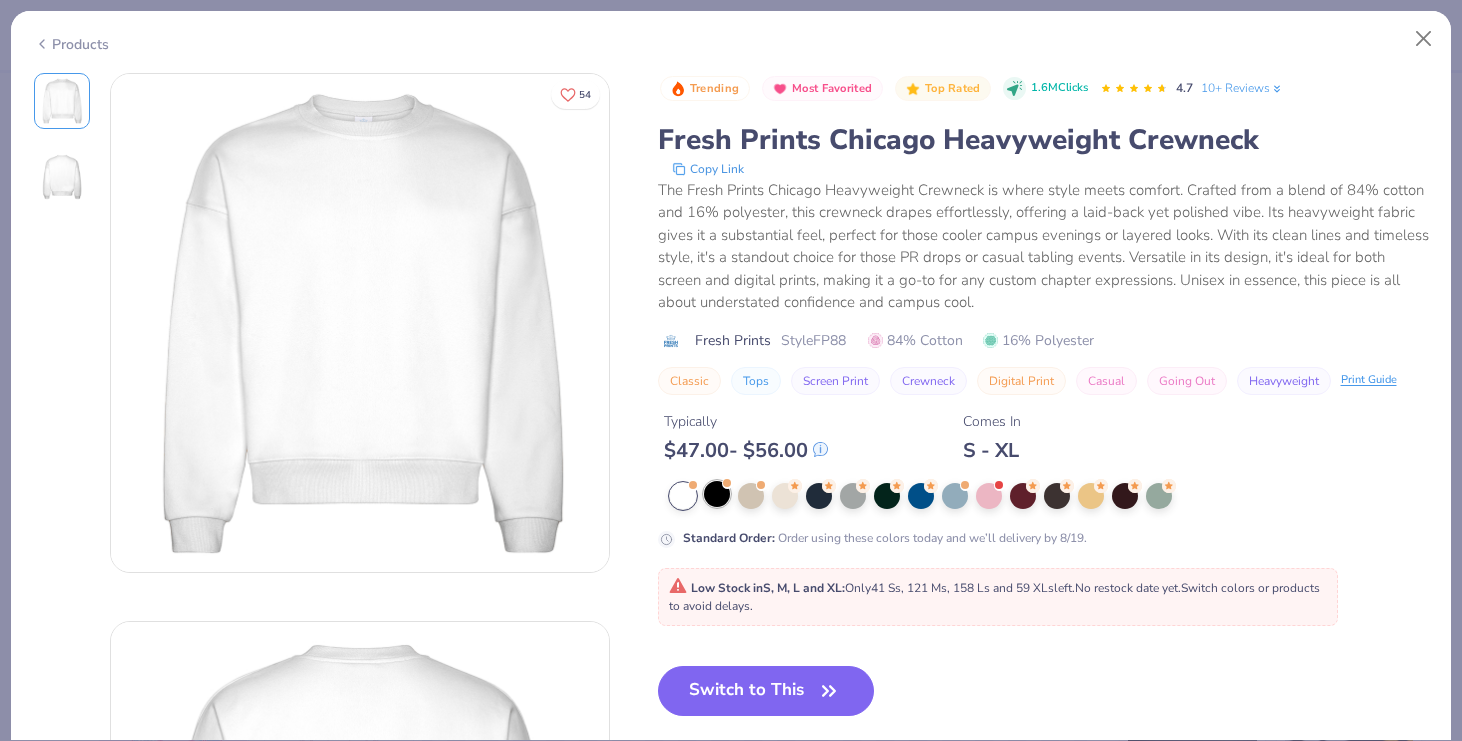 click at bounding box center [717, 494] 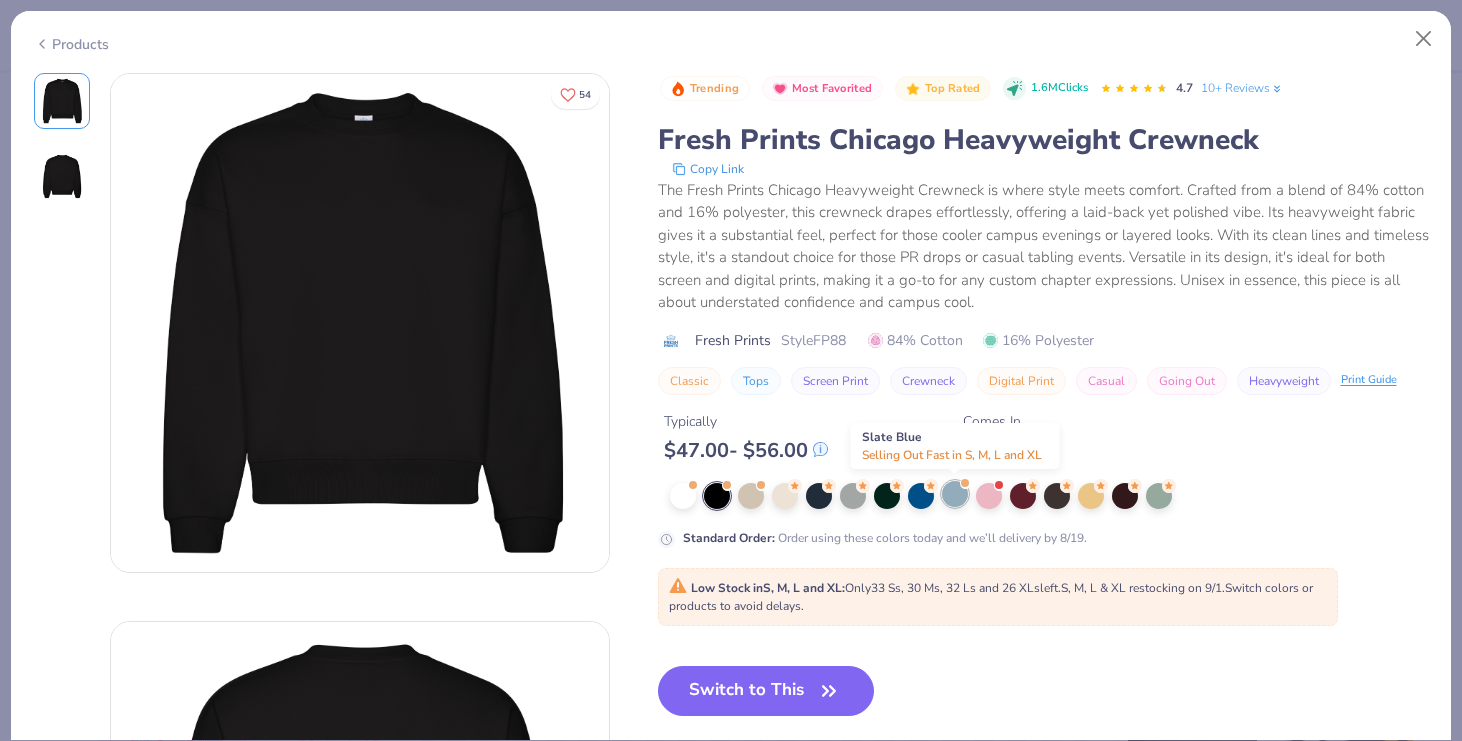click at bounding box center (955, 494) 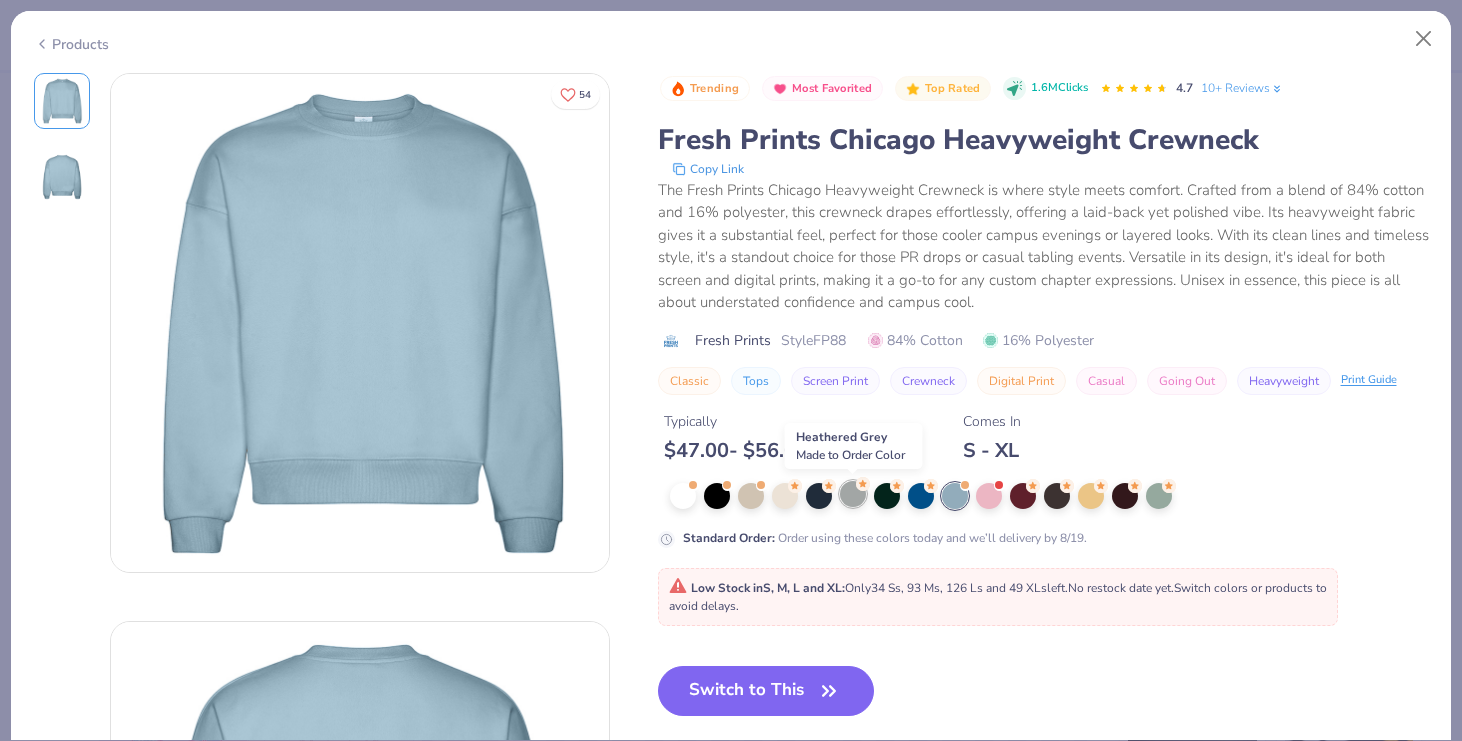 click at bounding box center [853, 494] 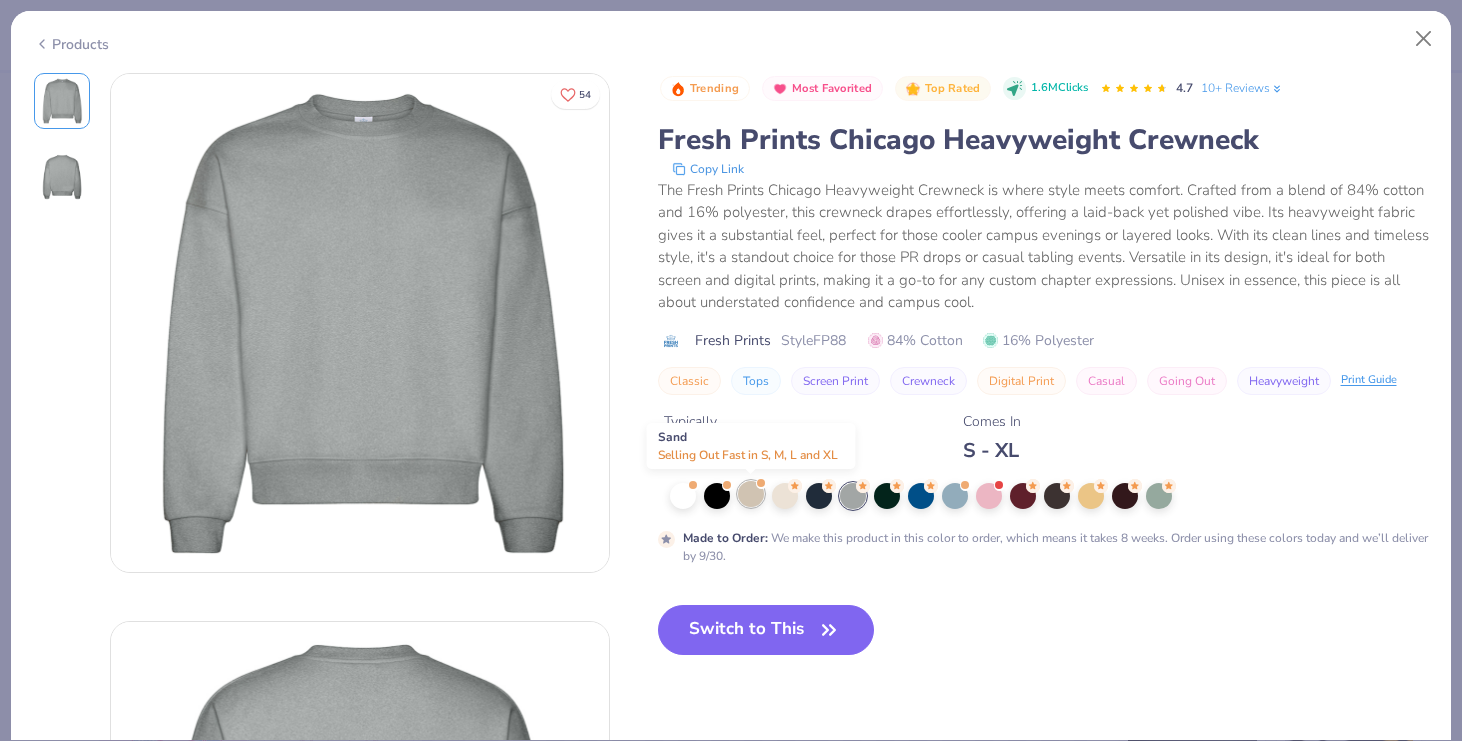 click at bounding box center [751, 494] 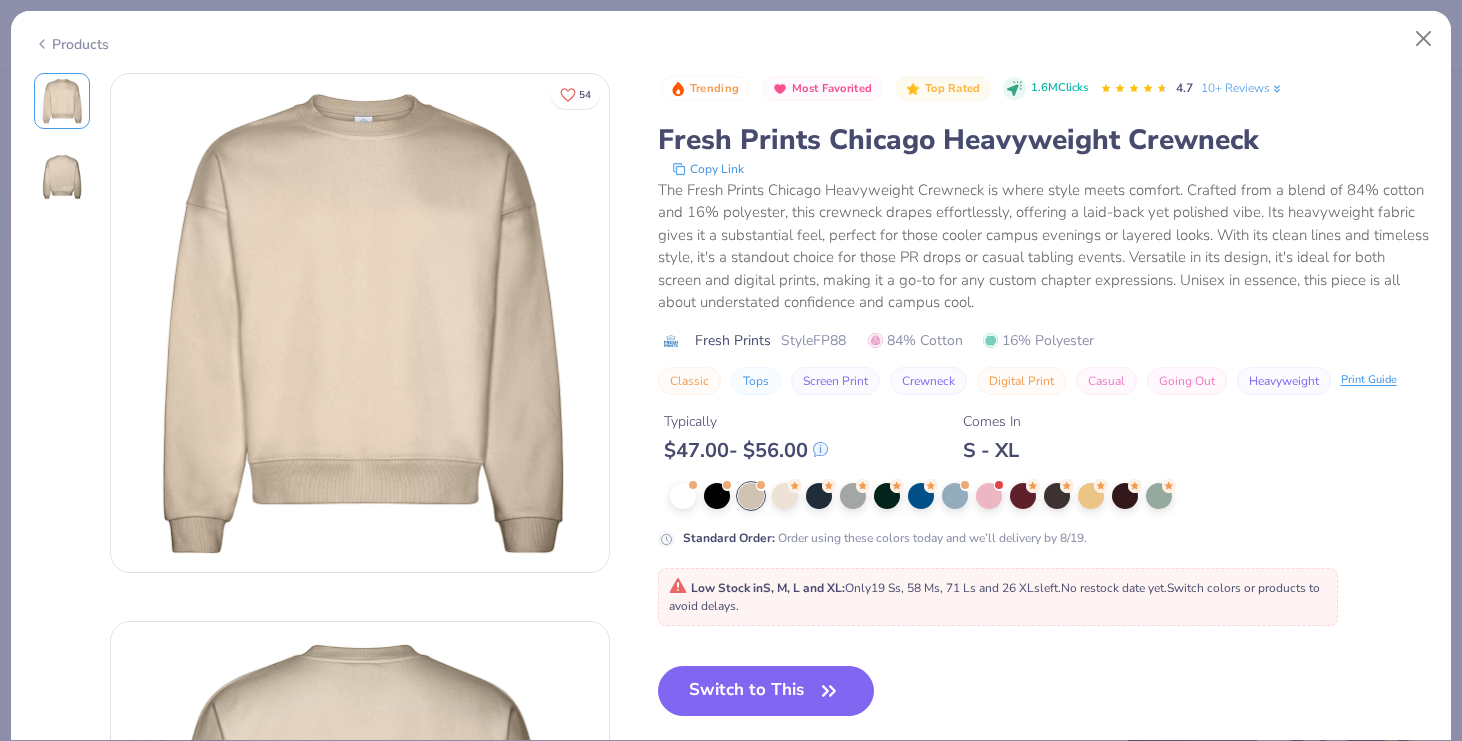 click at bounding box center [1043, 496] 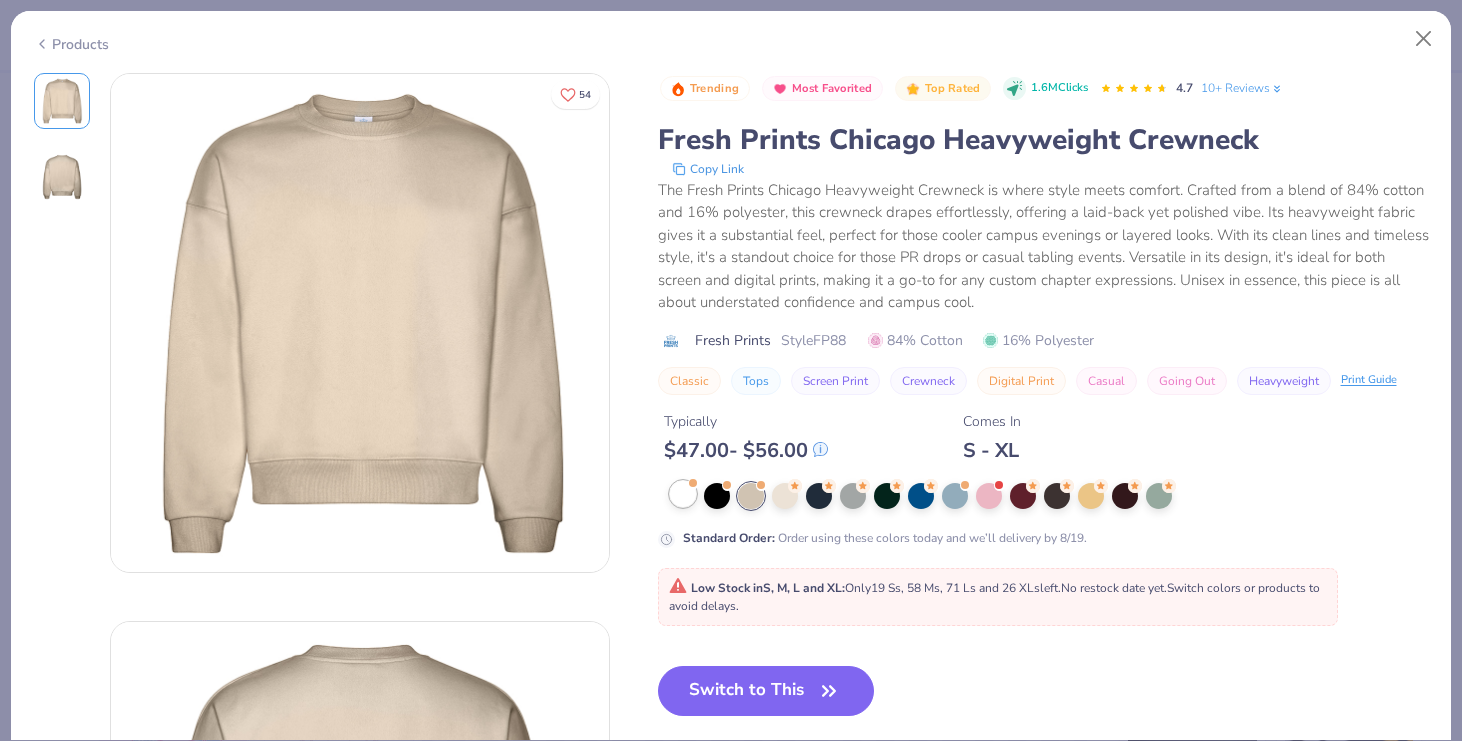 click at bounding box center (683, 494) 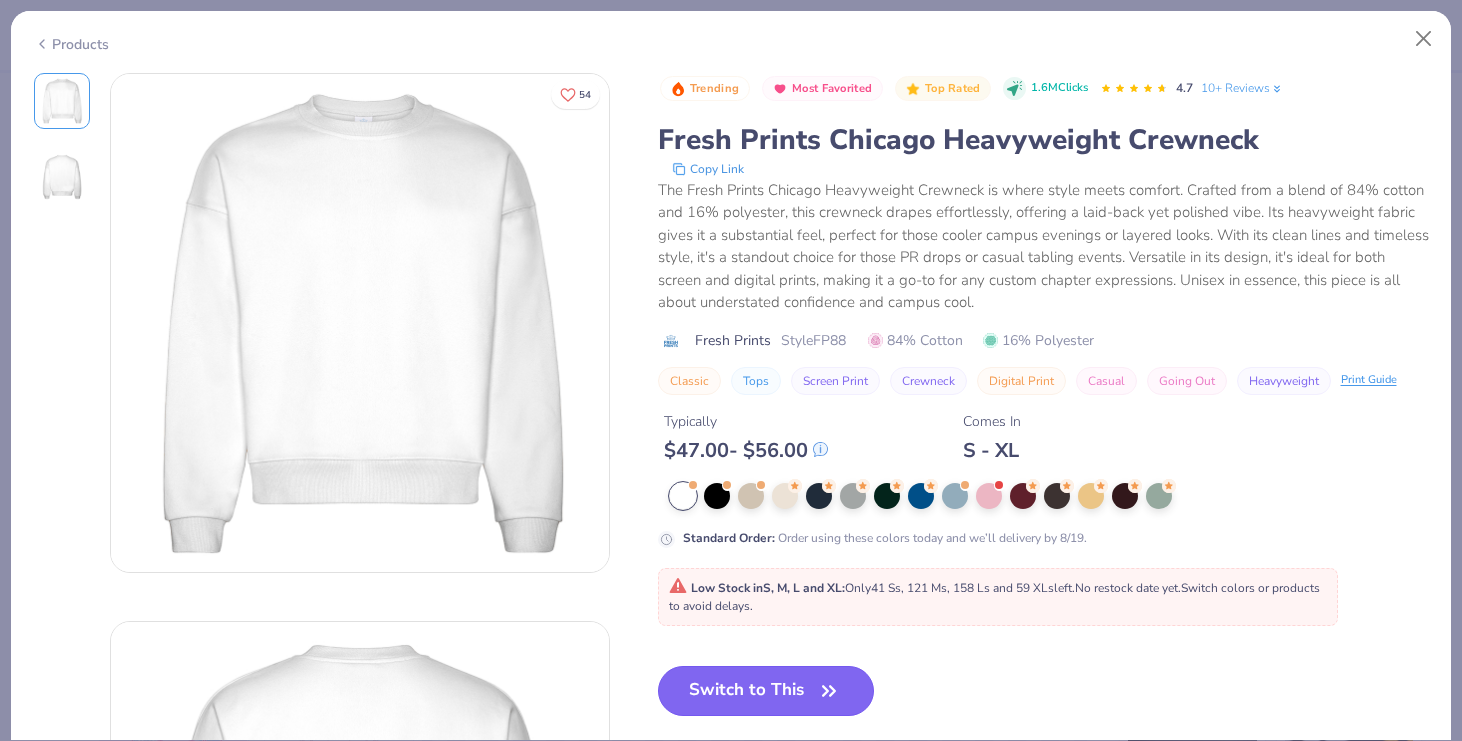 click on "Switch to This" at bounding box center [766, 691] 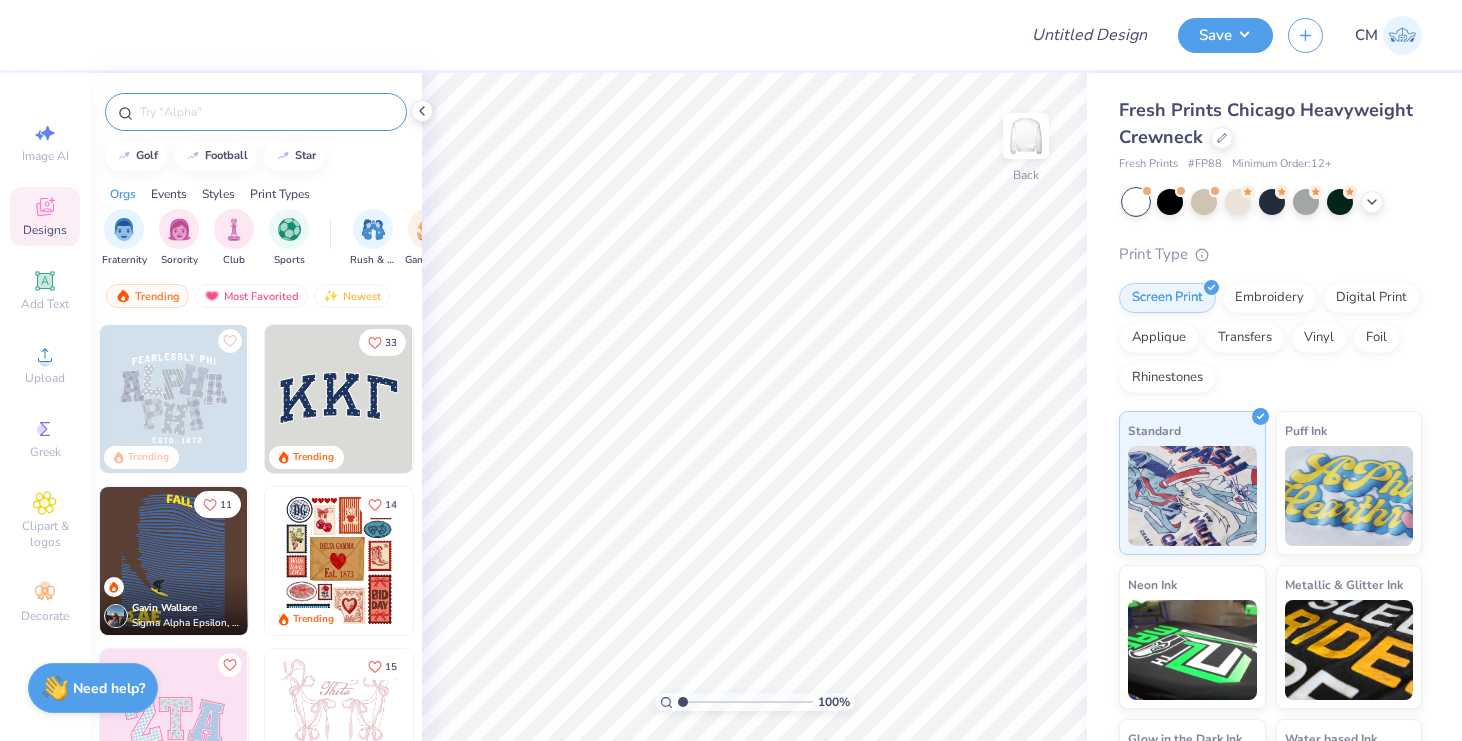 click at bounding box center [266, 112] 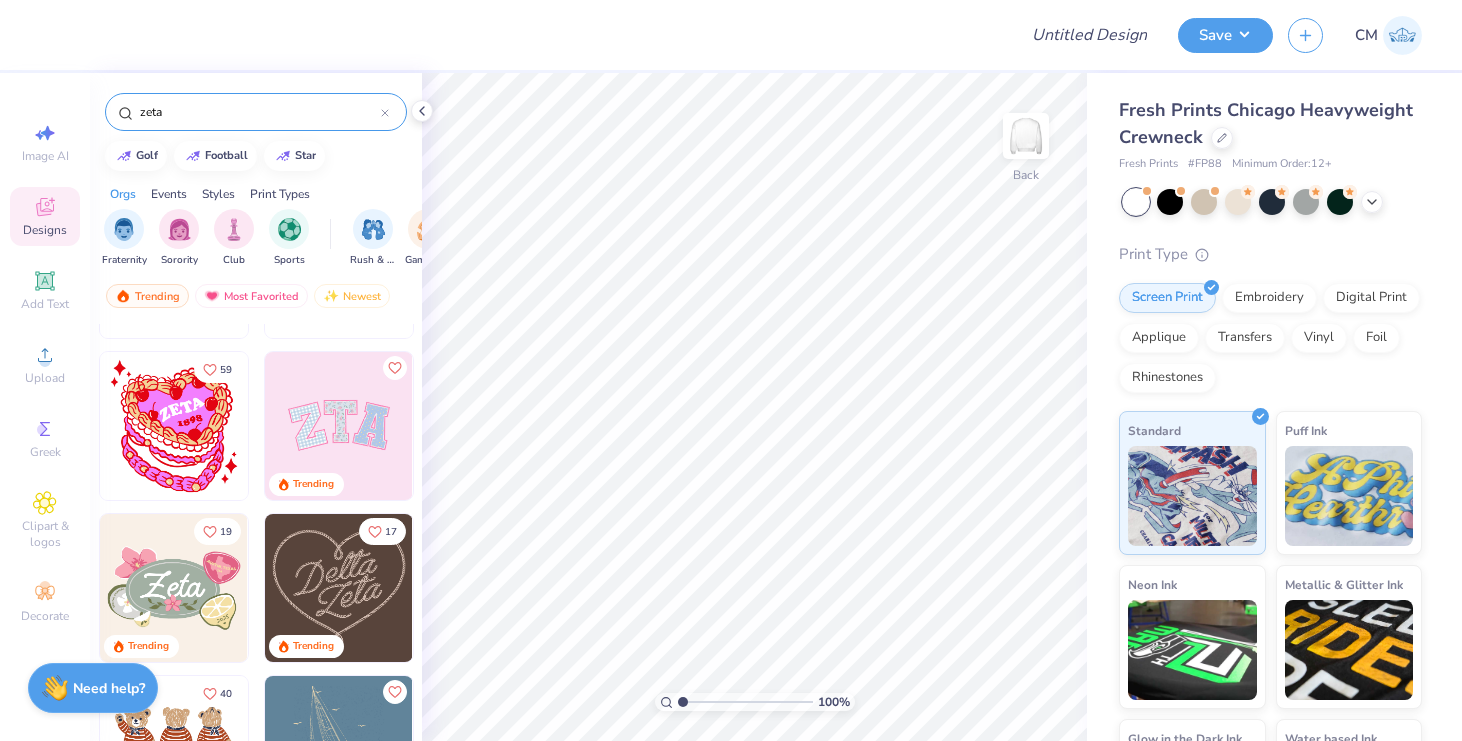 scroll, scrollTop: 108, scrollLeft: 0, axis: vertical 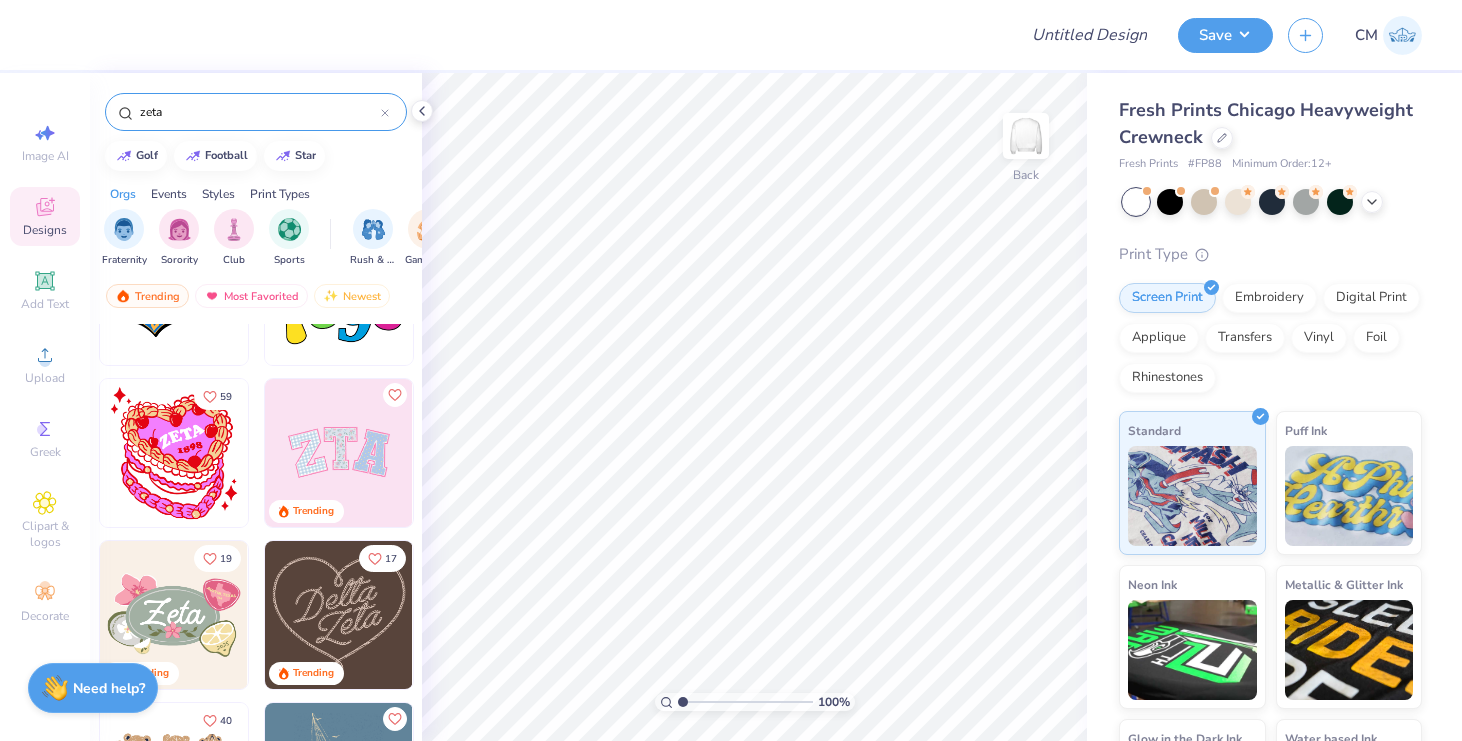 type on "zeta" 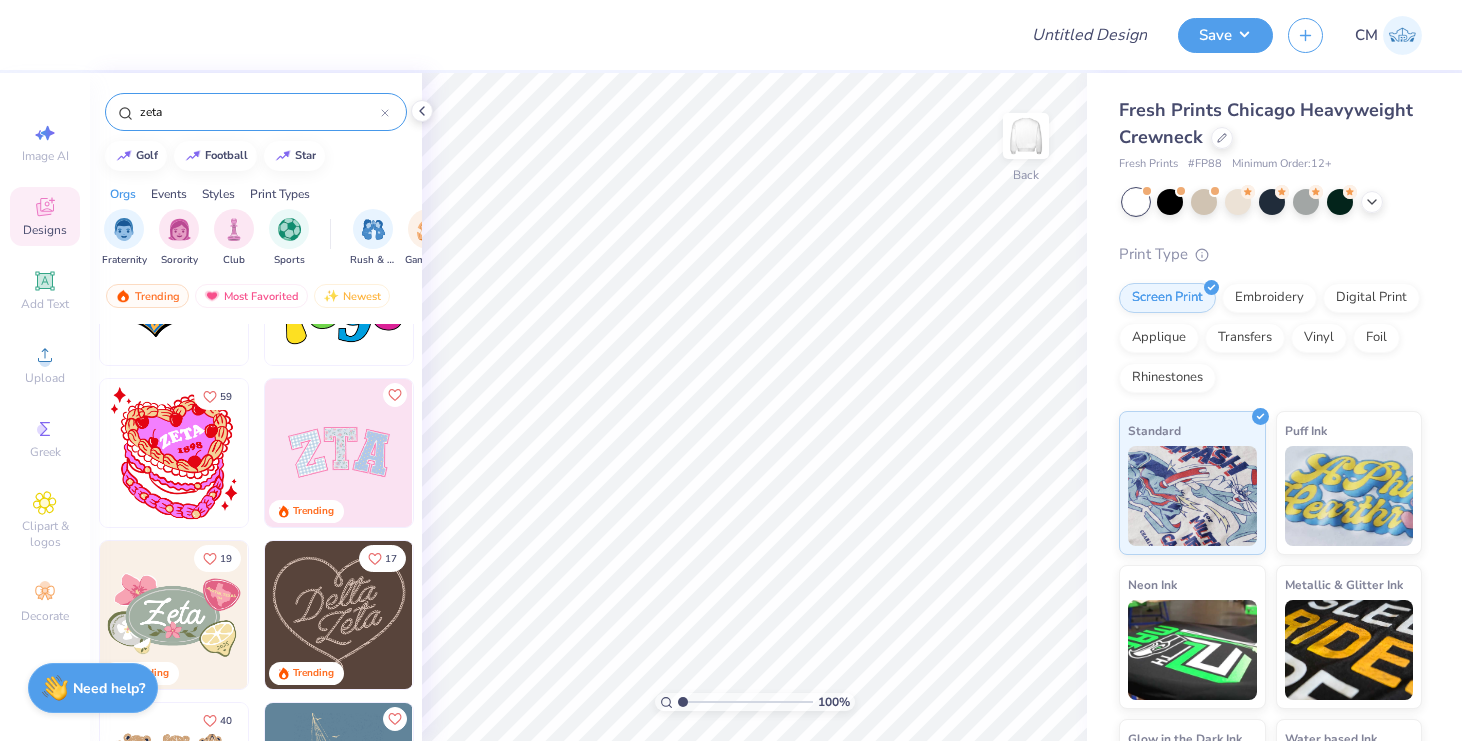 click at bounding box center (339, 453) 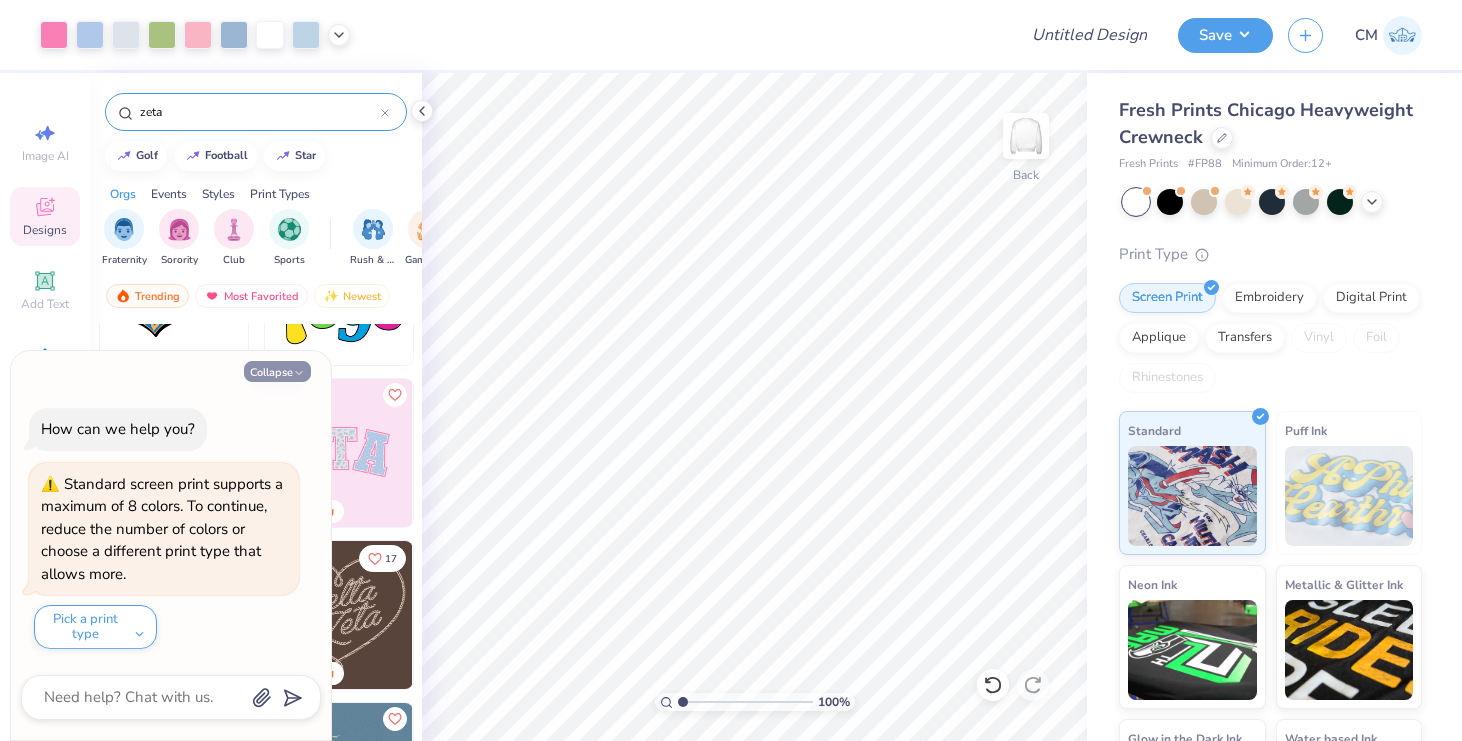 click 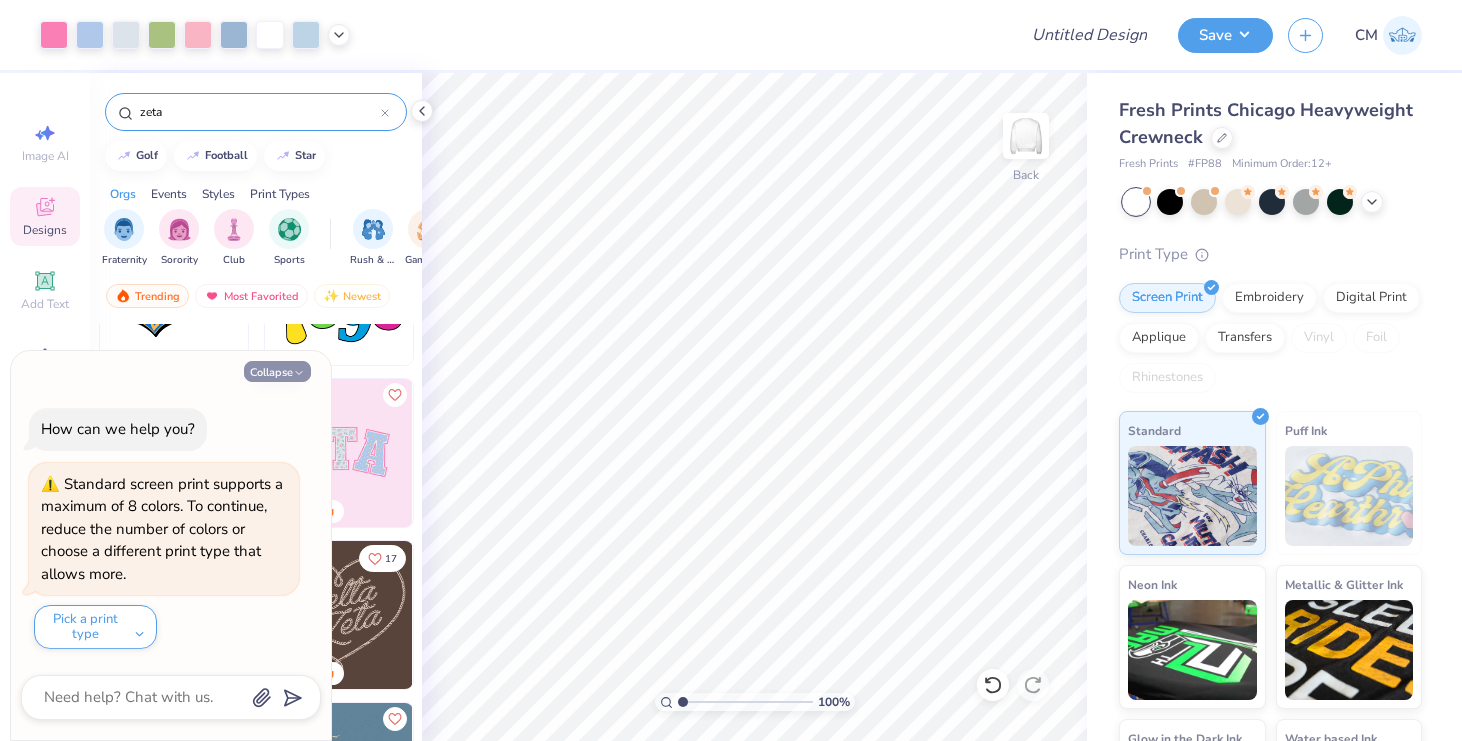 type on "x" 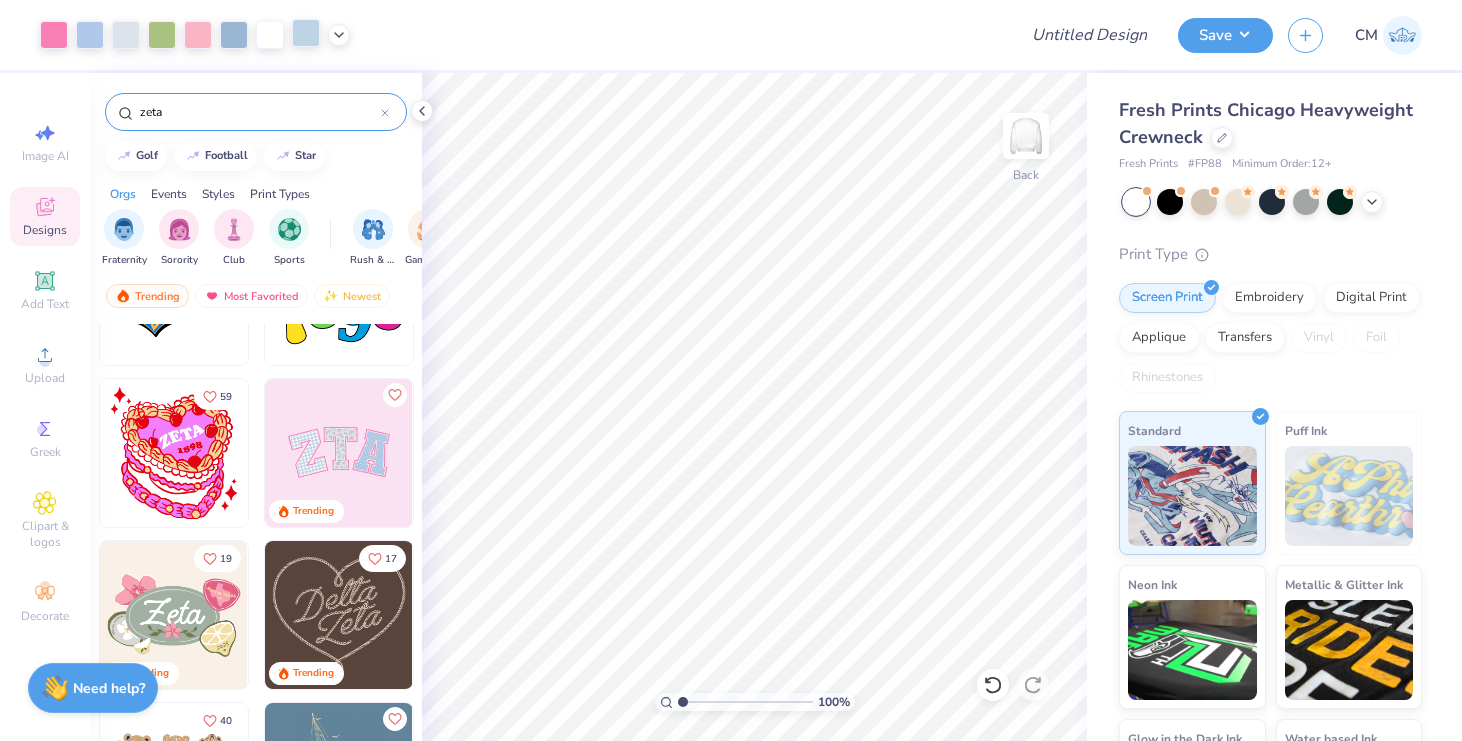 click at bounding box center [306, 33] 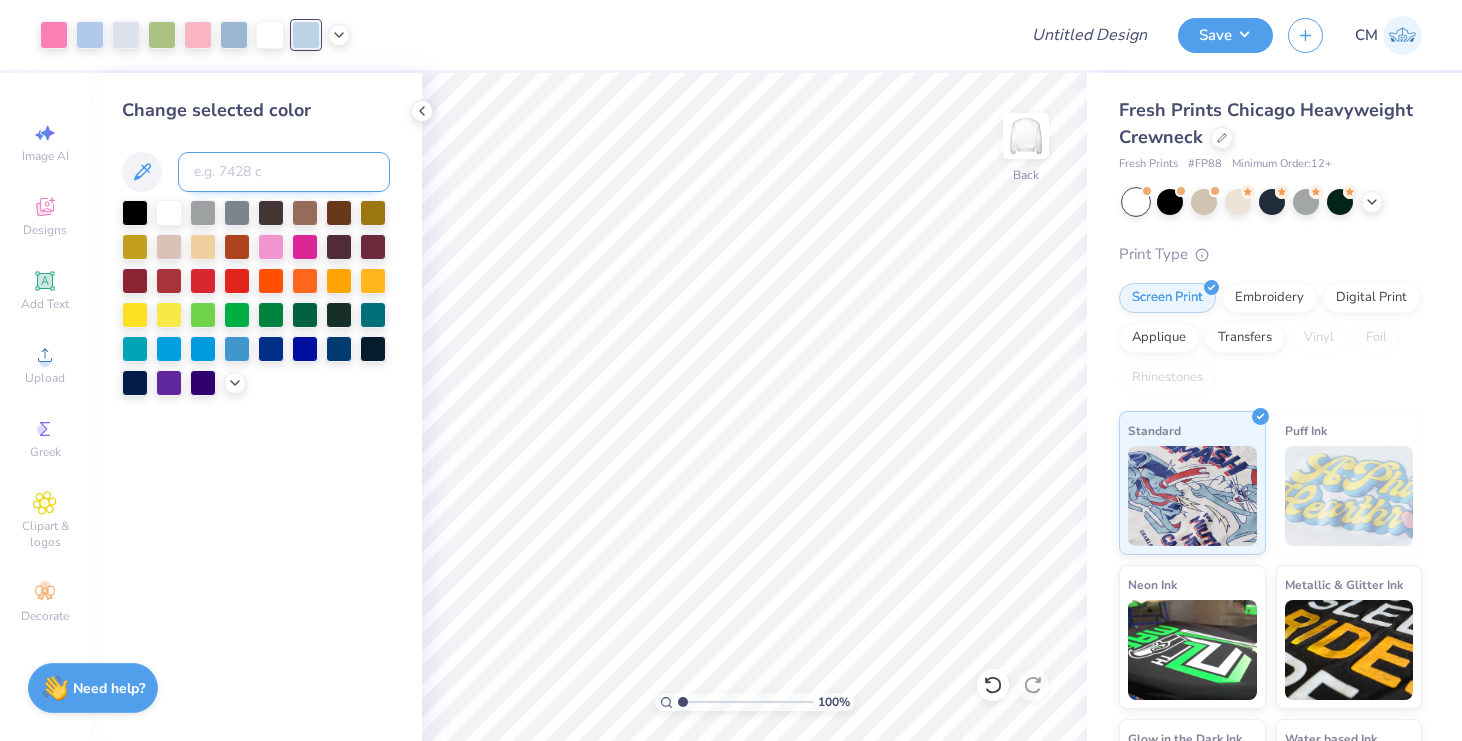 click at bounding box center [284, 172] 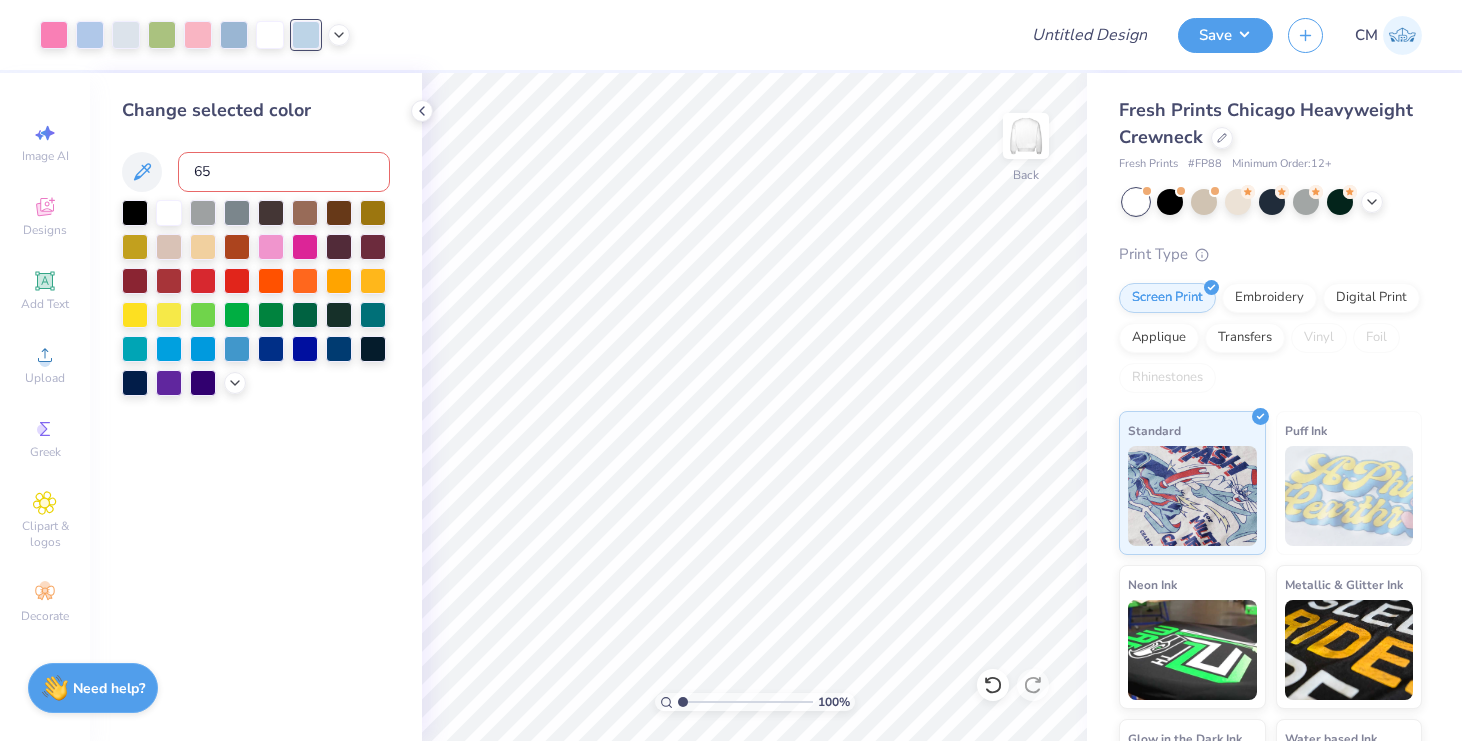 type on "[NUMBER]" 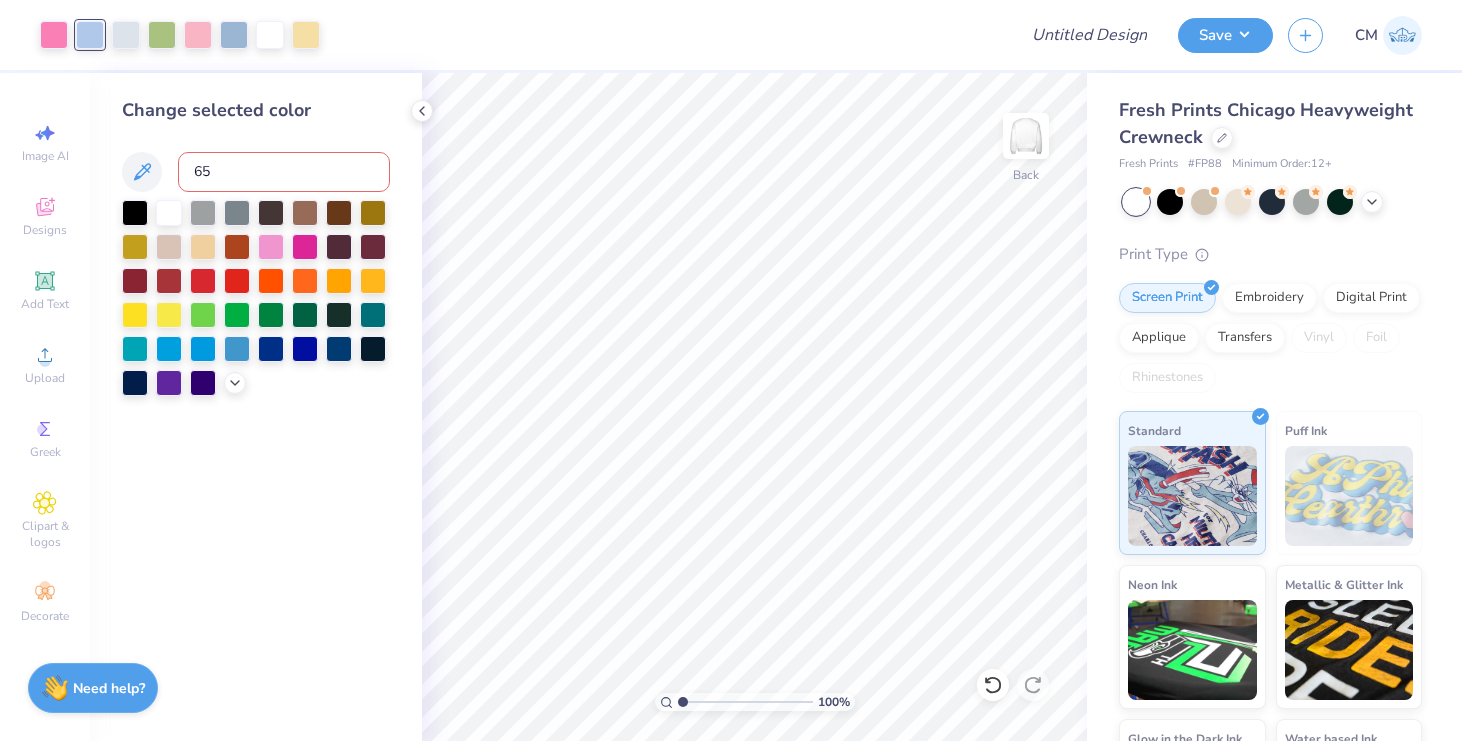 type on "[NUMBER]" 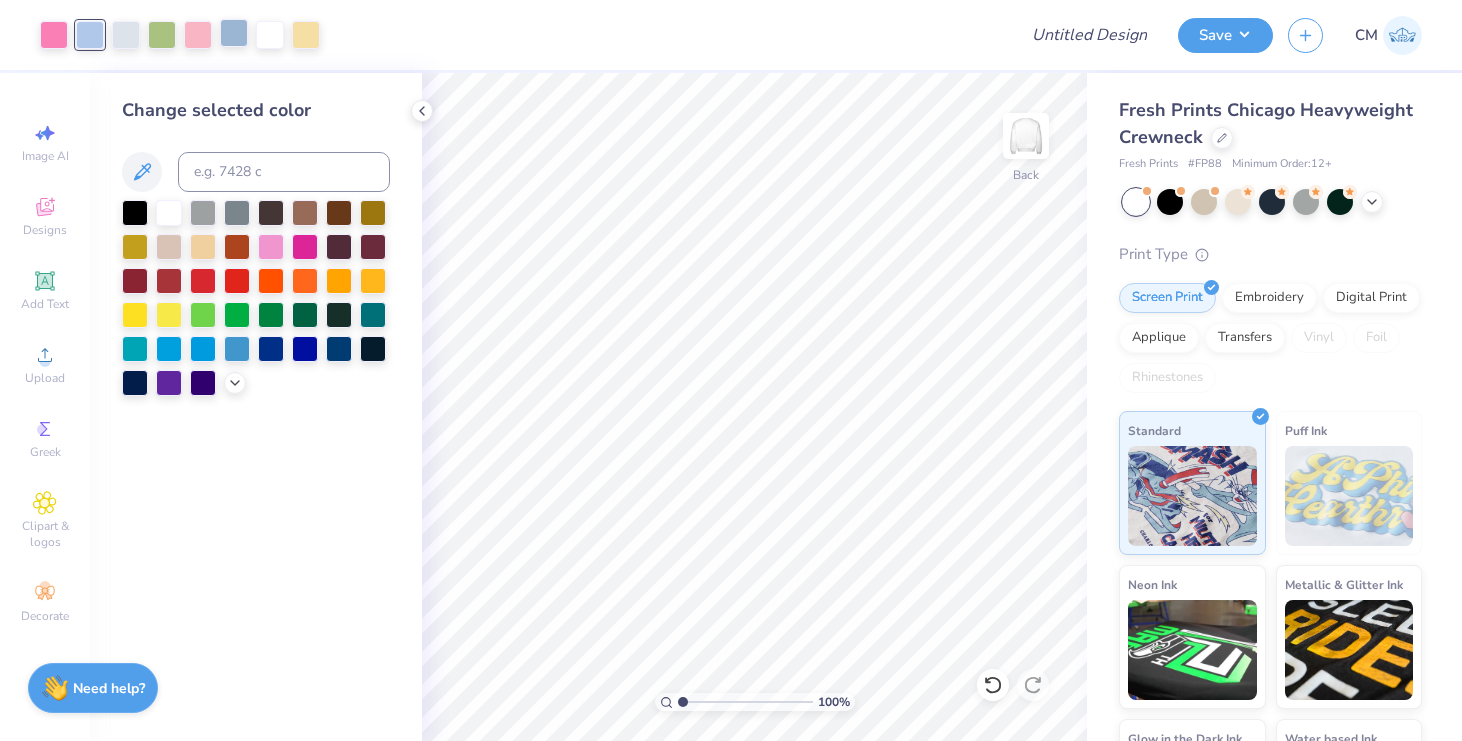 click at bounding box center [234, 33] 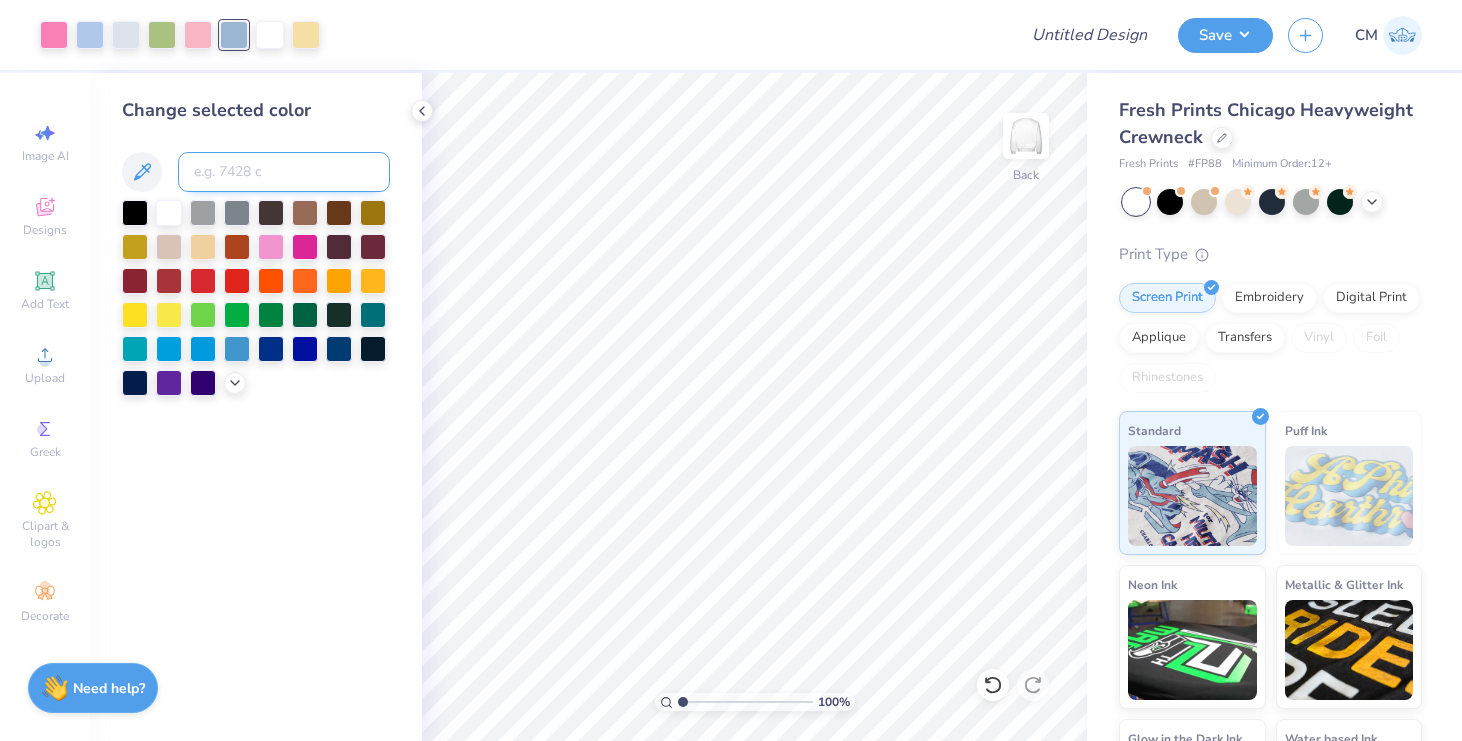 click at bounding box center (284, 172) 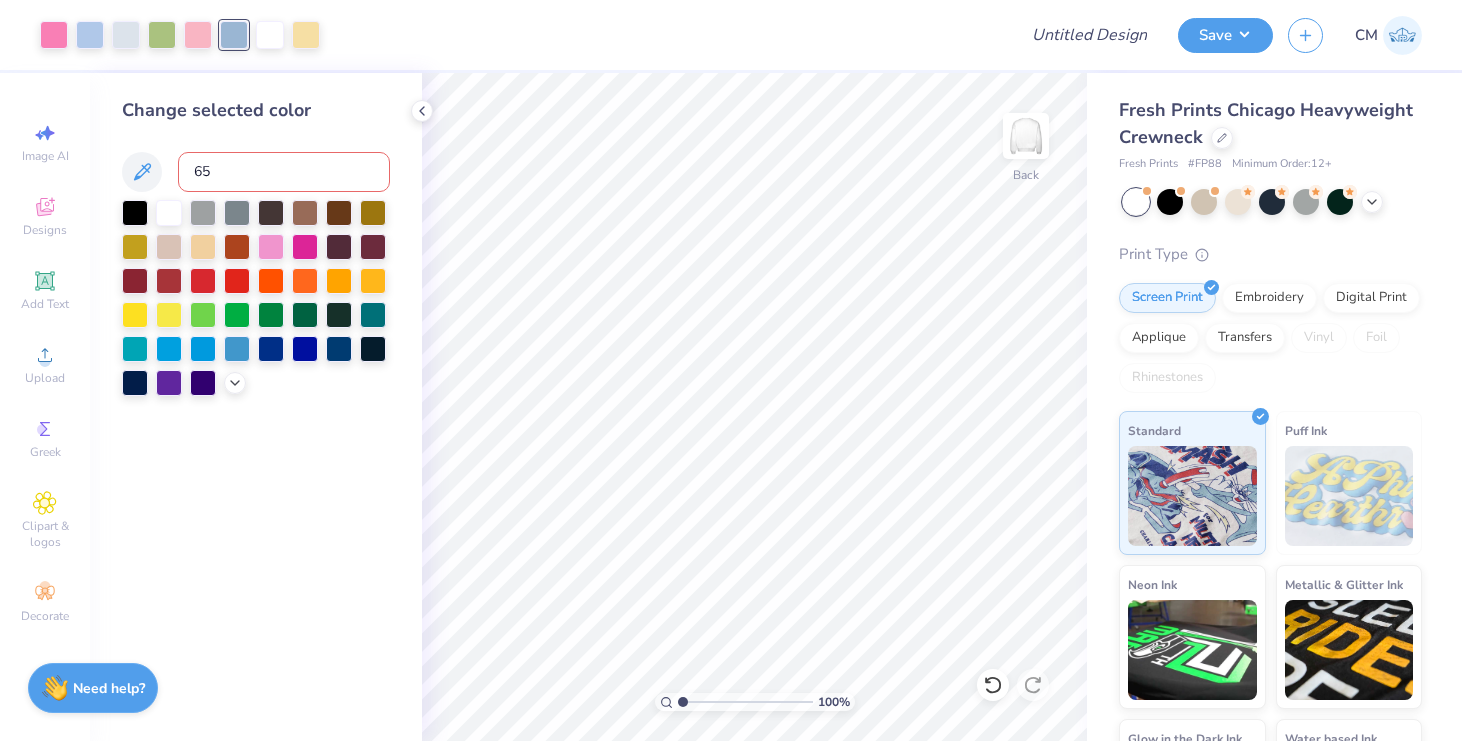 type on "[NUMBER]" 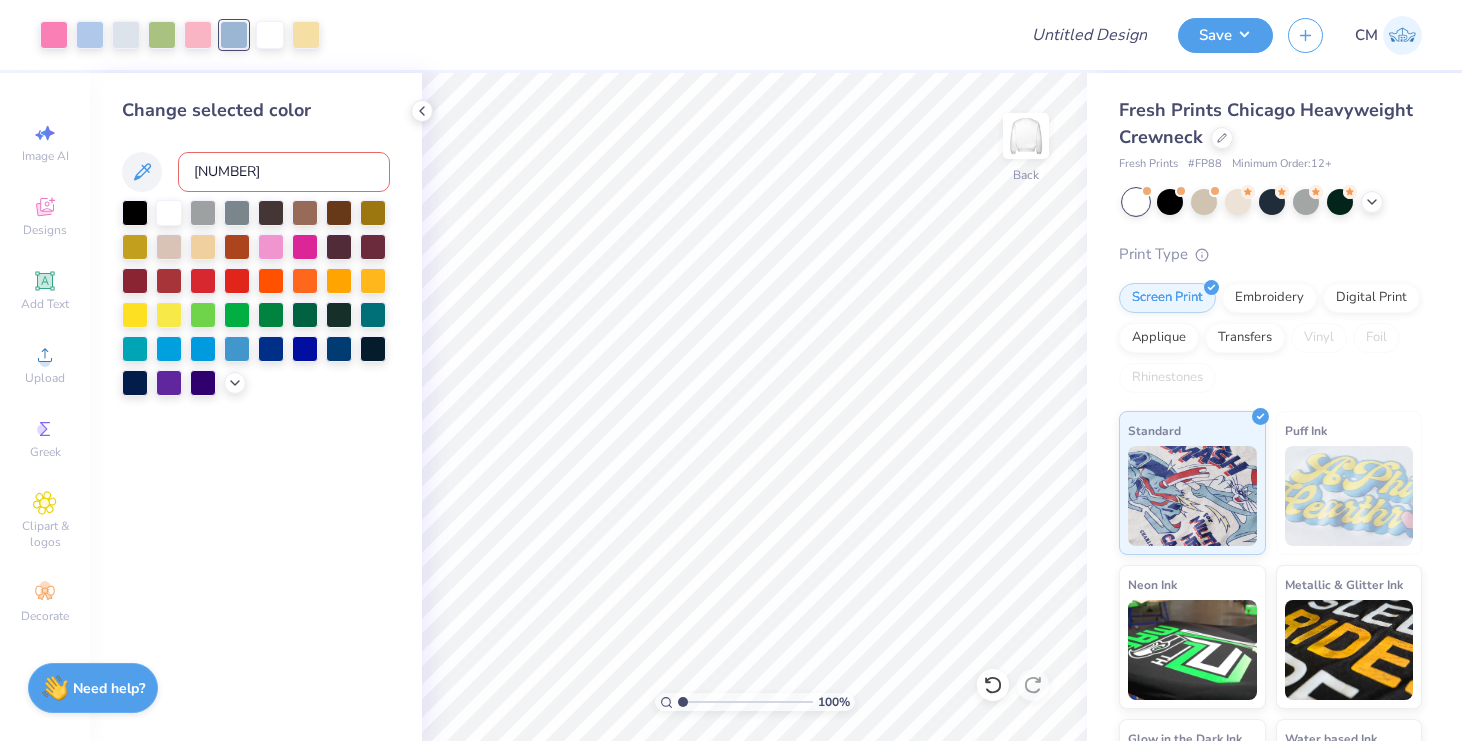type 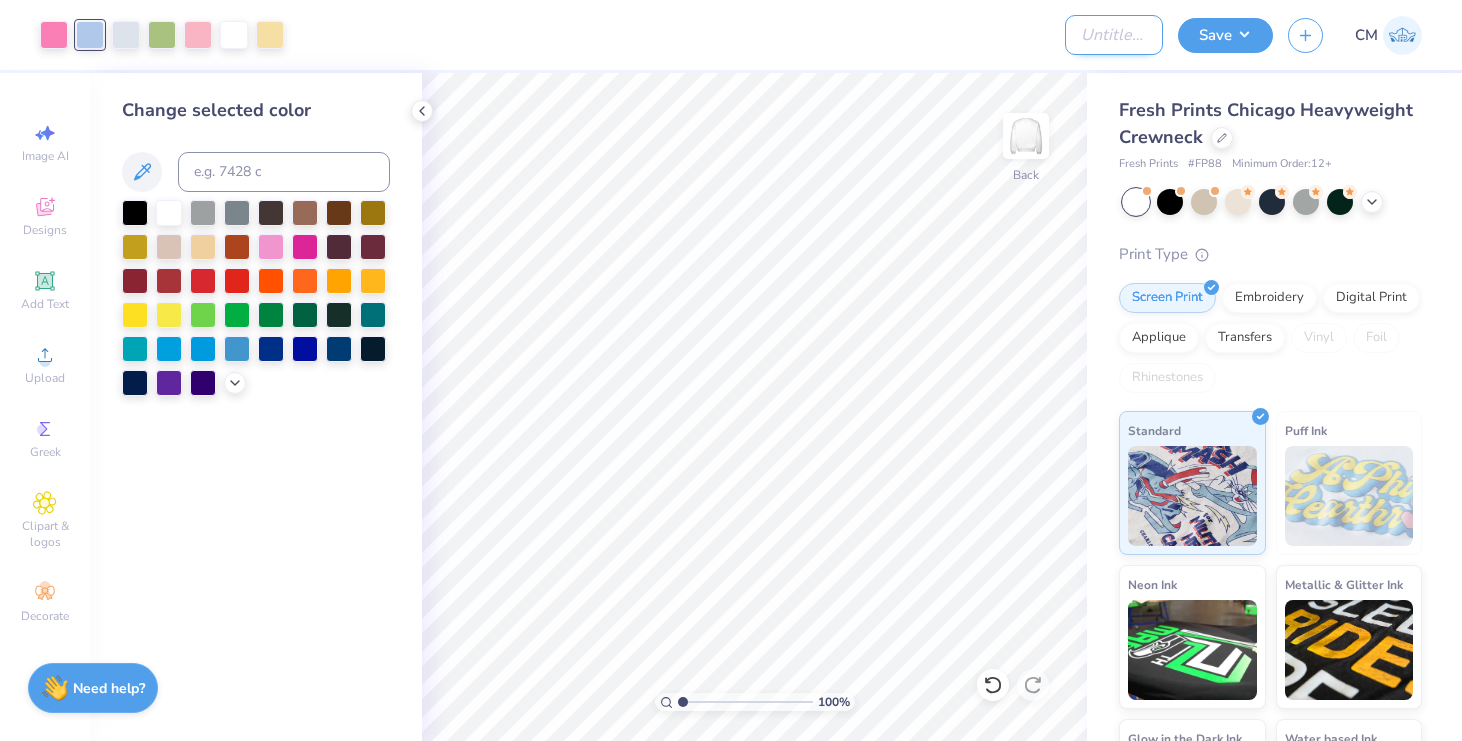 click on "Design Title" at bounding box center [1114, 35] 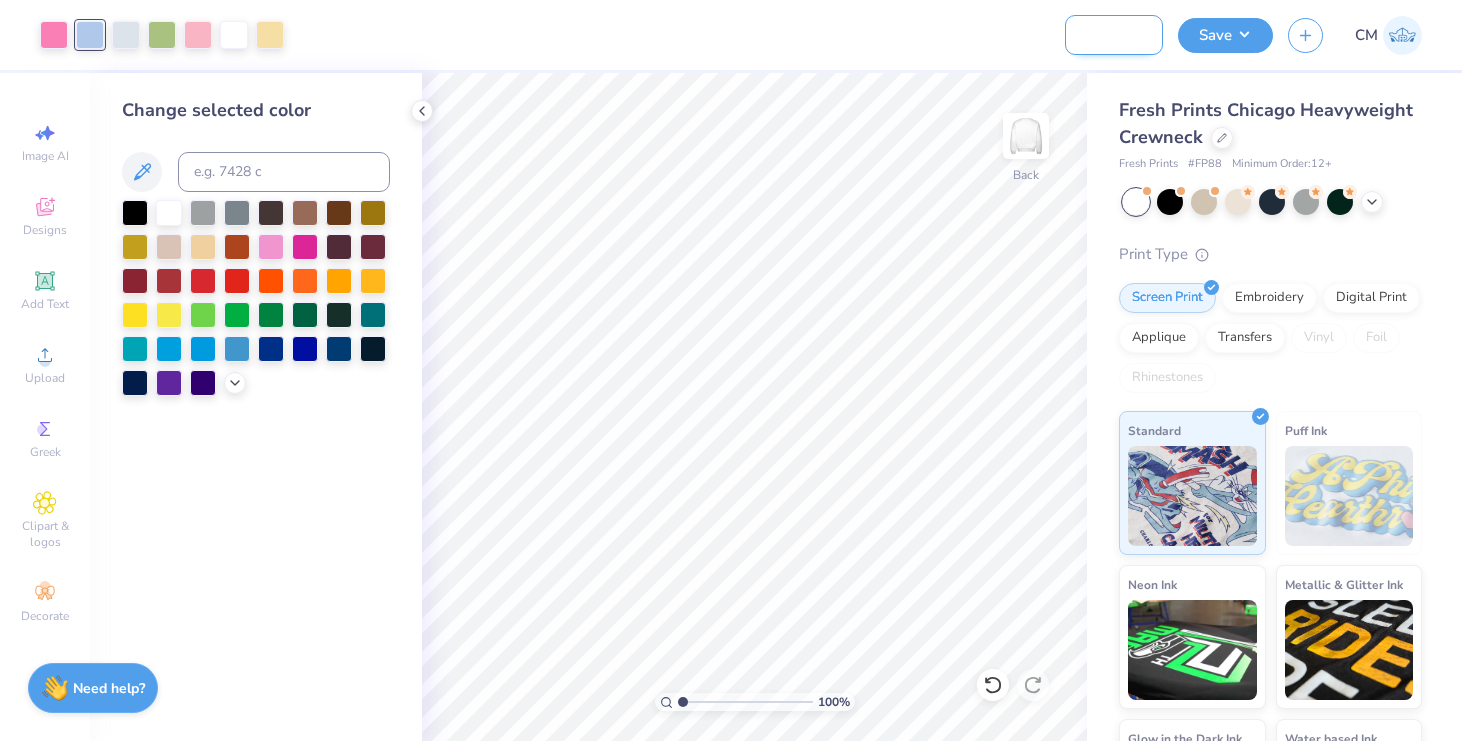 scroll, scrollTop: 0, scrollLeft: 80, axis: horizontal 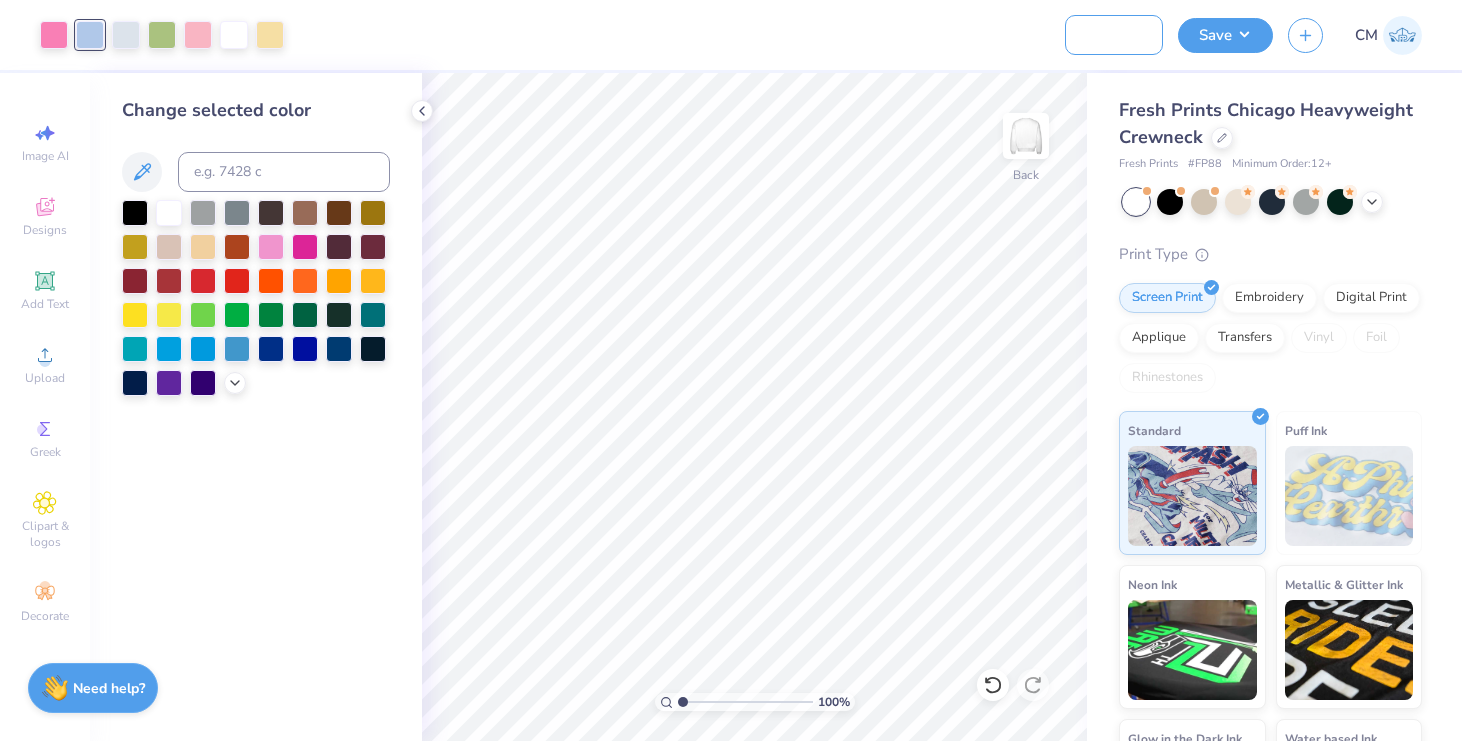 type on "ZTA Fall Gen Merch" 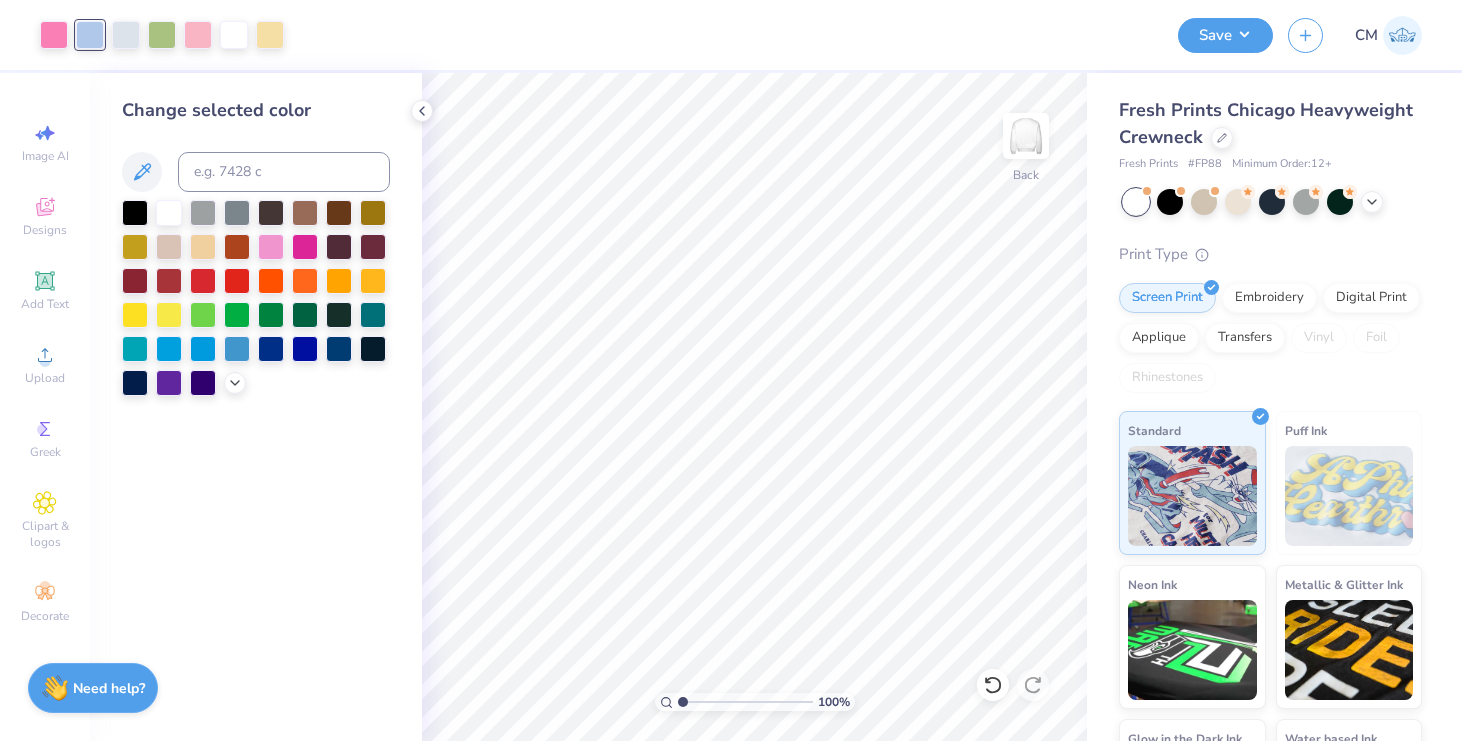 scroll, scrollTop: 0, scrollLeft: 0, axis: both 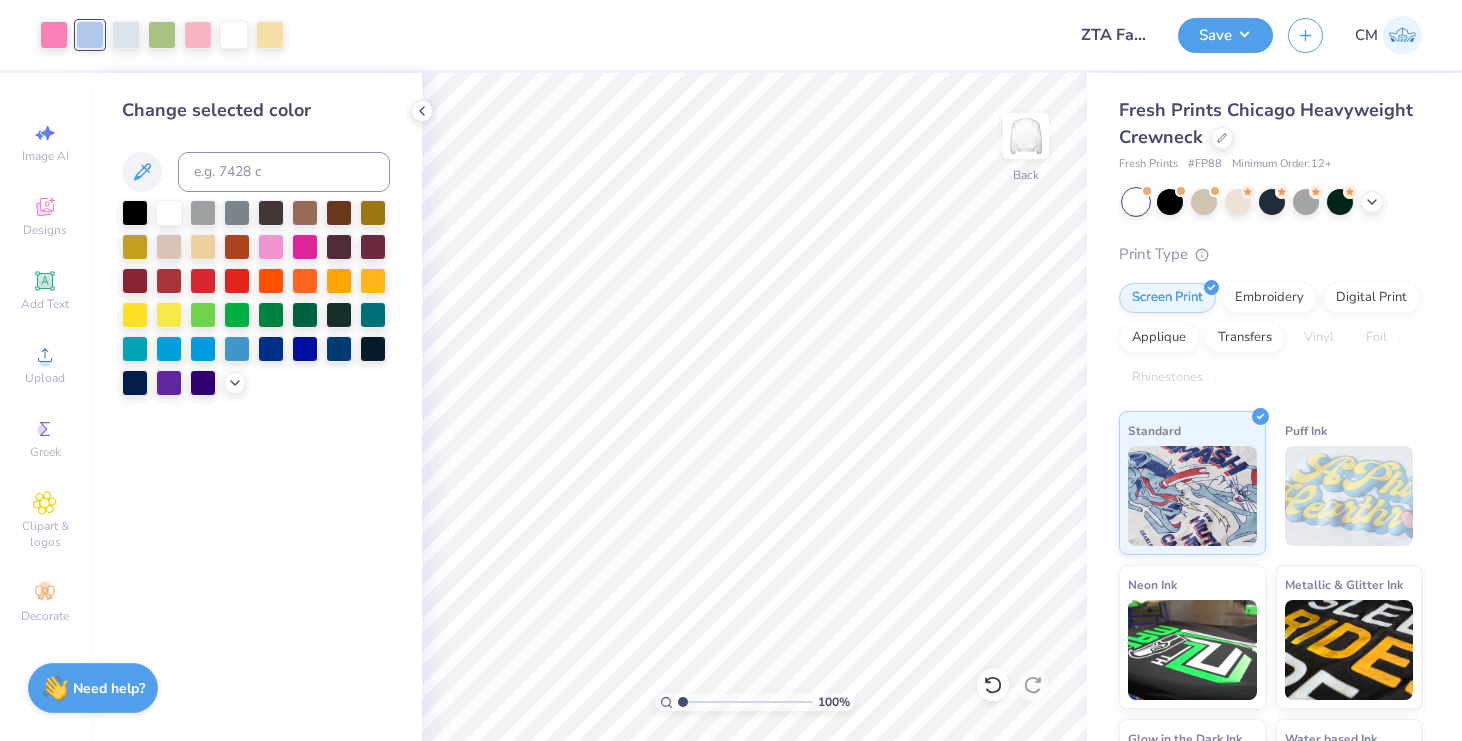 click on "Save" at bounding box center [1225, 35] 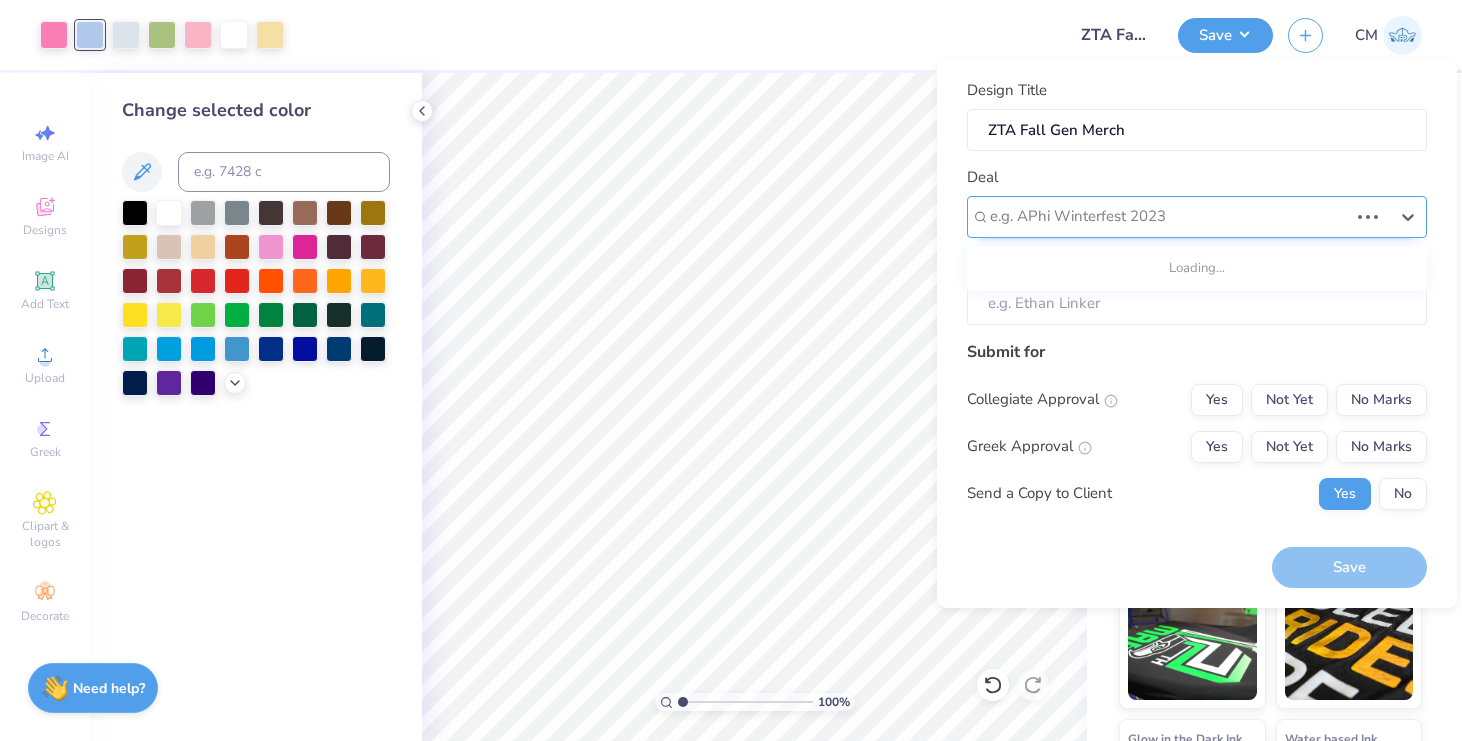 click at bounding box center (1169, 216) 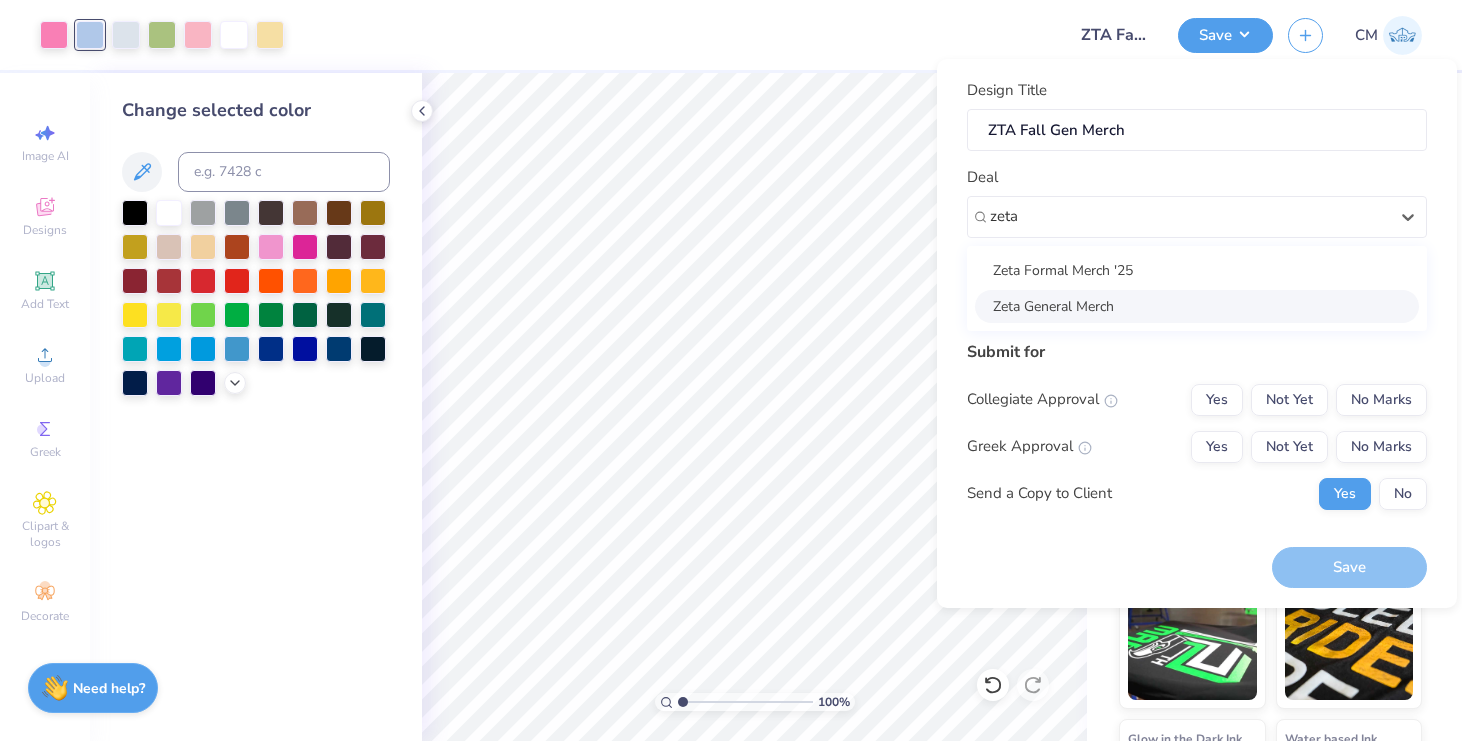 click on "Zeta General Merch" at bounding box center [1197, 306] 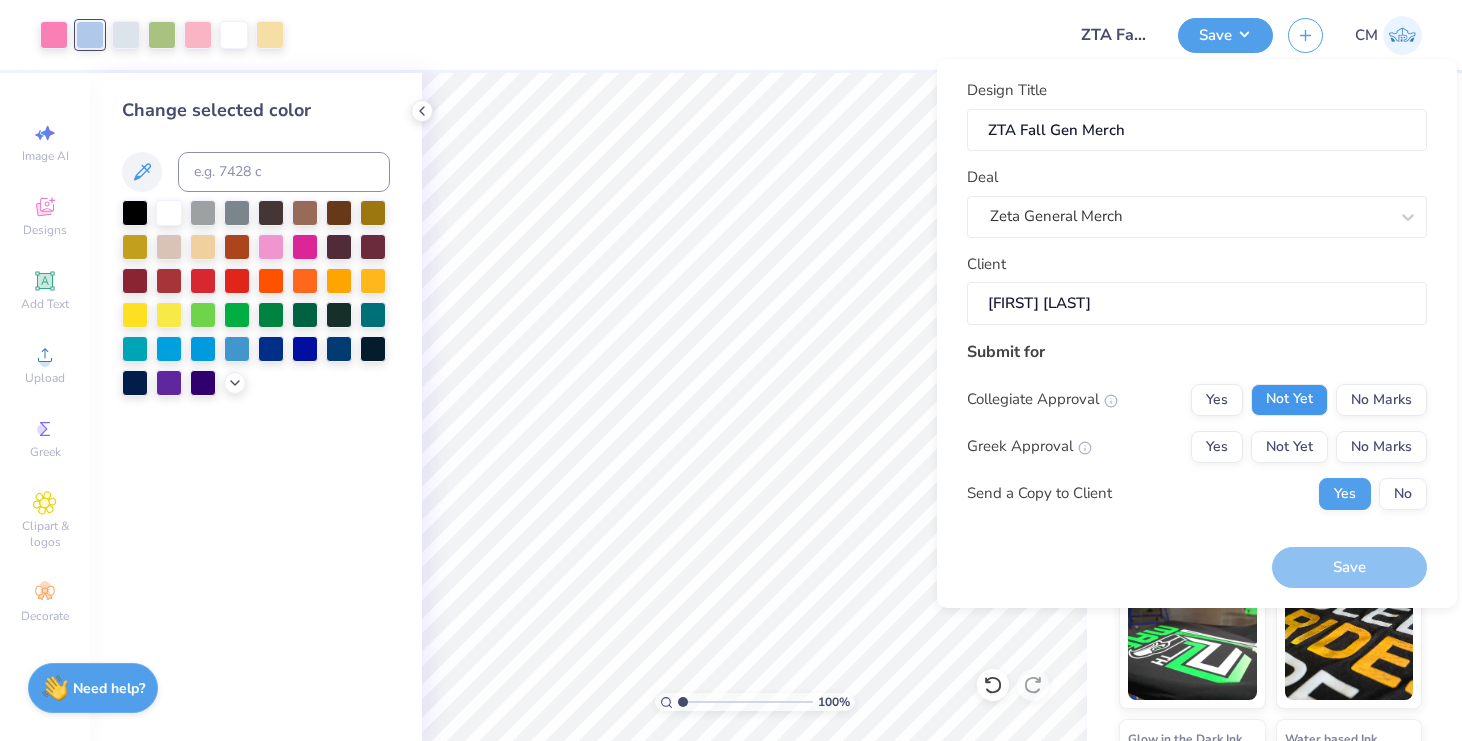 click on "Not Yet" at bounding box center [1289, 400] 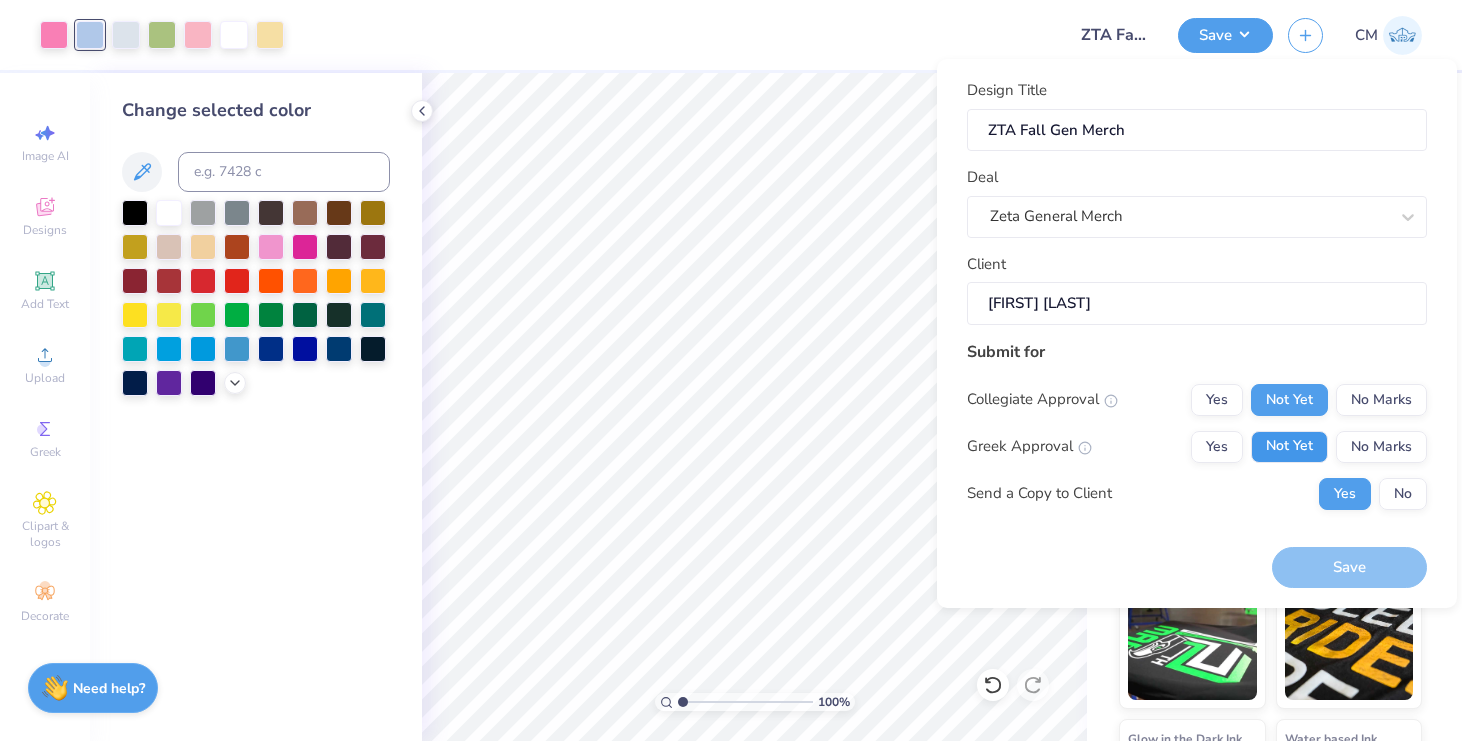 click on "Not Yet" at bounding box center [1289, 447] 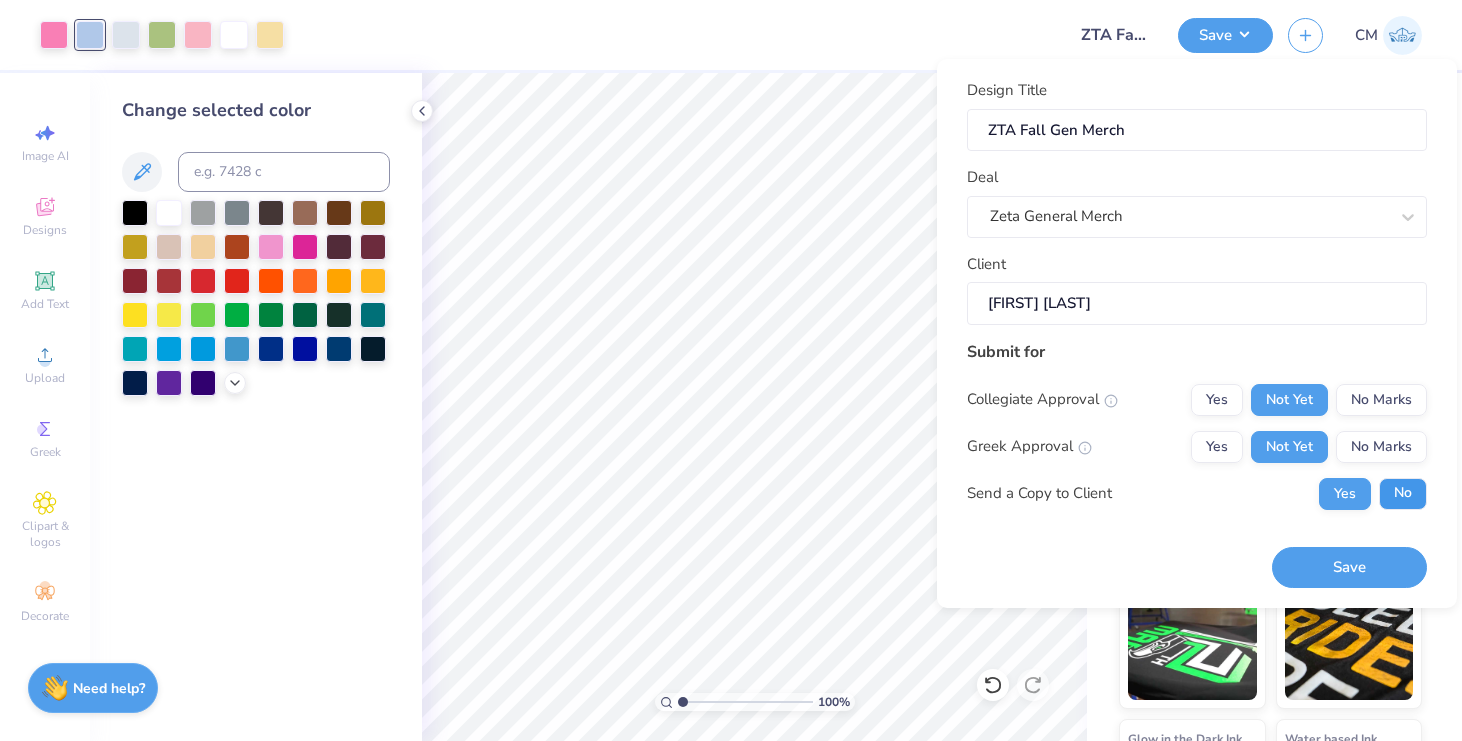 click on "No" at bounding box center [1403, 494] 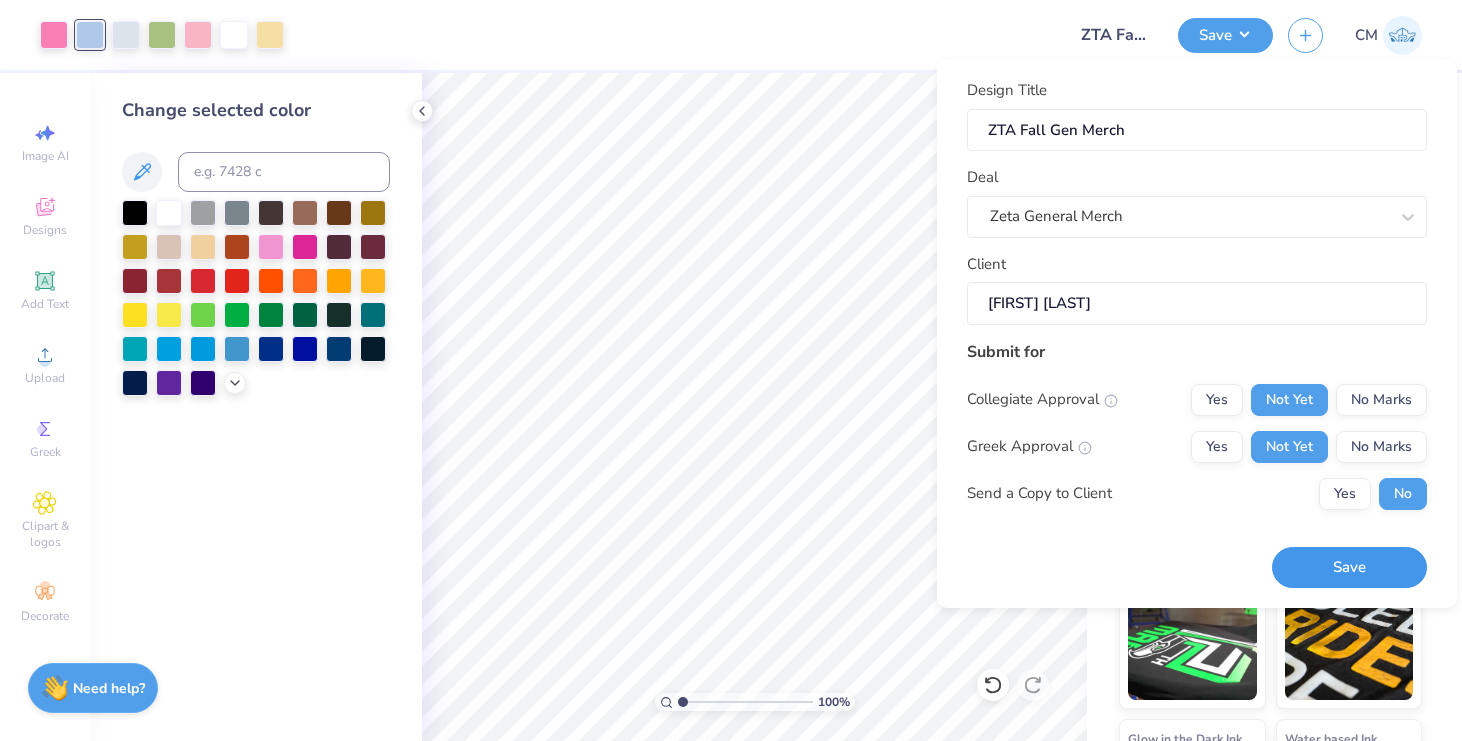 click on "Save" at bounding box center (1349, 567) 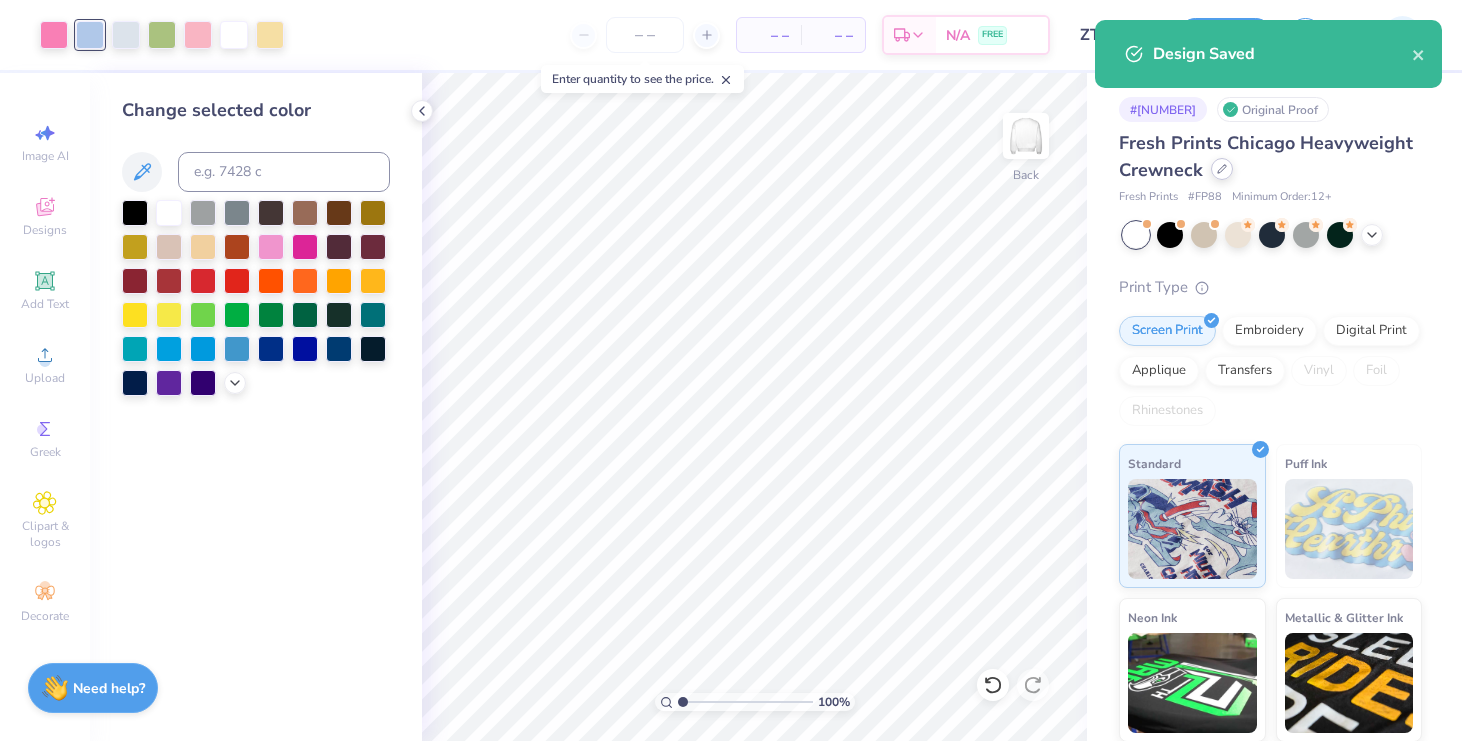 click 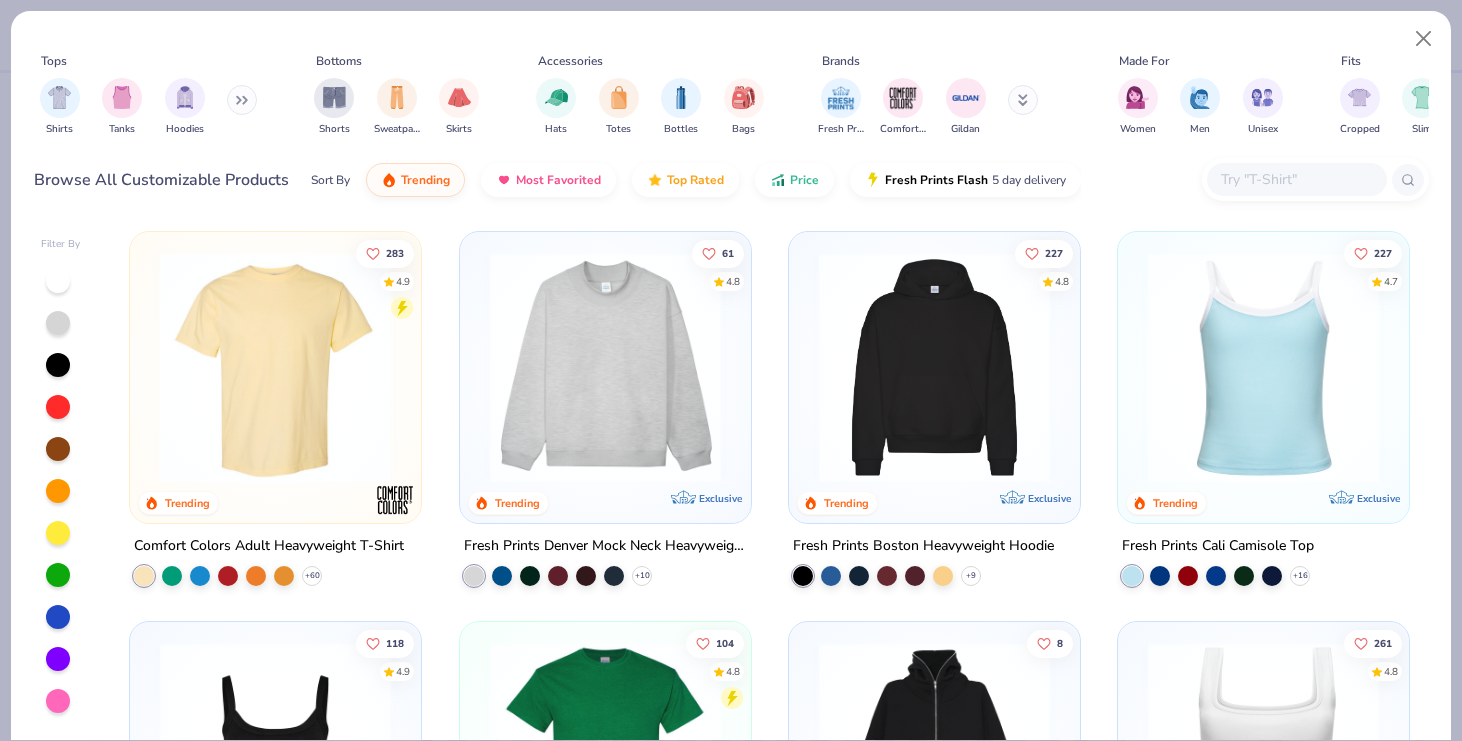 click on "Shirts Tanks Hoodies" at bounding box center (149, 107) 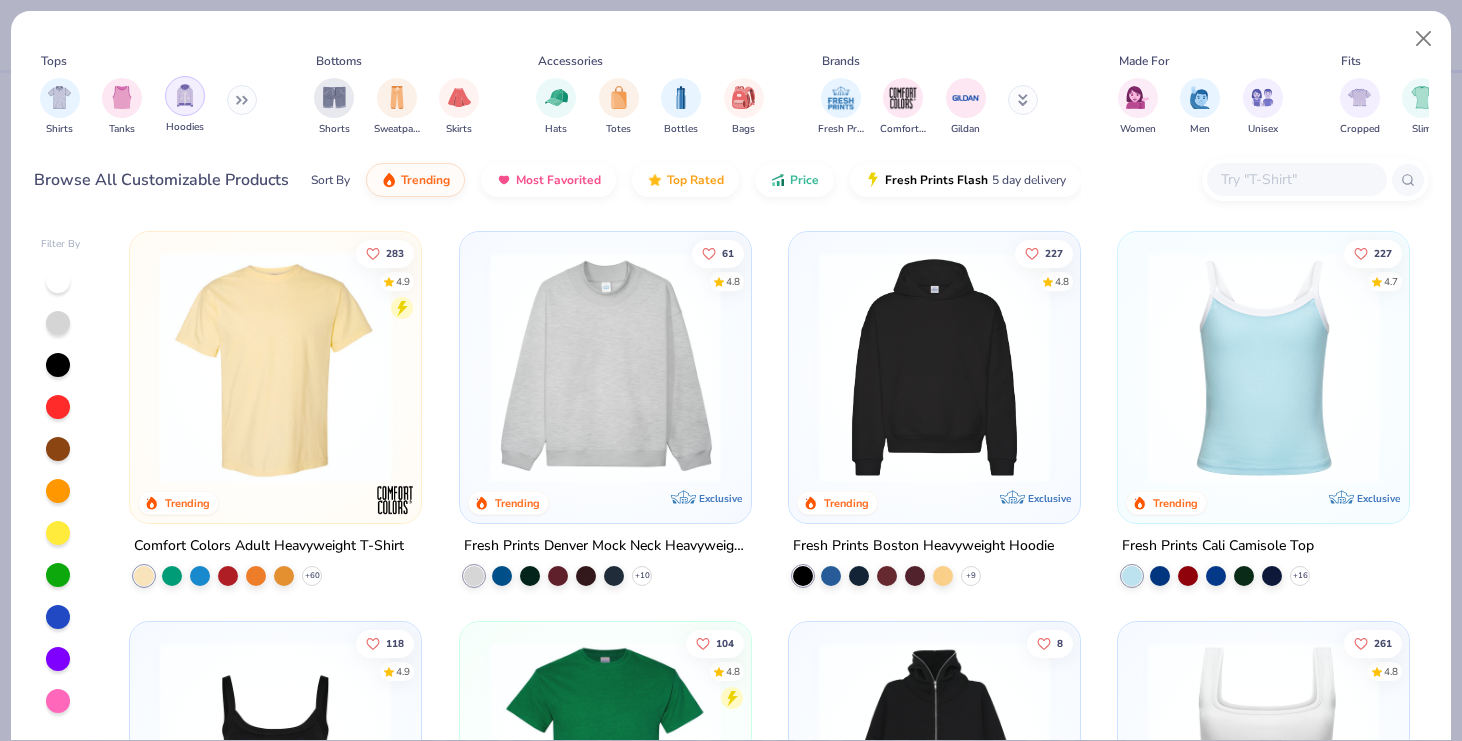 click at bounding box center [185, 96] 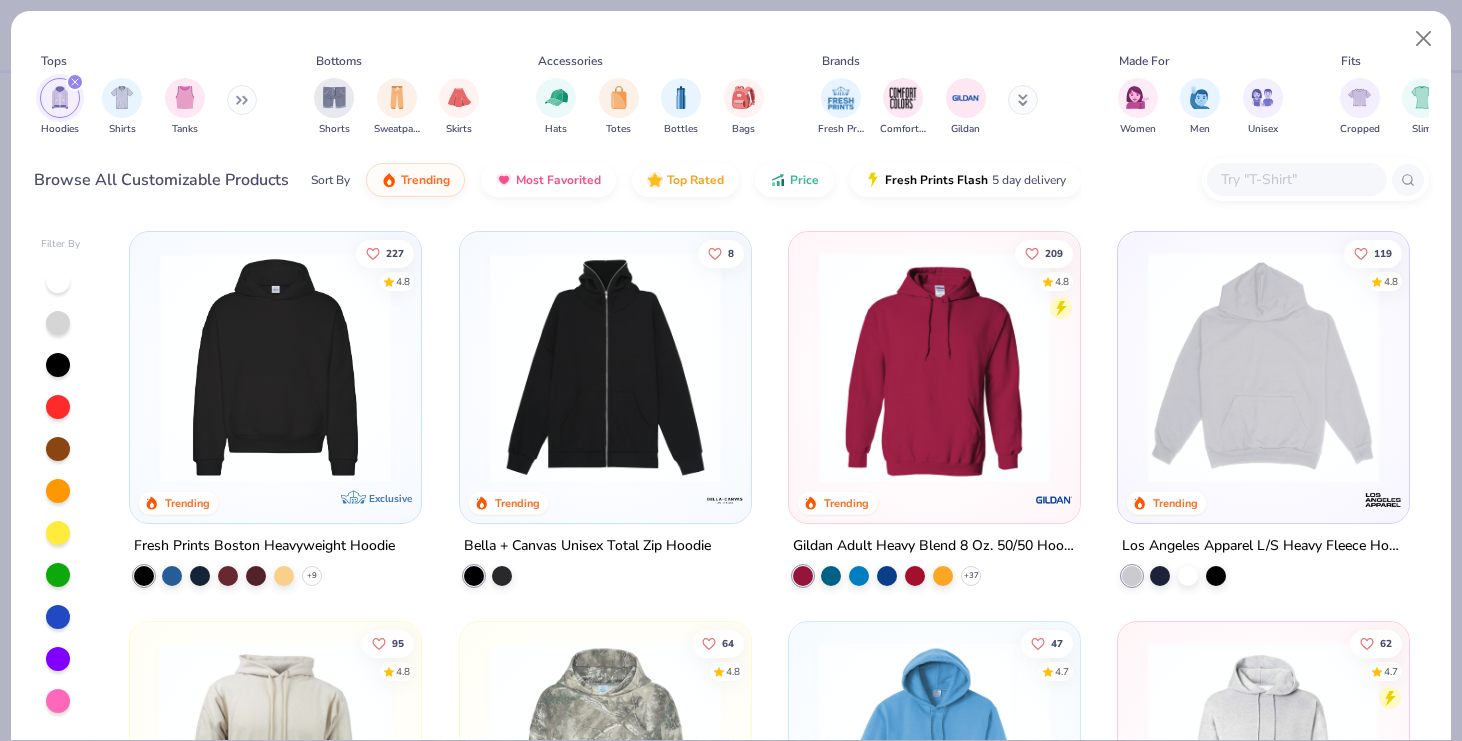 click at bounding box center (242, 100) 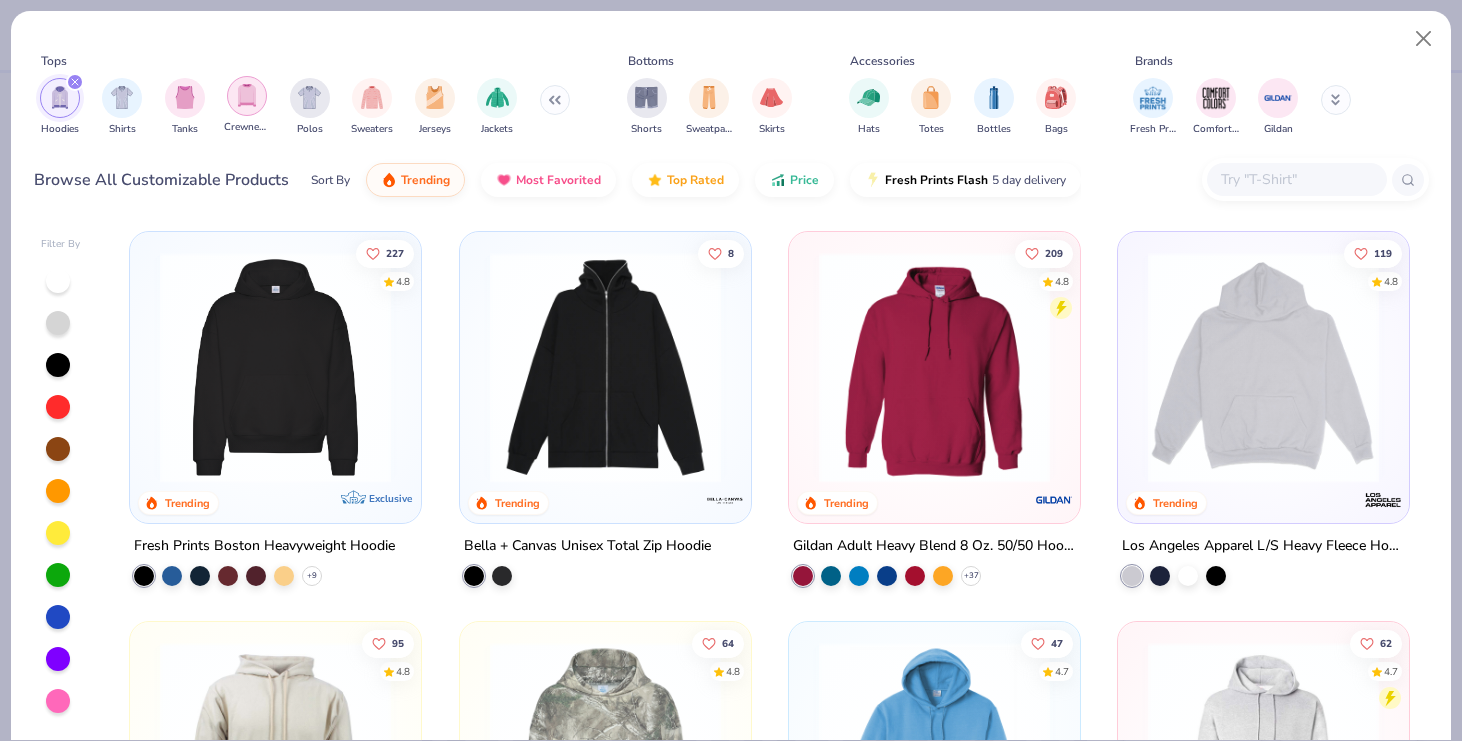 click at bounding box center [247, 96] 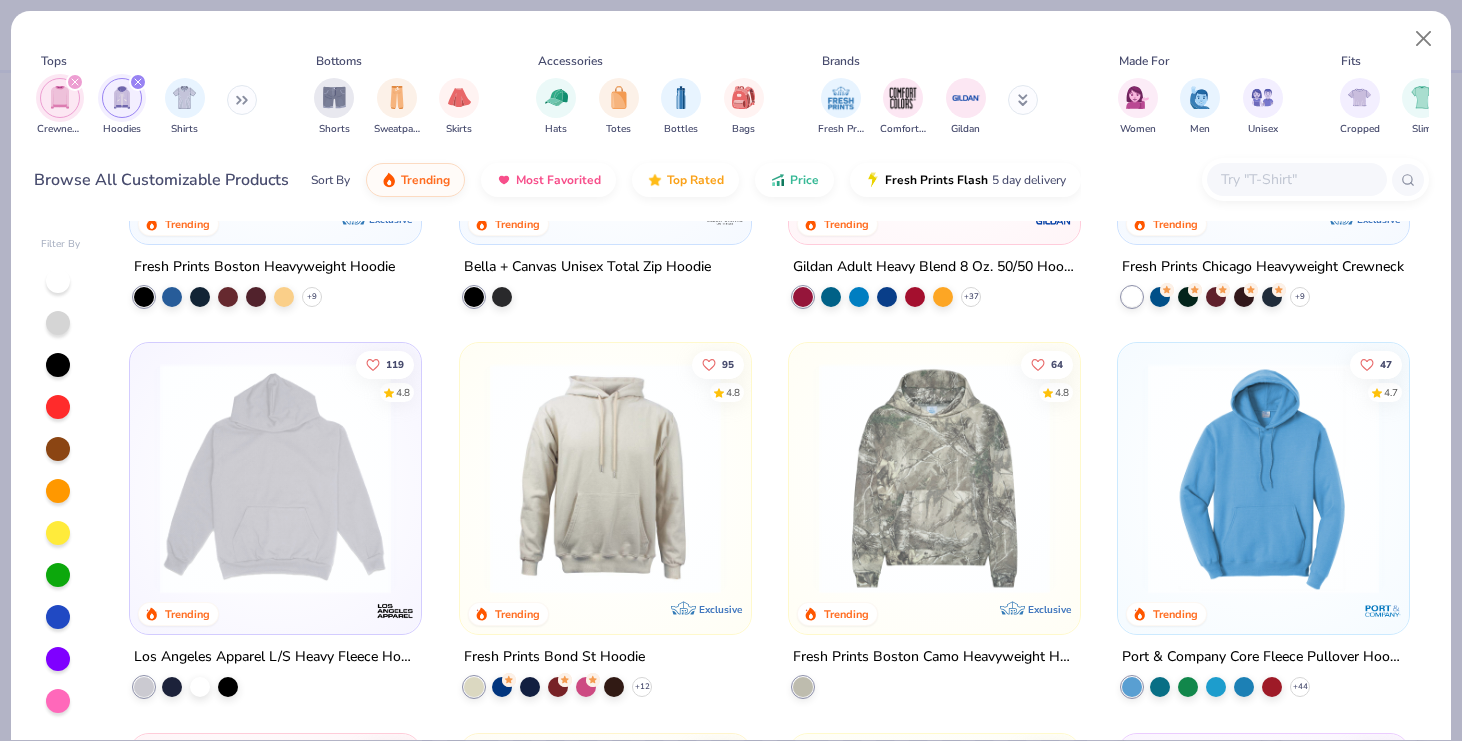 scroll, scrollTop: 278, scrollLeft: 0, axis: vertical 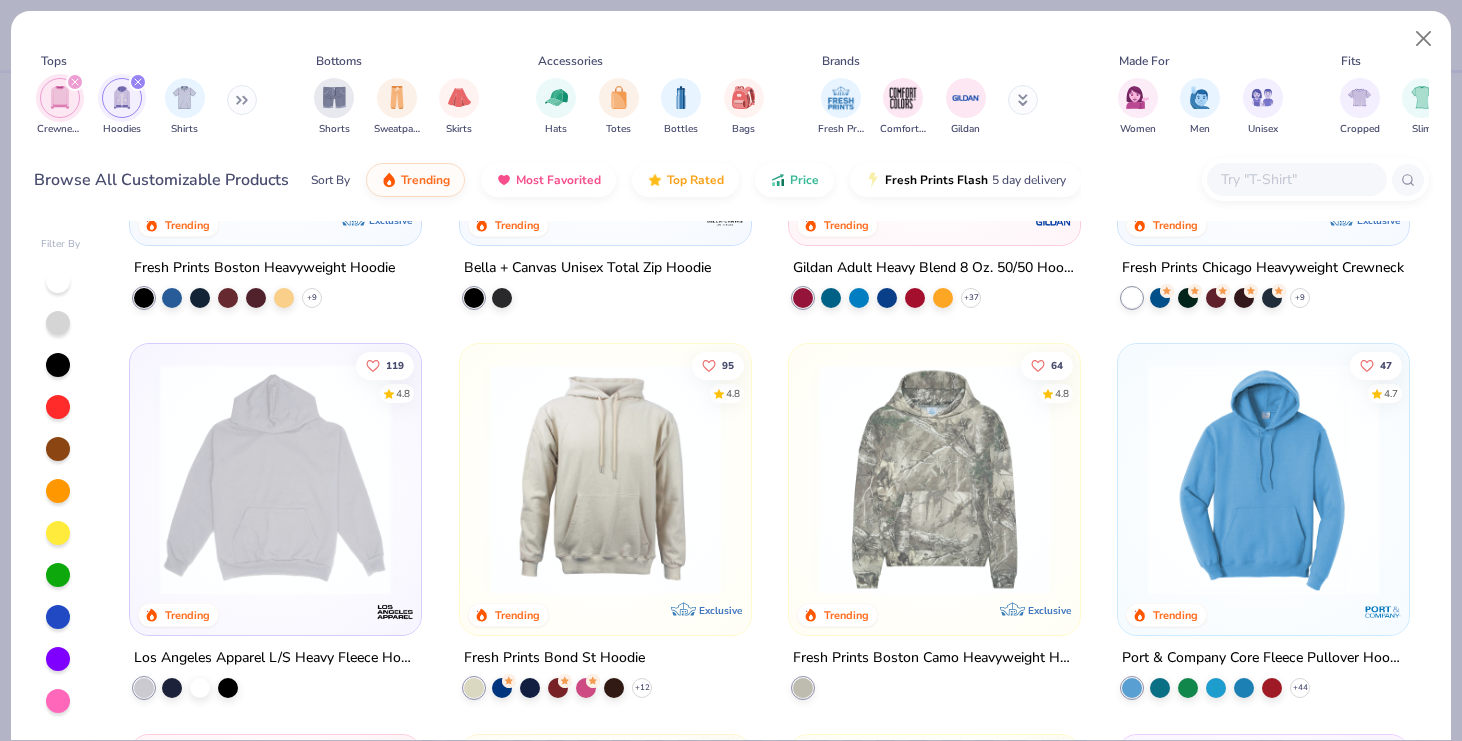 click at bounding box center (1263, 479) 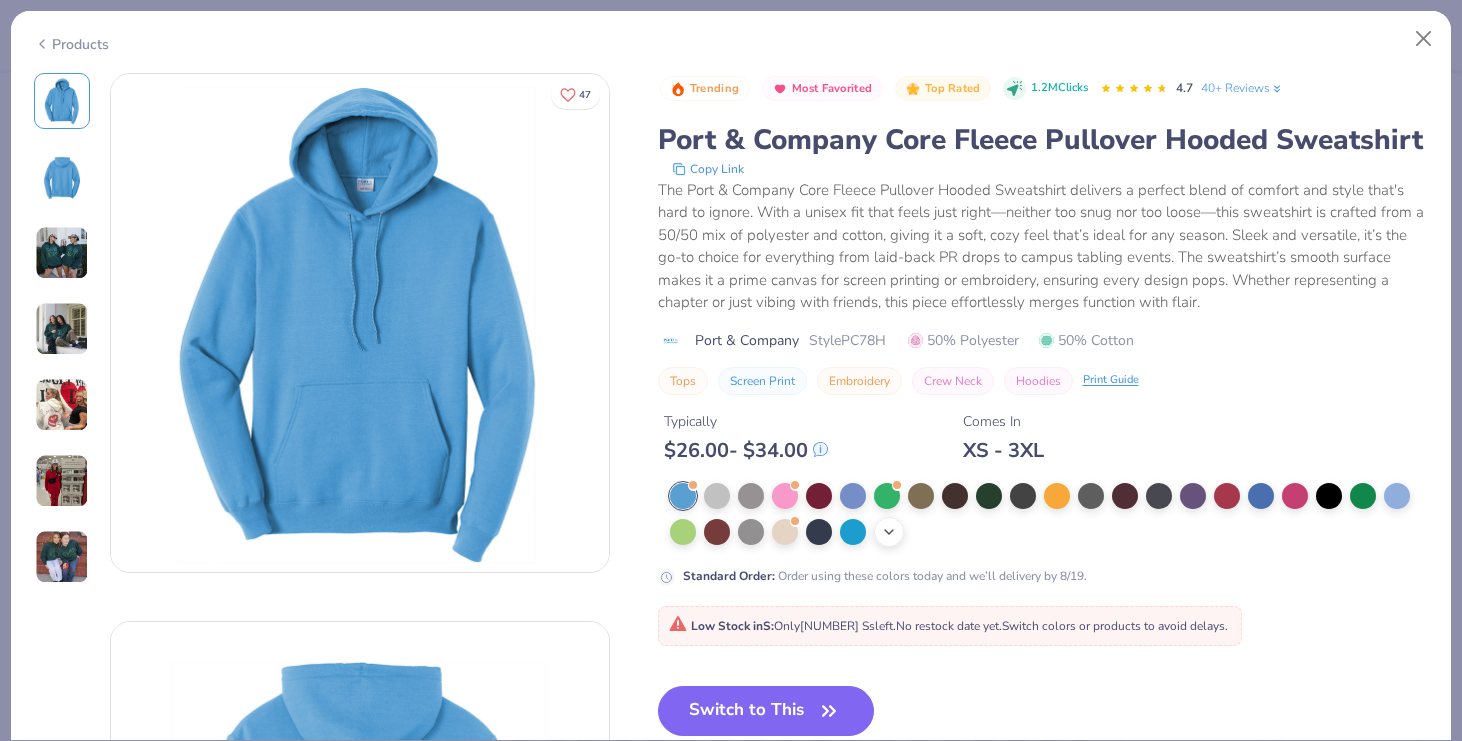 click 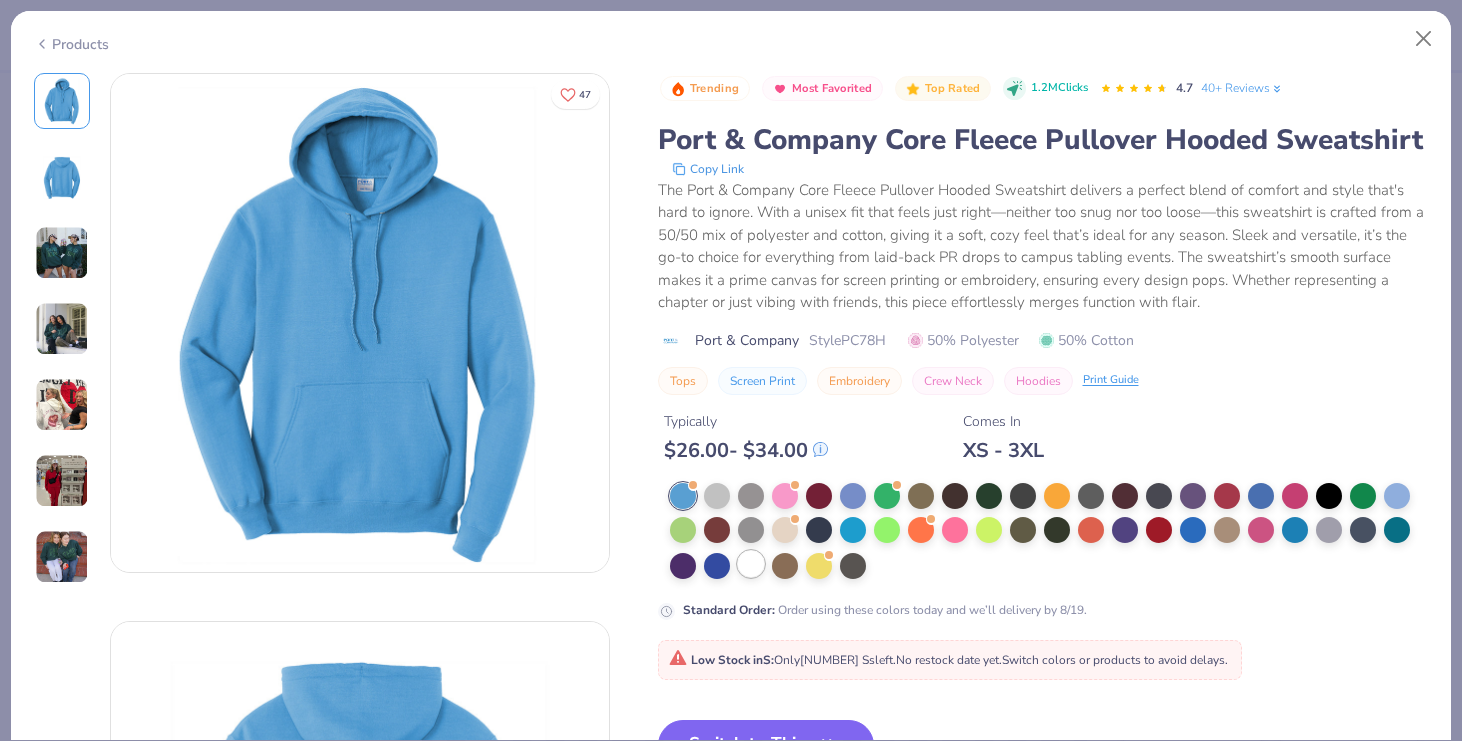 click at bounding box center [751, 564] 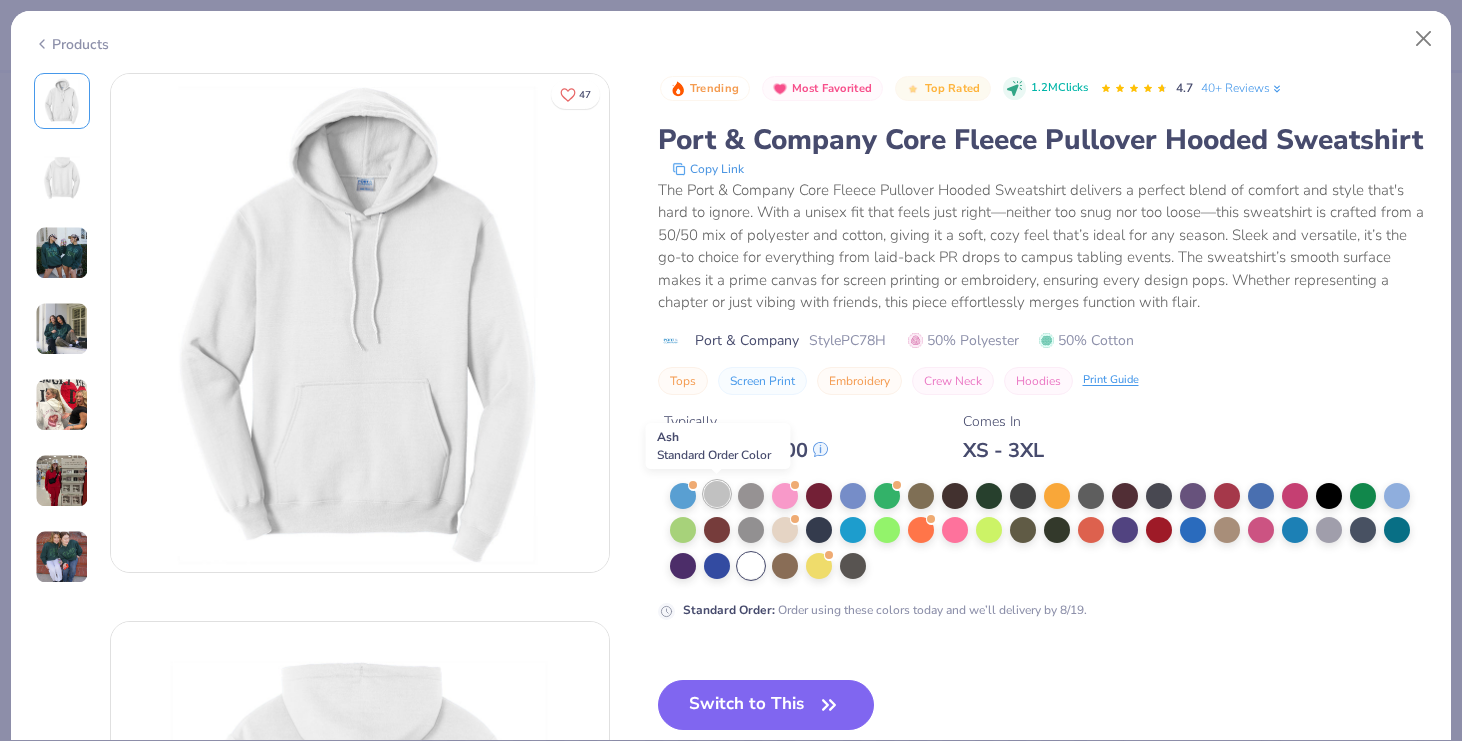 click at bounding box center [717, 494] 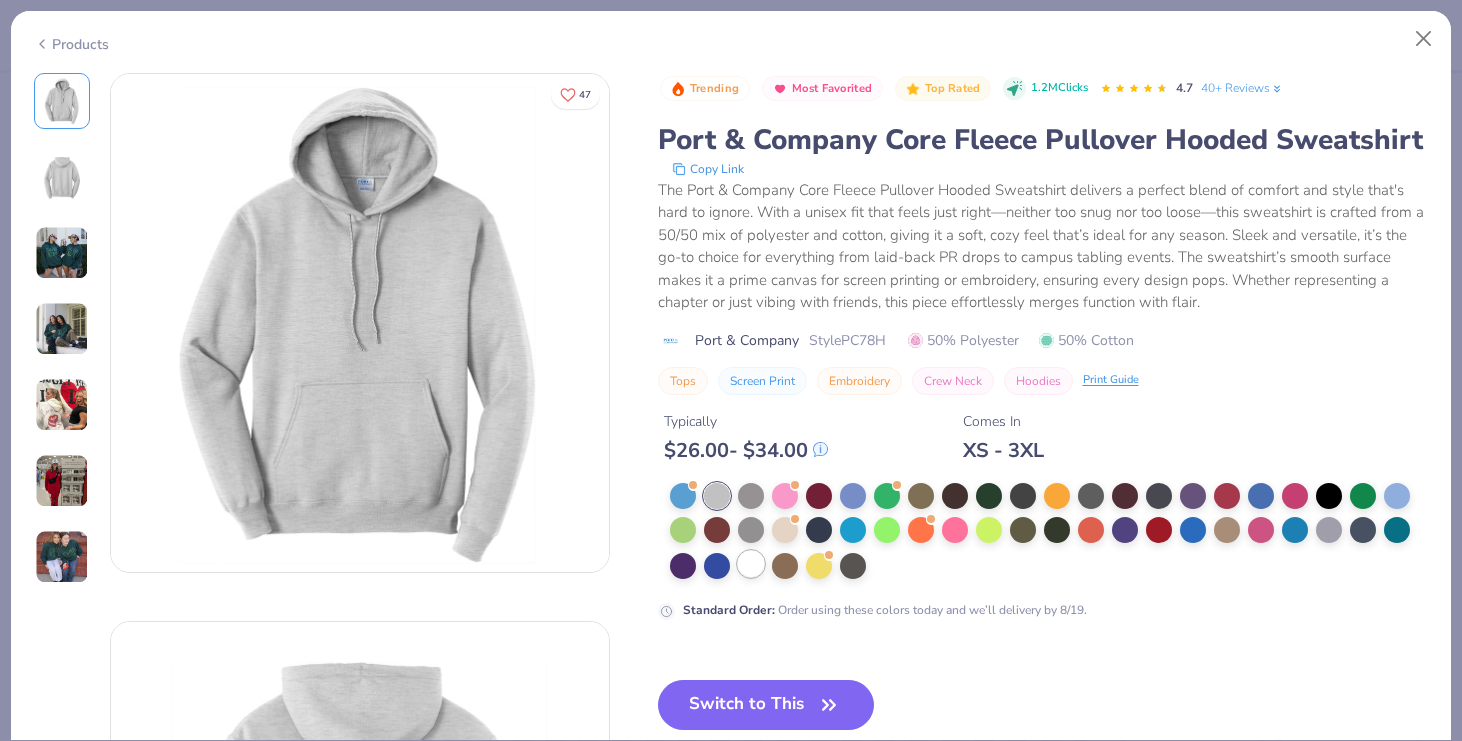 click at bounding box center [751, 564] 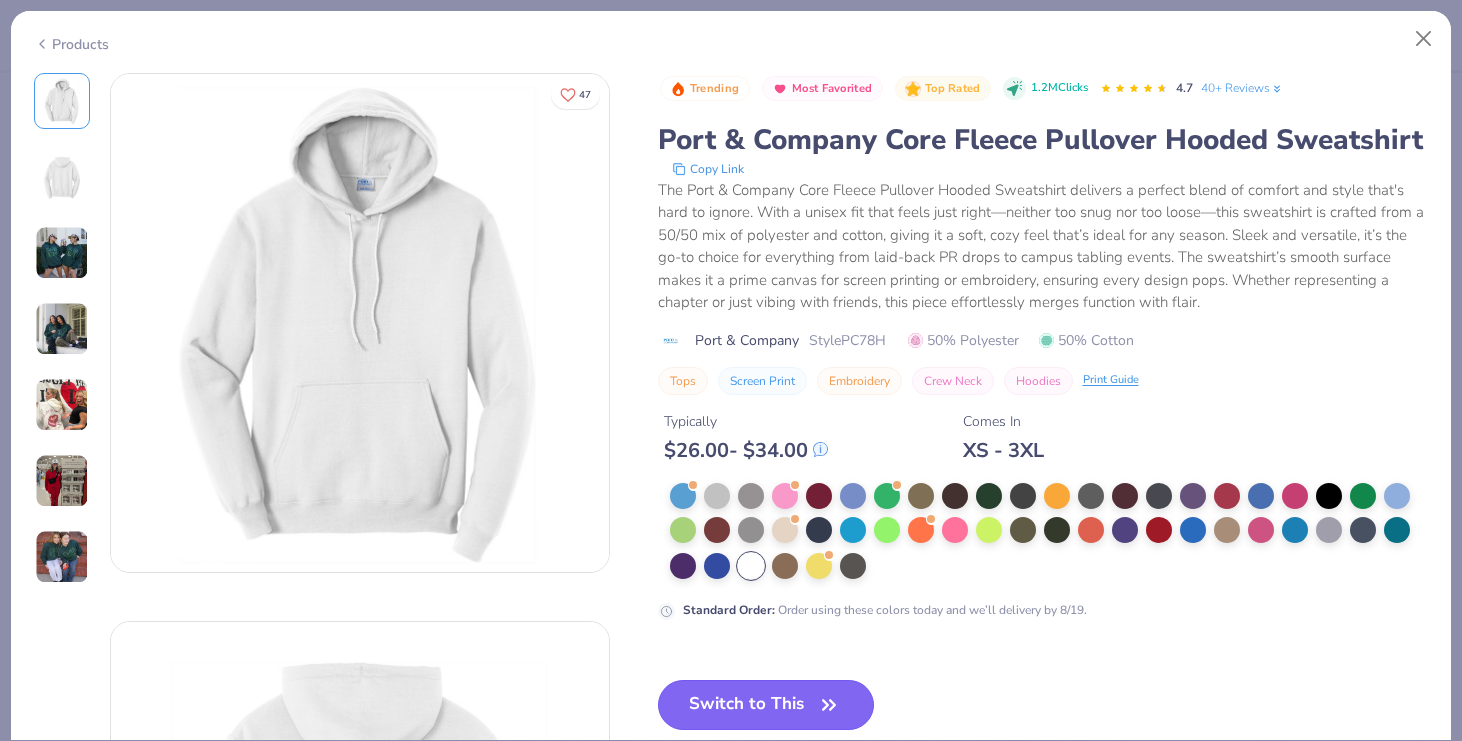click on "Switch to This" at bounding box center [766, 705] 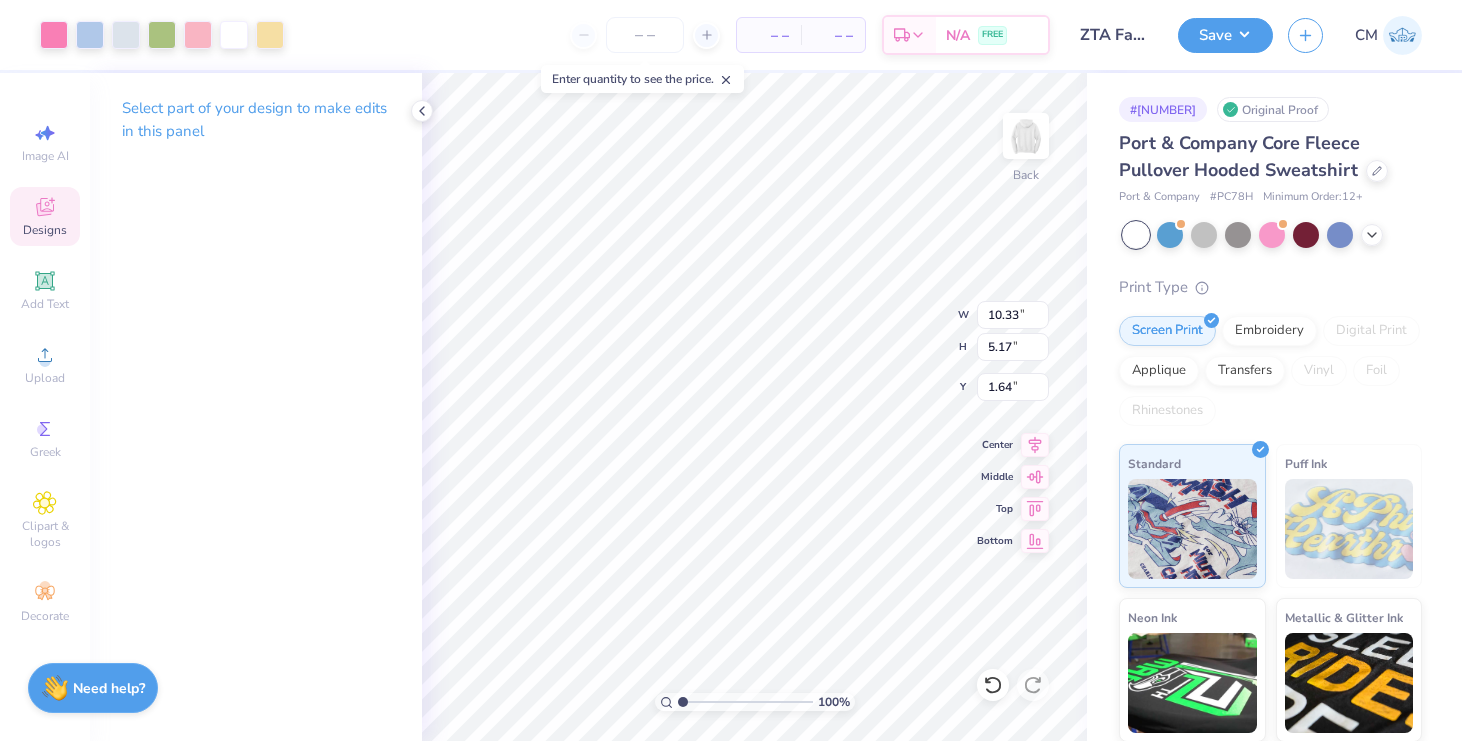 type on "3.00" 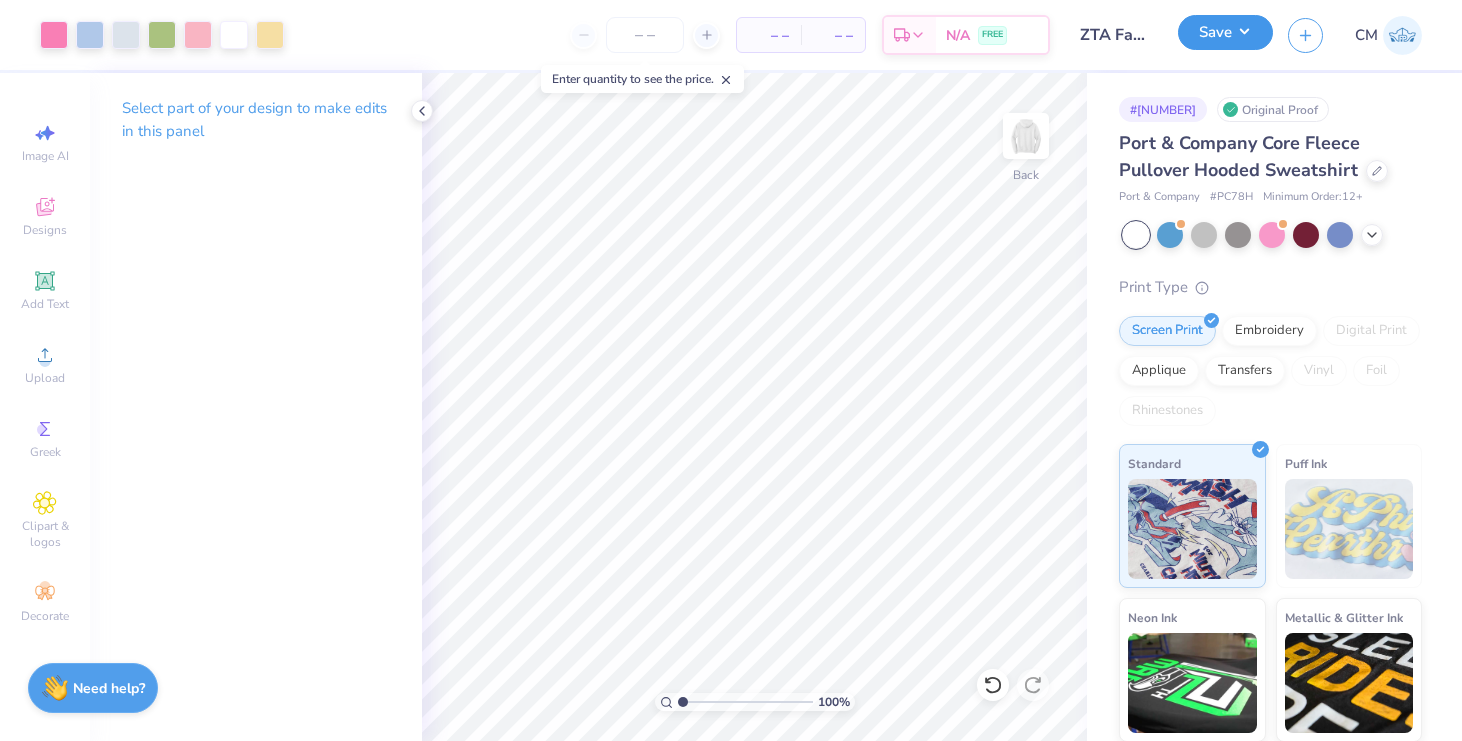 click on "Save" at bounding box center (1225, 32) 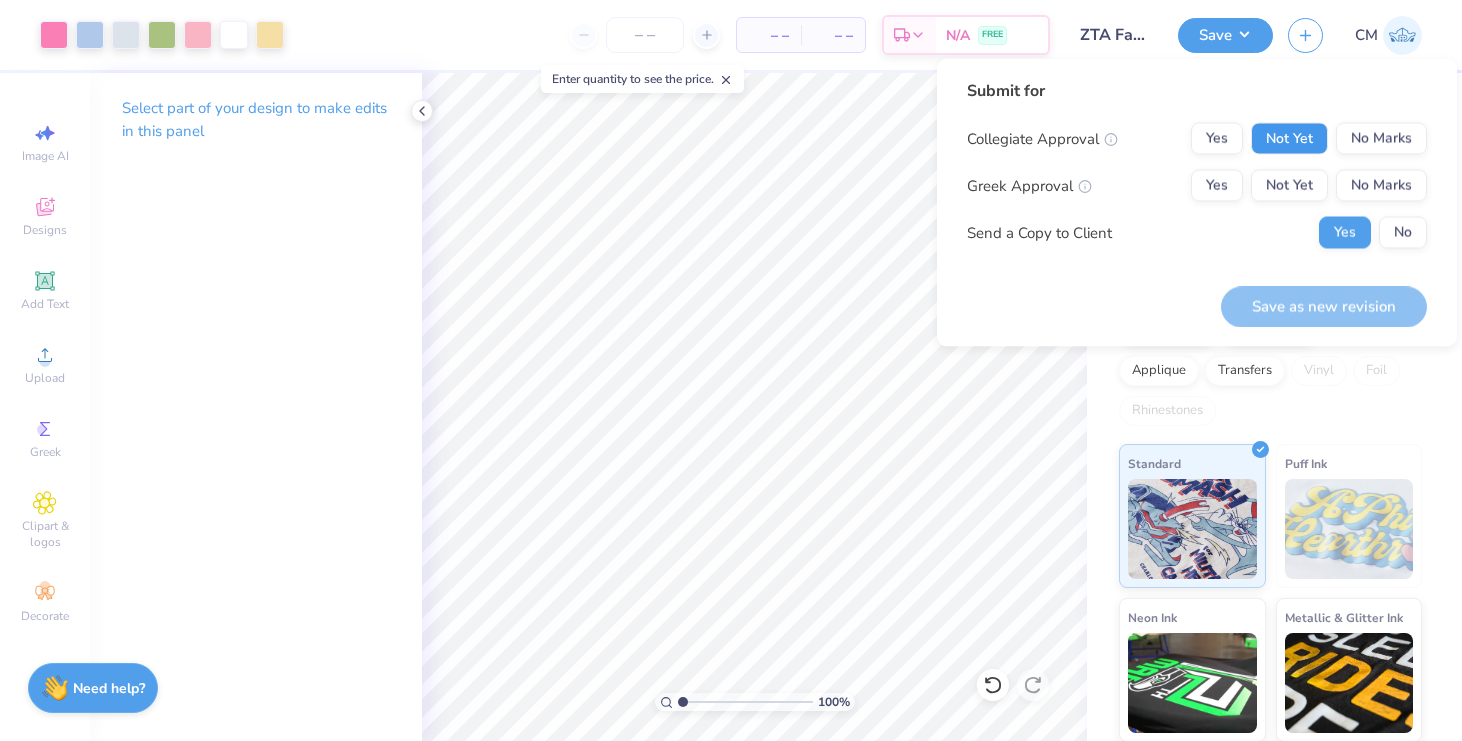 click on "Not Yet" at bounding box center (1289, 139) 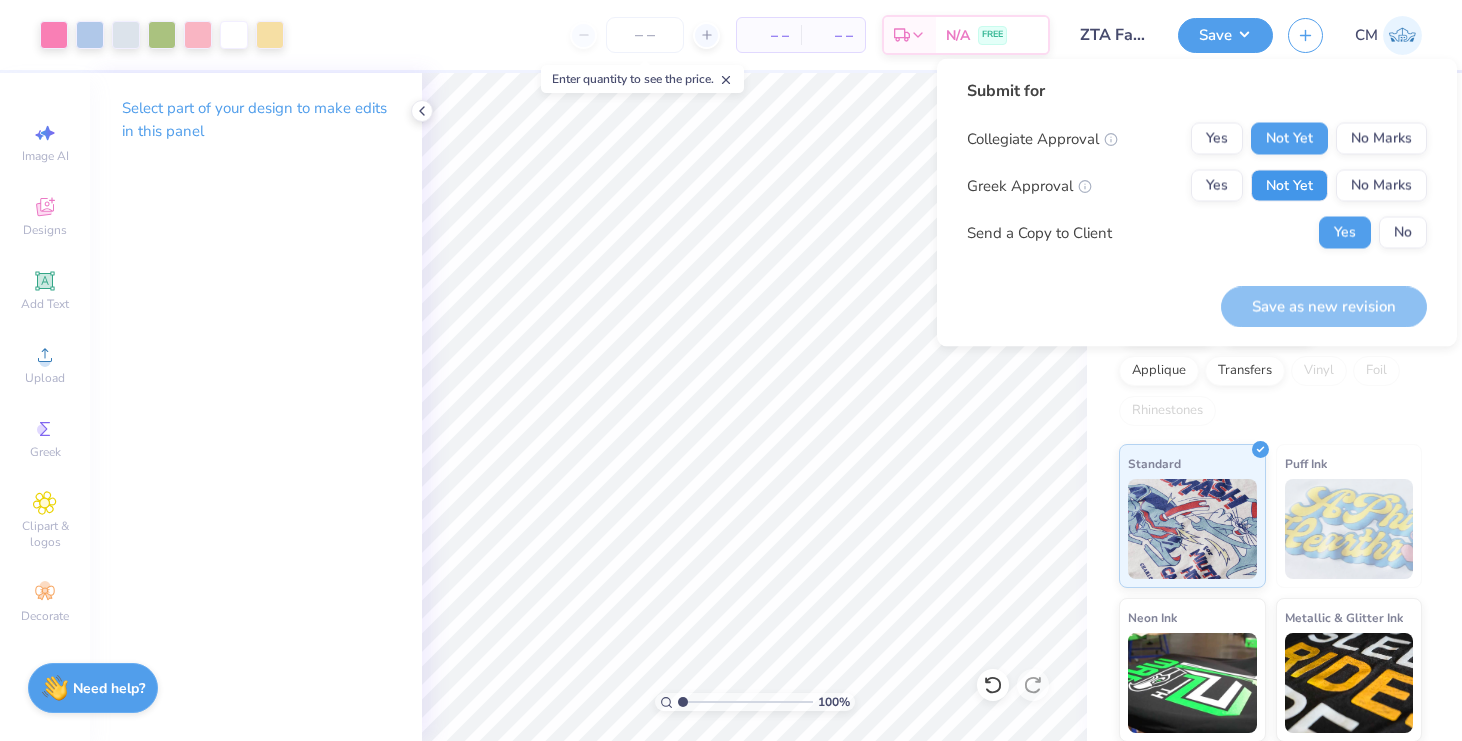 click on "Not Yet" at bounding box center (1289, 186) 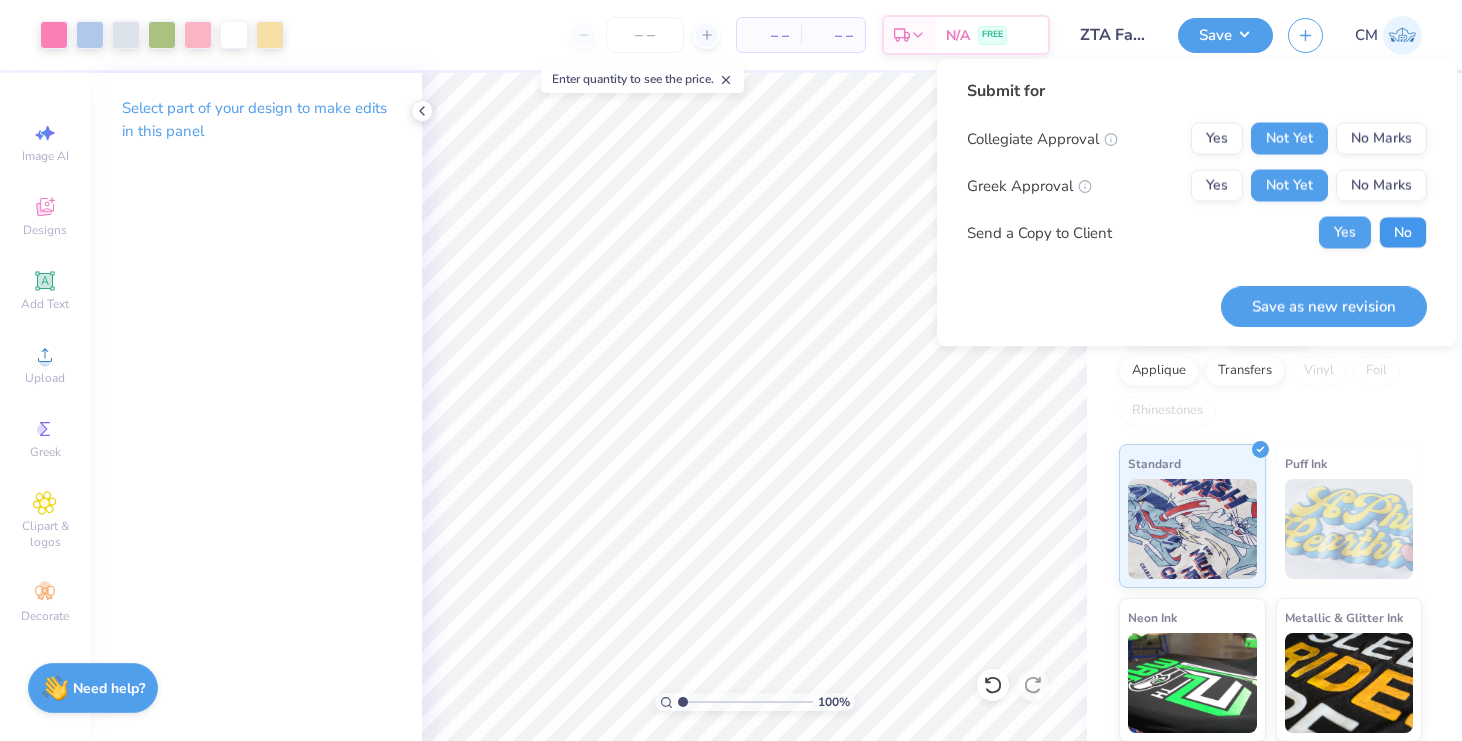 click on "No" at bounding box center [1403, 233] 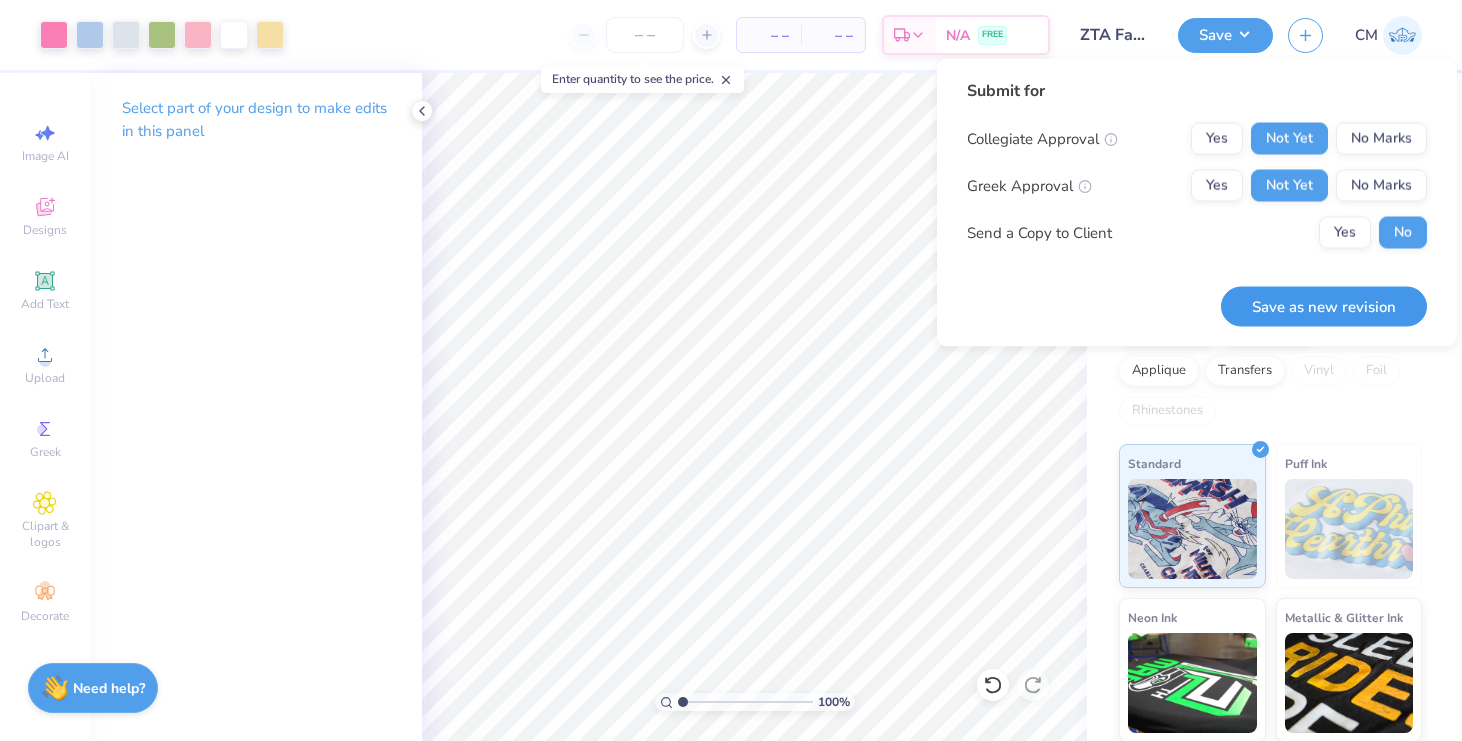 click on "Save as new revision" at bounding box center [1324, 306] 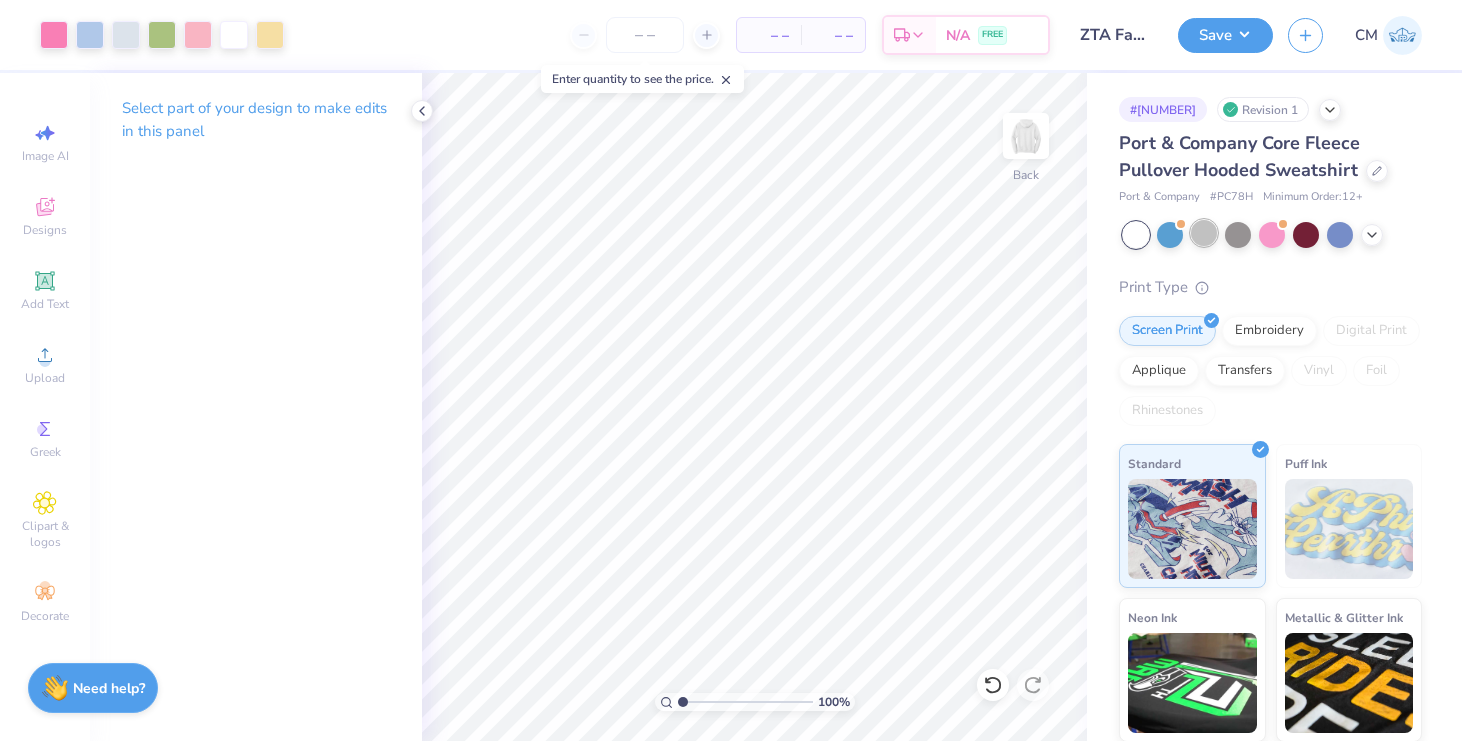 click at bounding box center [1204, 233] 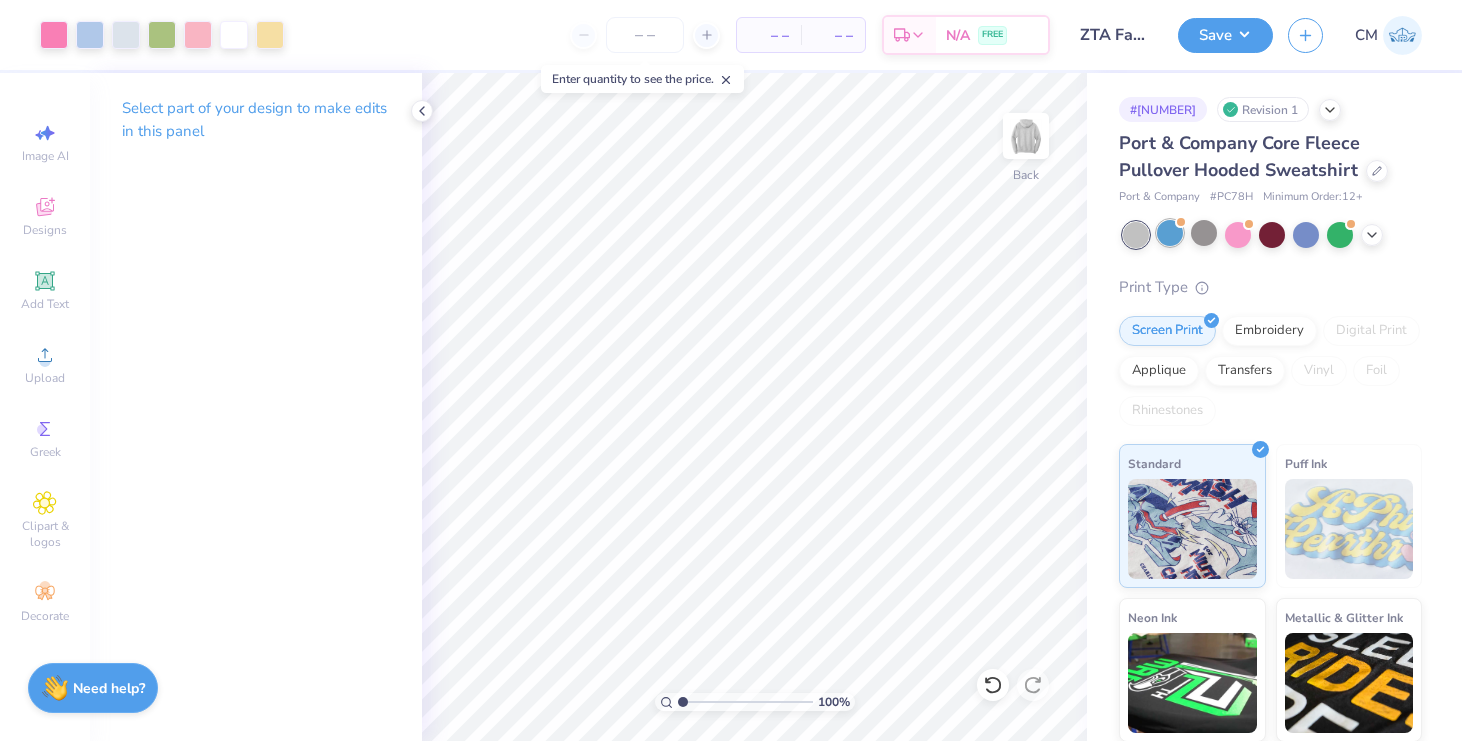 click at bounding box center [1170, 233] 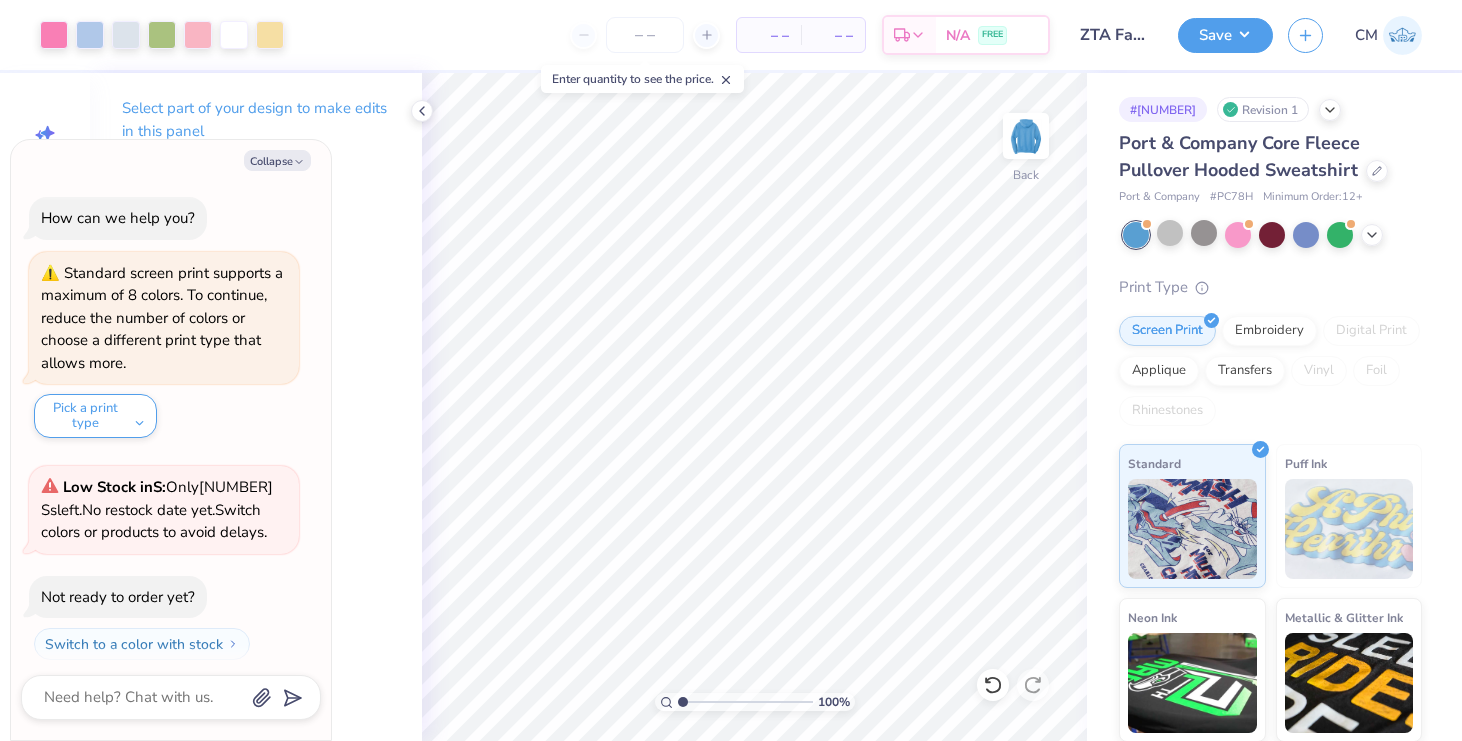scroll, scrollTop: 49, scrollLeft: 0, axis: vertical 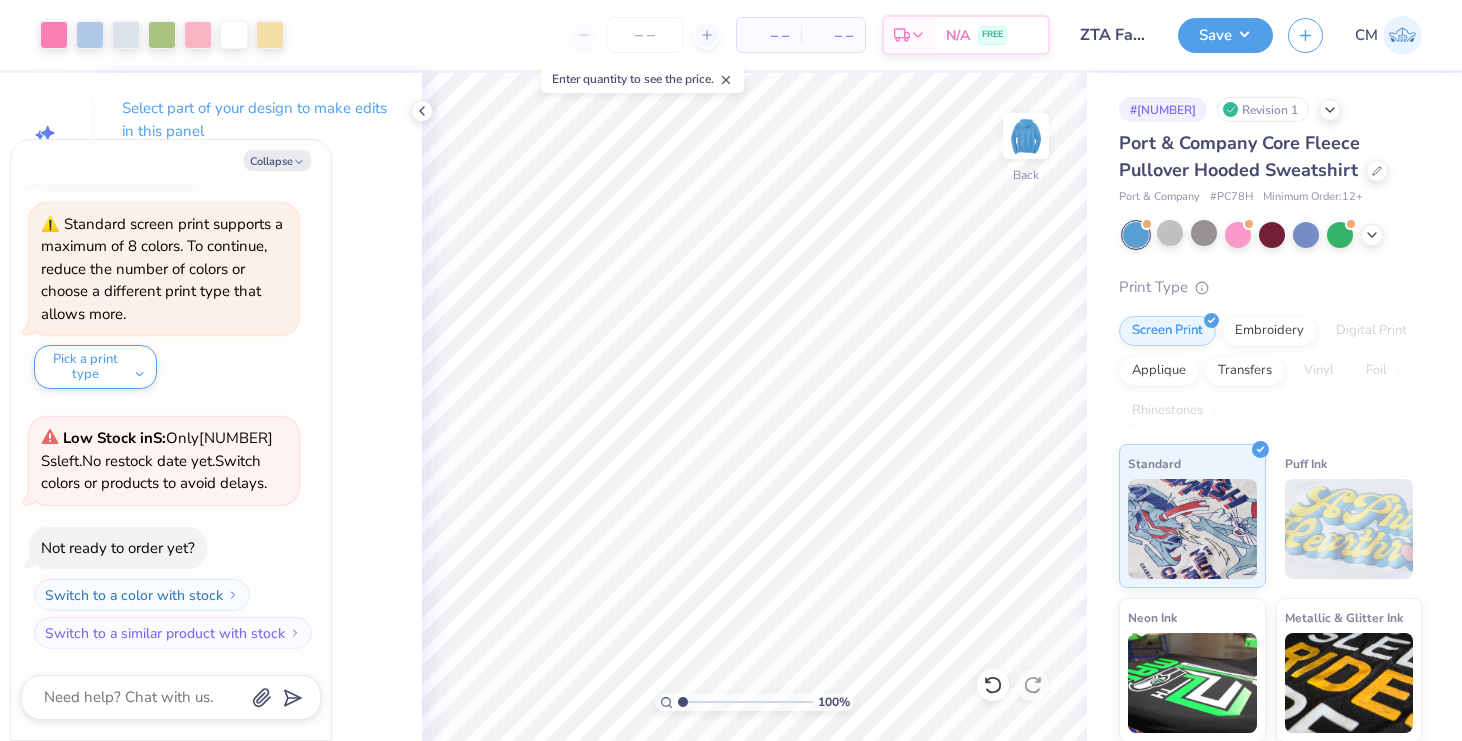 click at bounding box center [1136, 235] 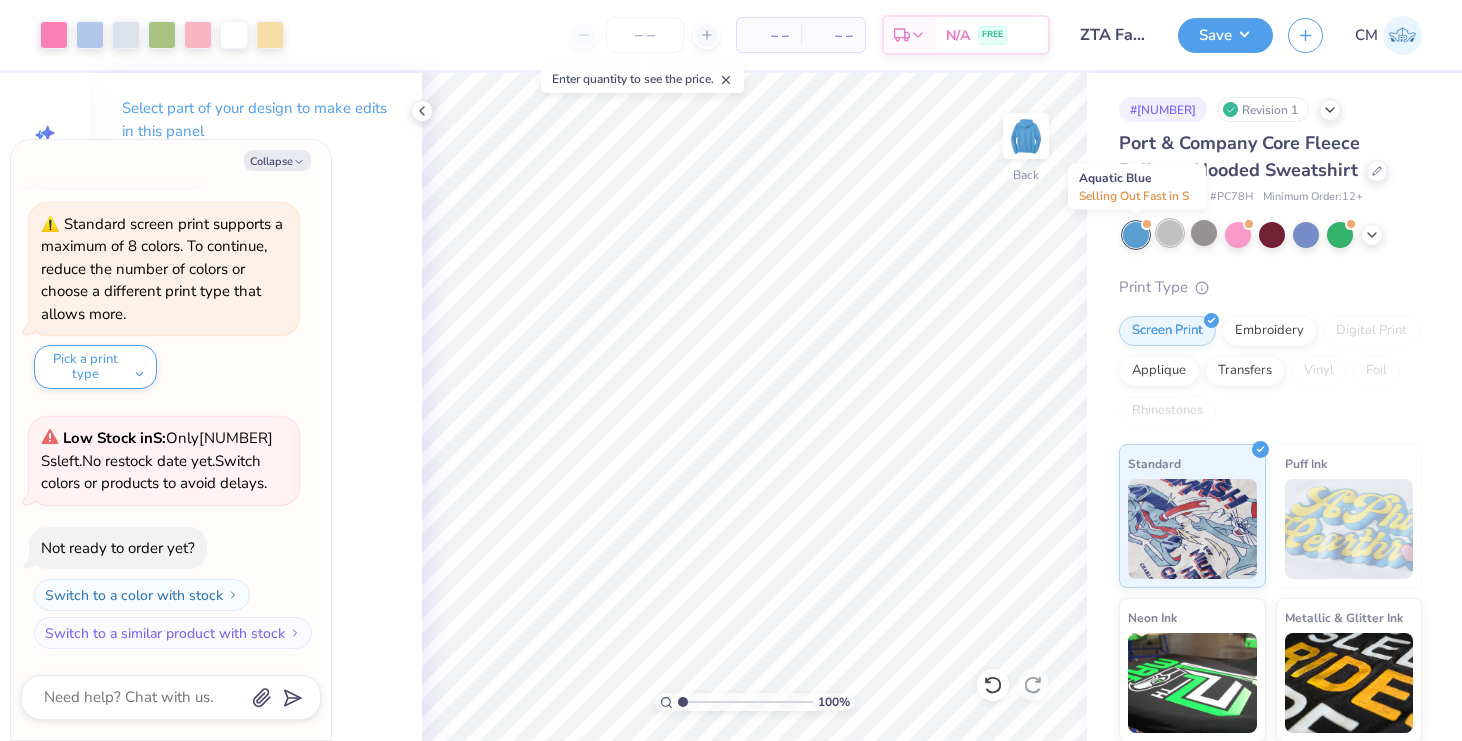 scroll, scrollTop: 309, scrollLeft: 0, axis: vertical 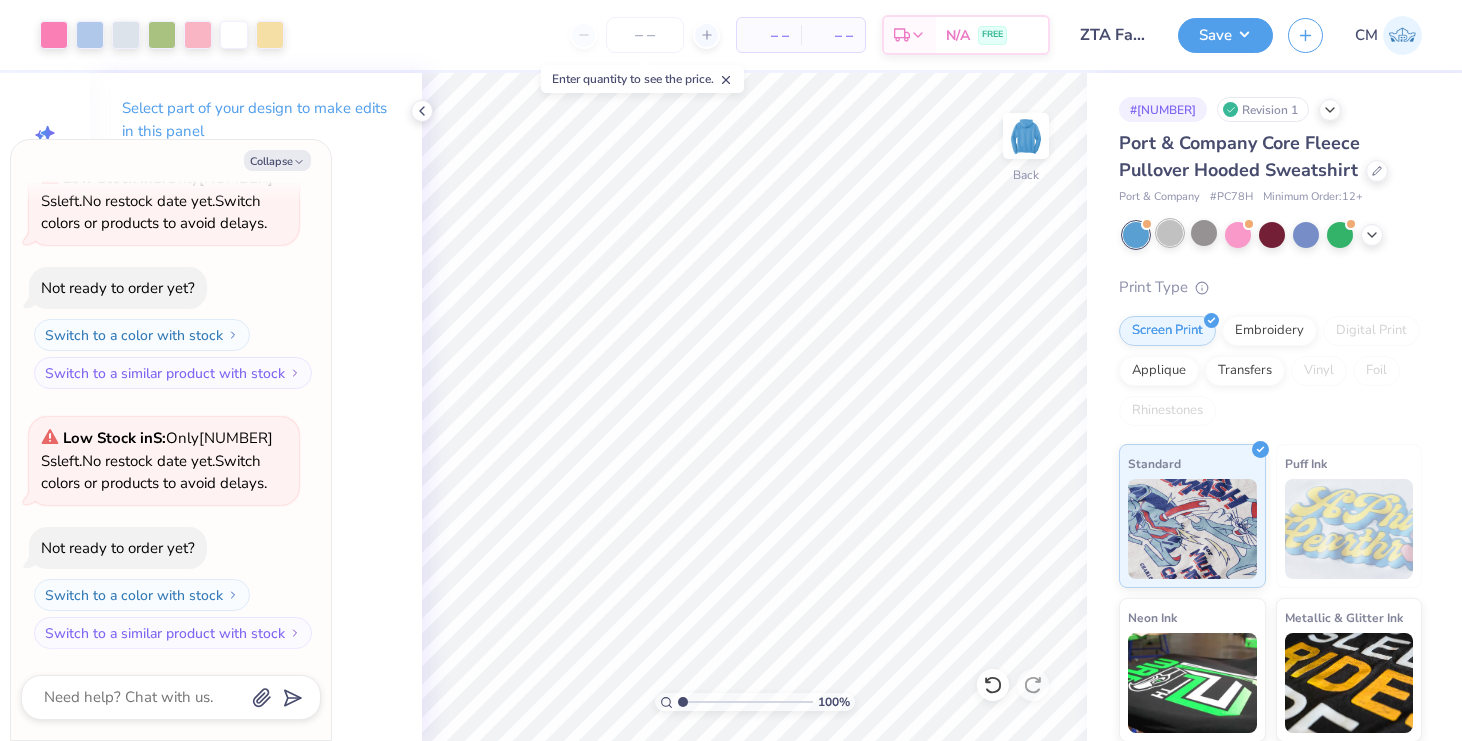 click at bounding box center (1170, 233) 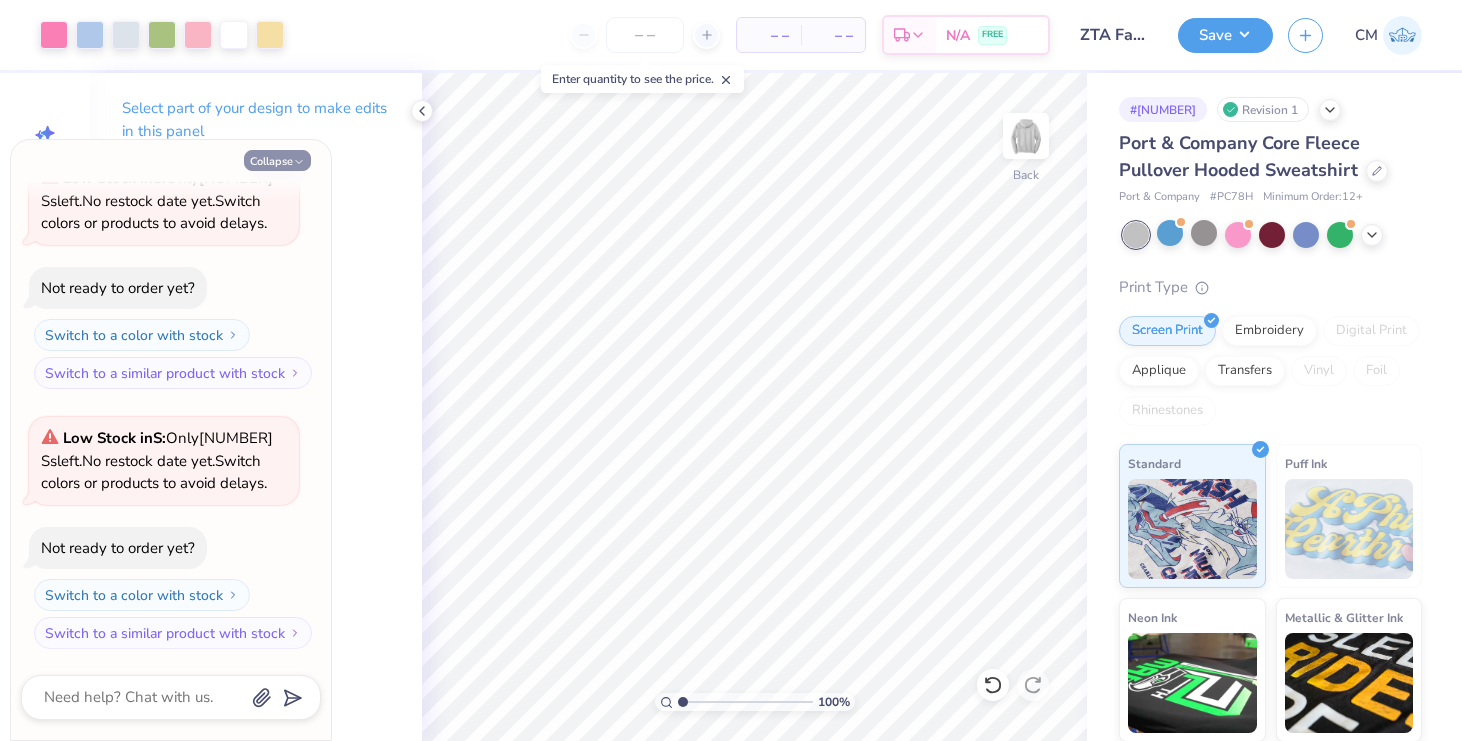 click on "Collapse" at bounding box center (277, 160) 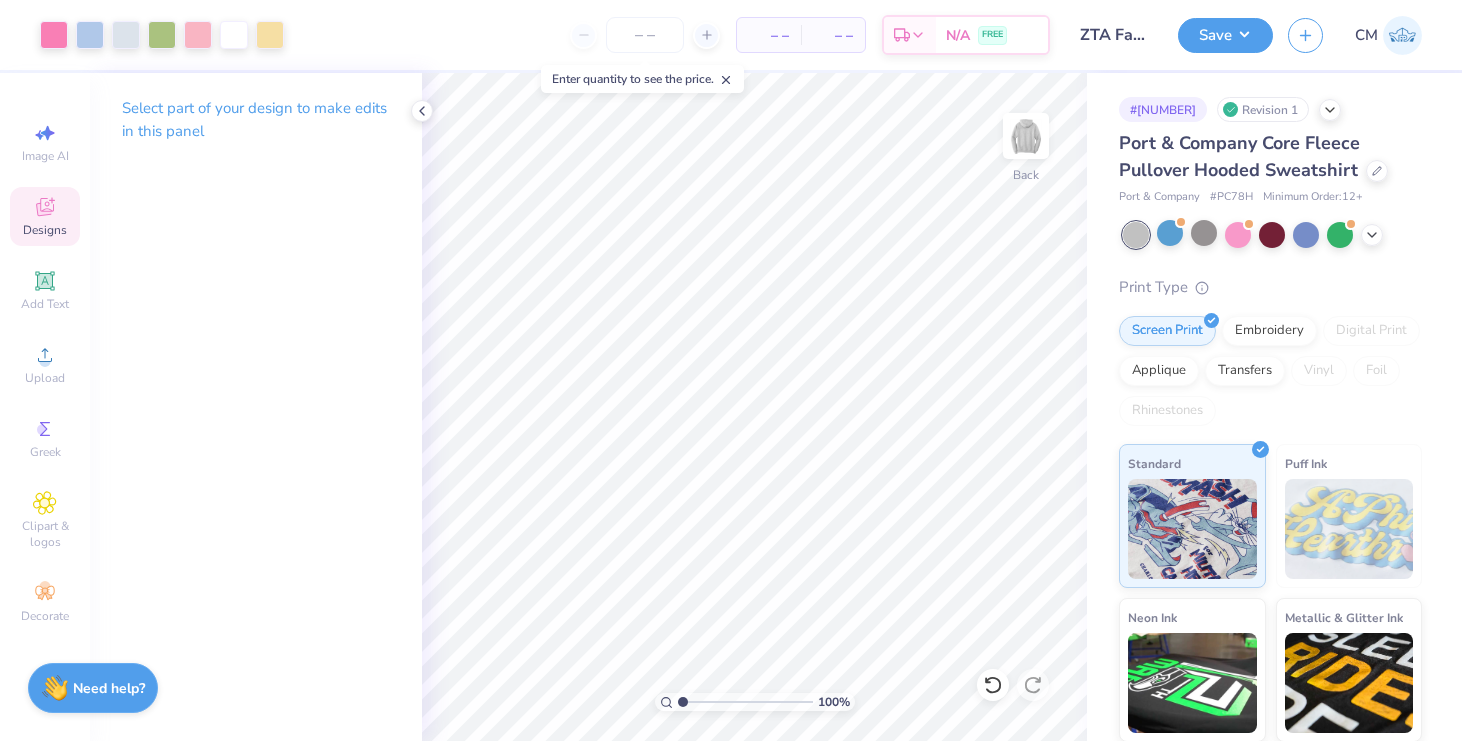click on "Designs" at bounding box center [45, 230] 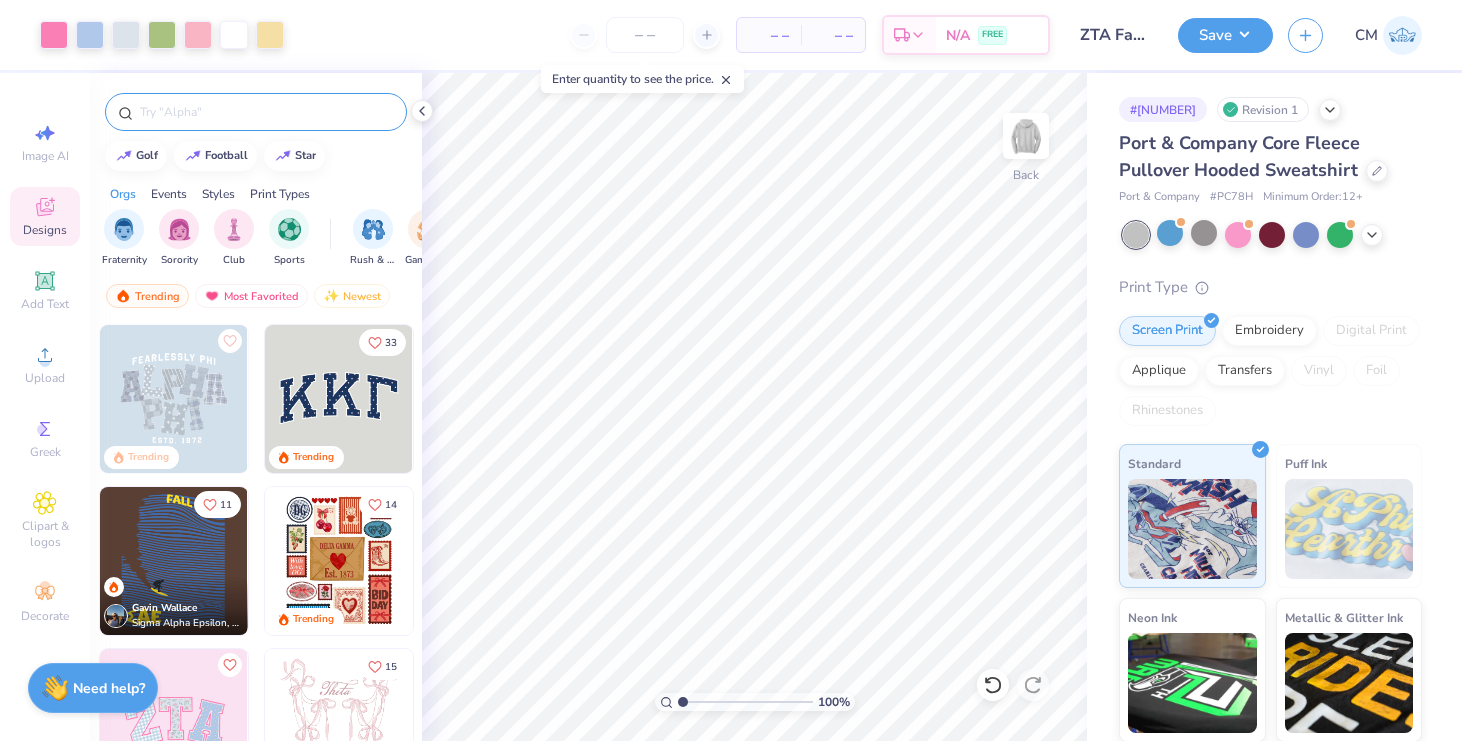 click at bounding box center [256, 112] 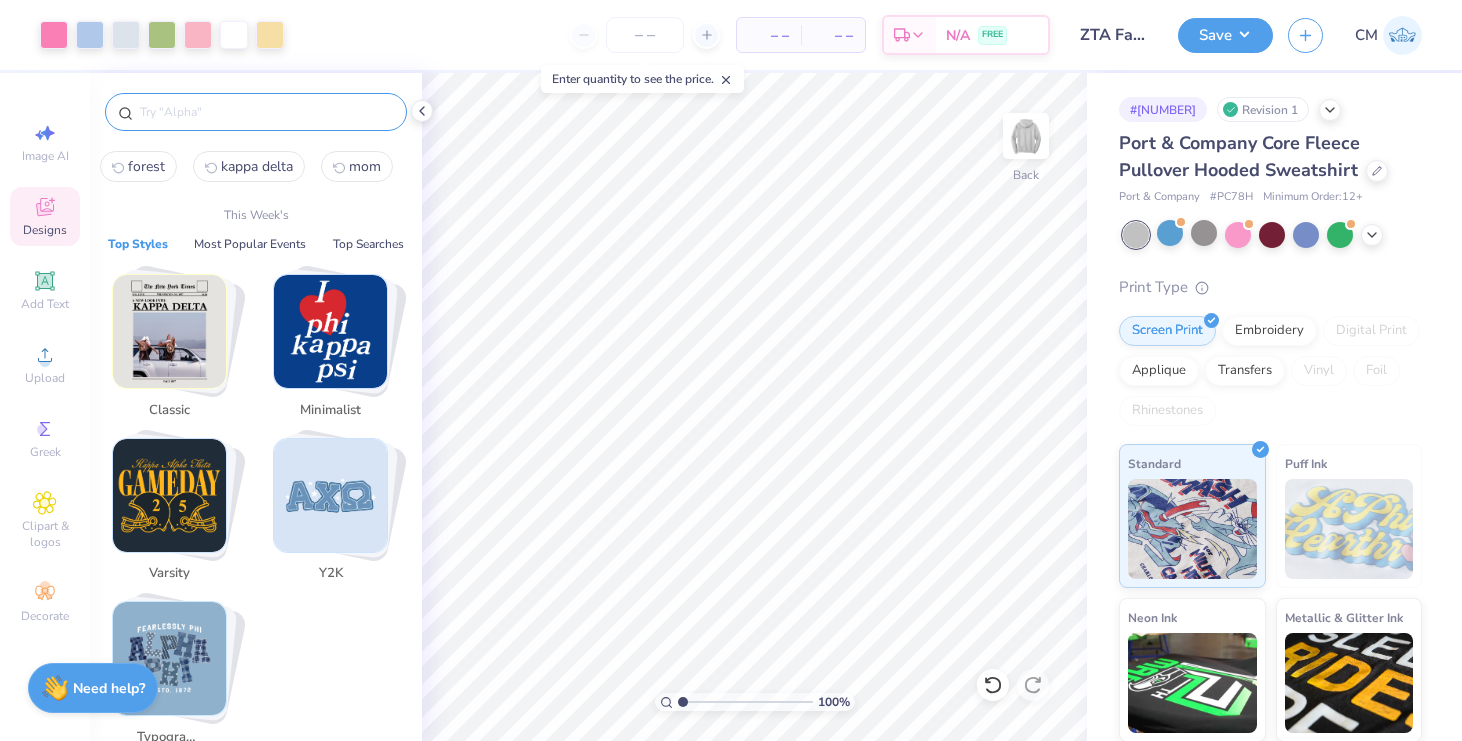 click at bounding box center (266, 112) 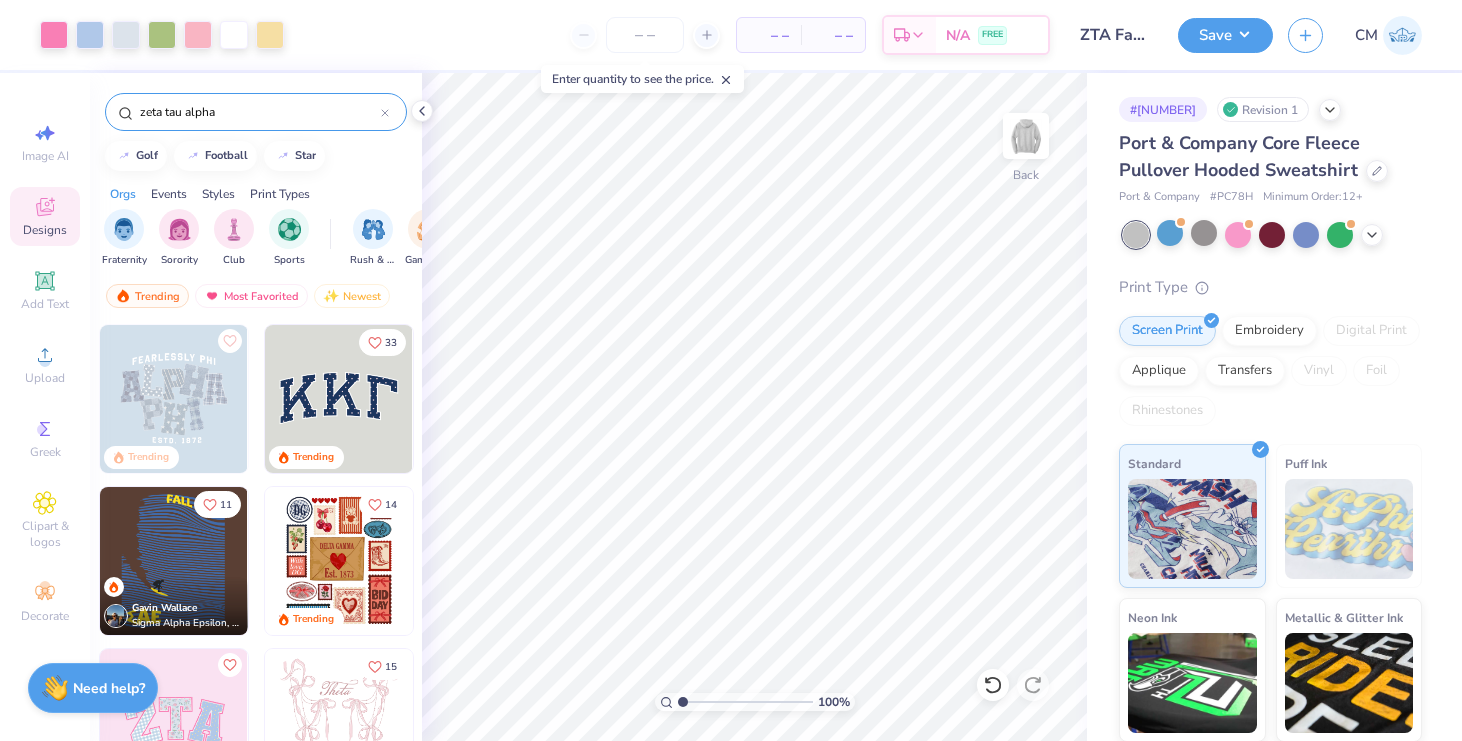 type on "zeta tau alpha" 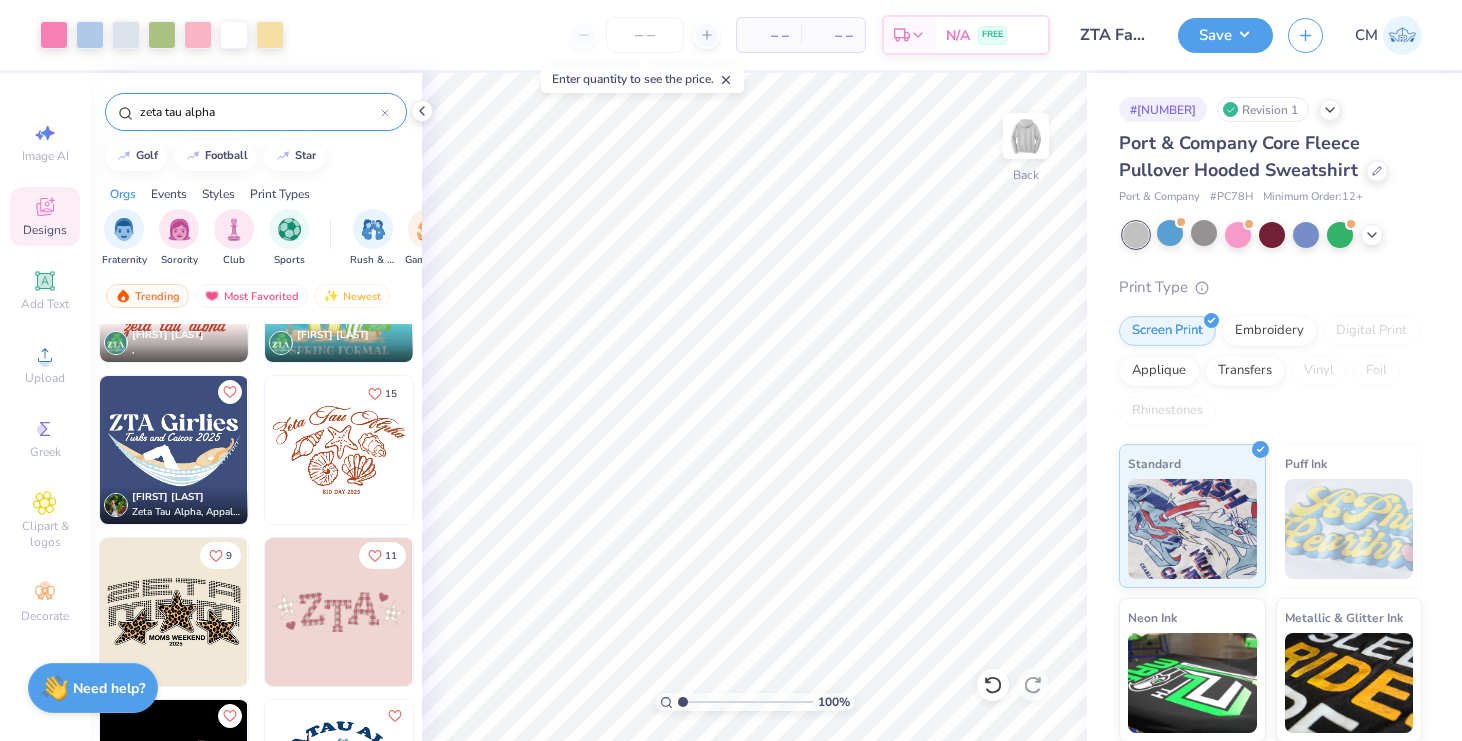 scroll, scrollTop: 3840, scrollLeft: 0, axis: vertical 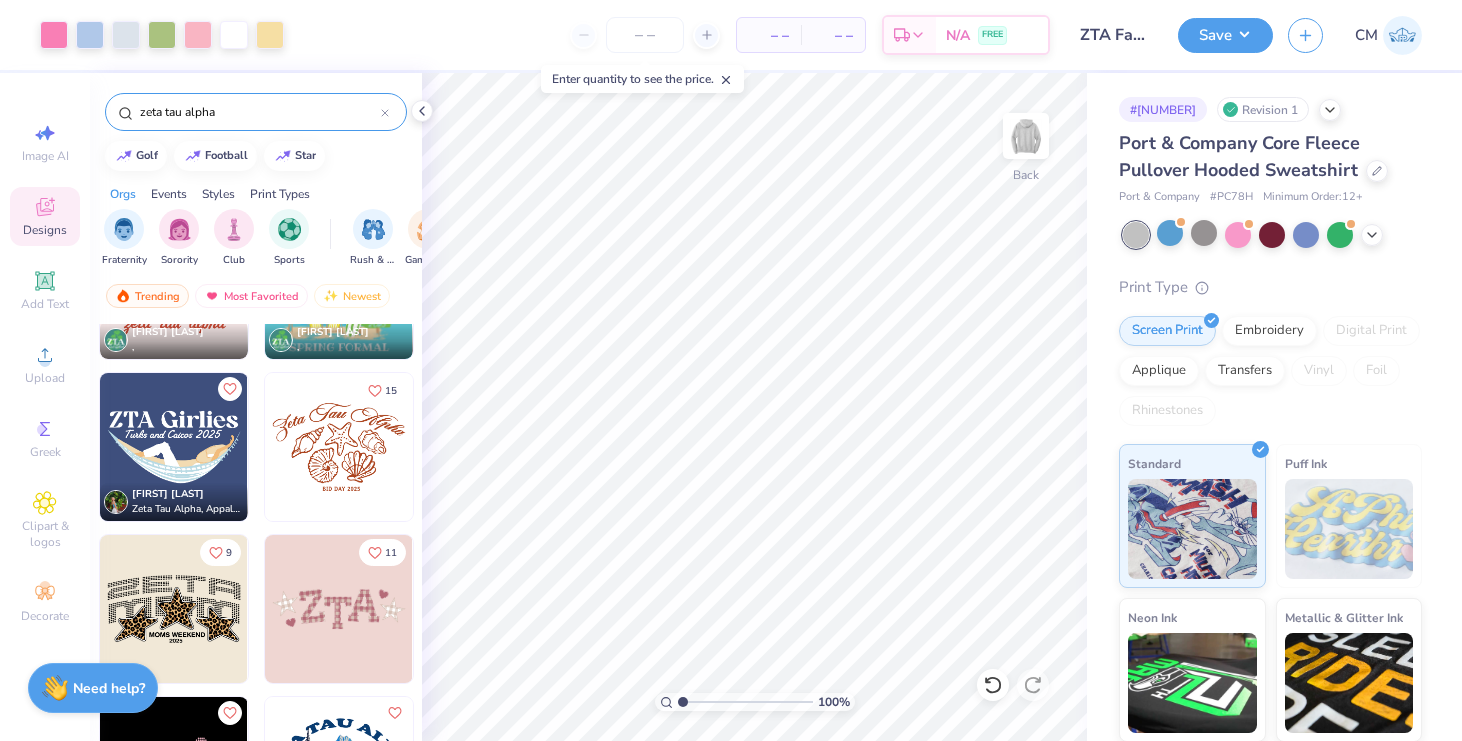 click at bounding box center (339, 609) 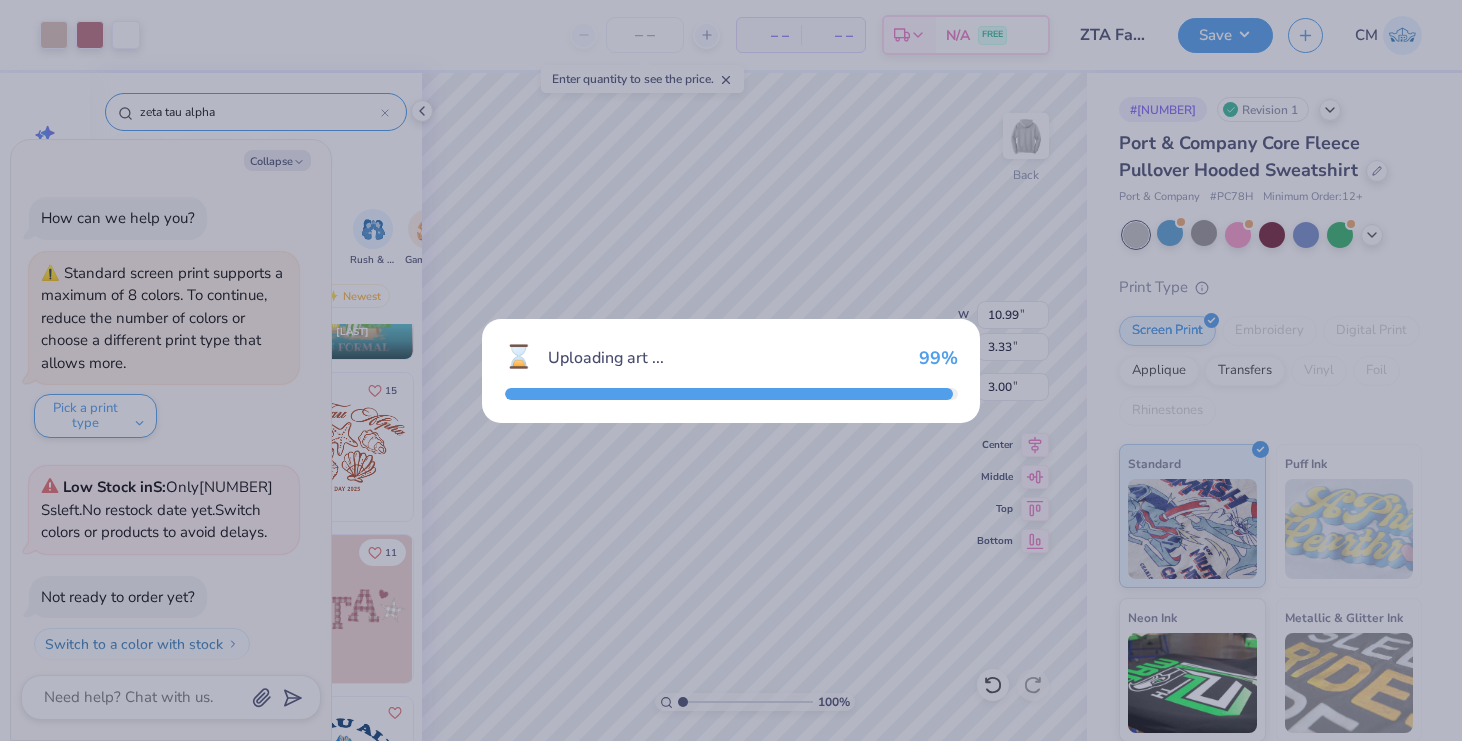 scroll, scrollTop: 507, scrollLeft: 0, axis: vertical 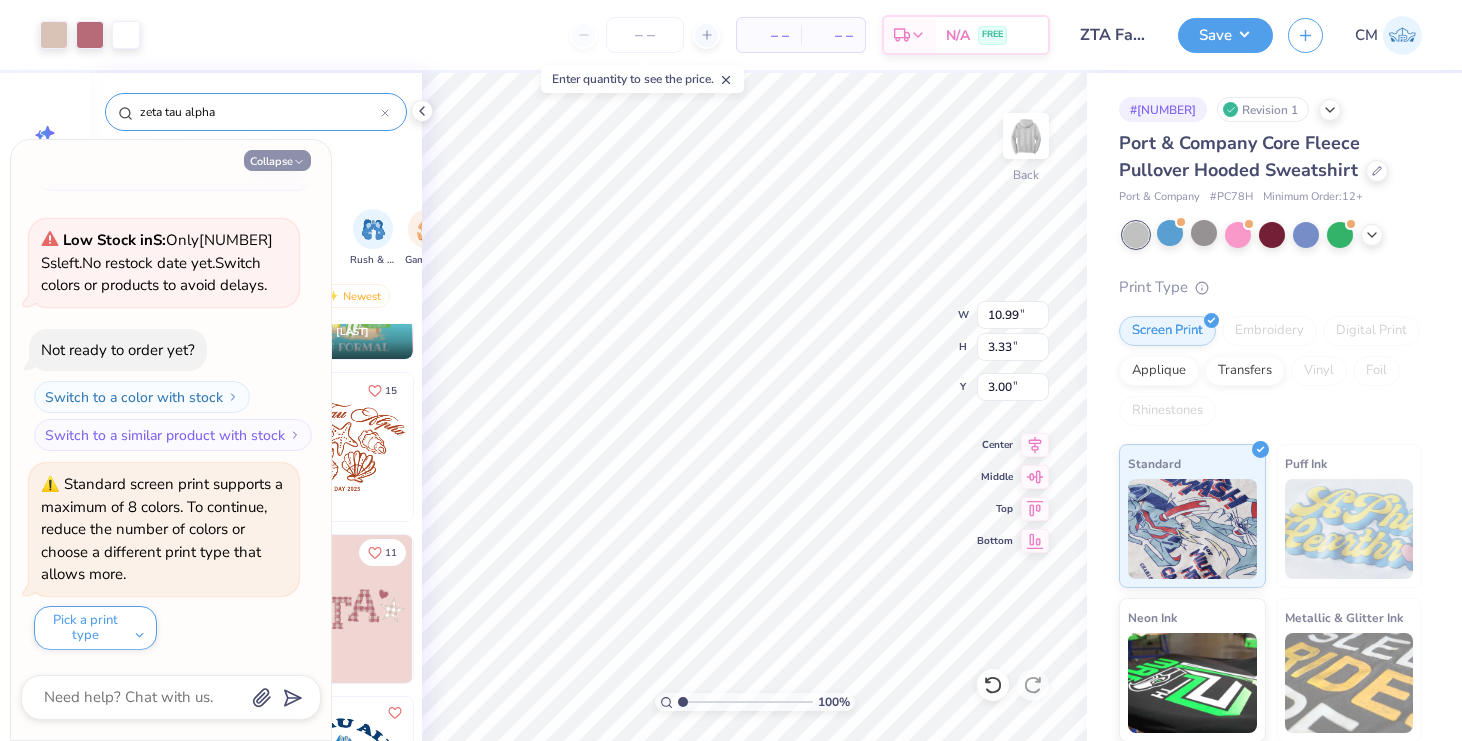 click on "Collapse" at bounding box center (277, 160) 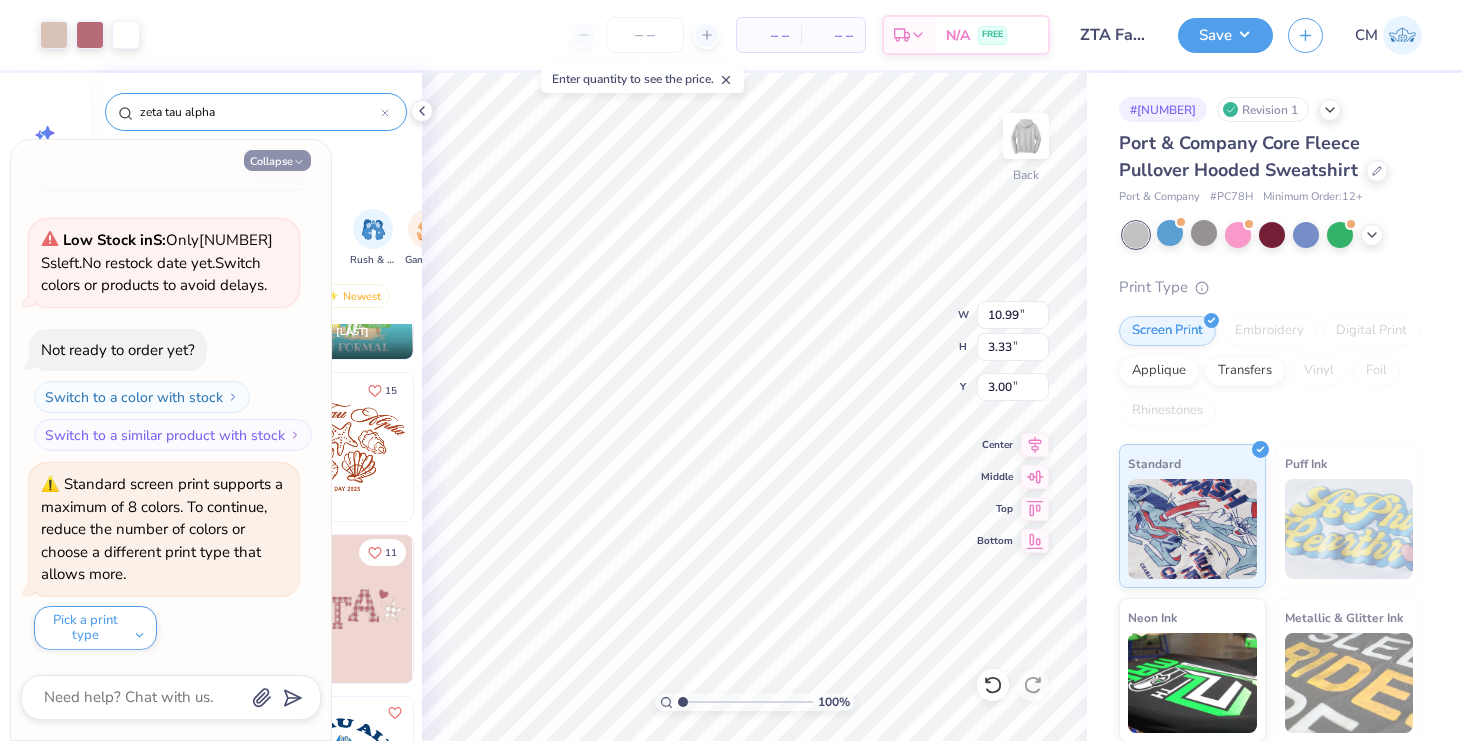 type on "x" 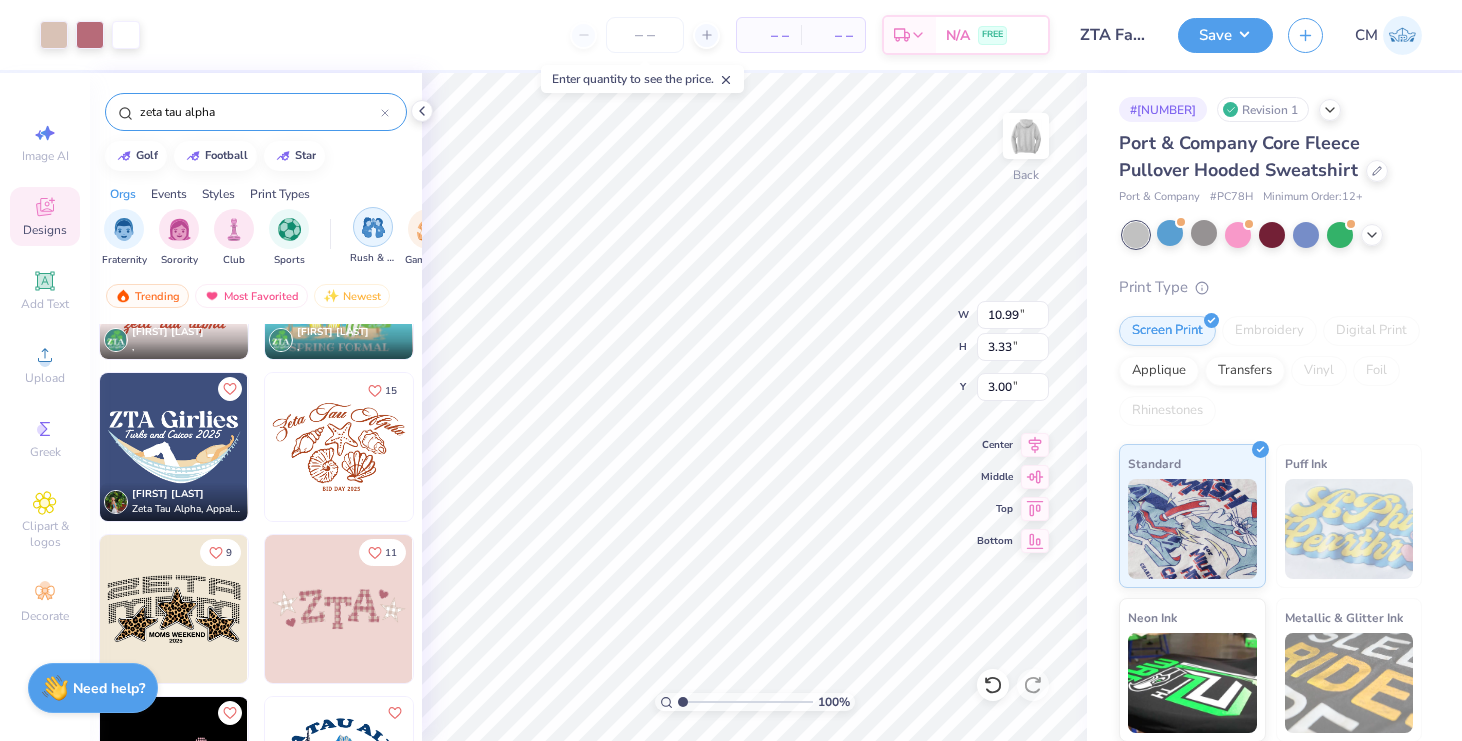 type on "1.33" 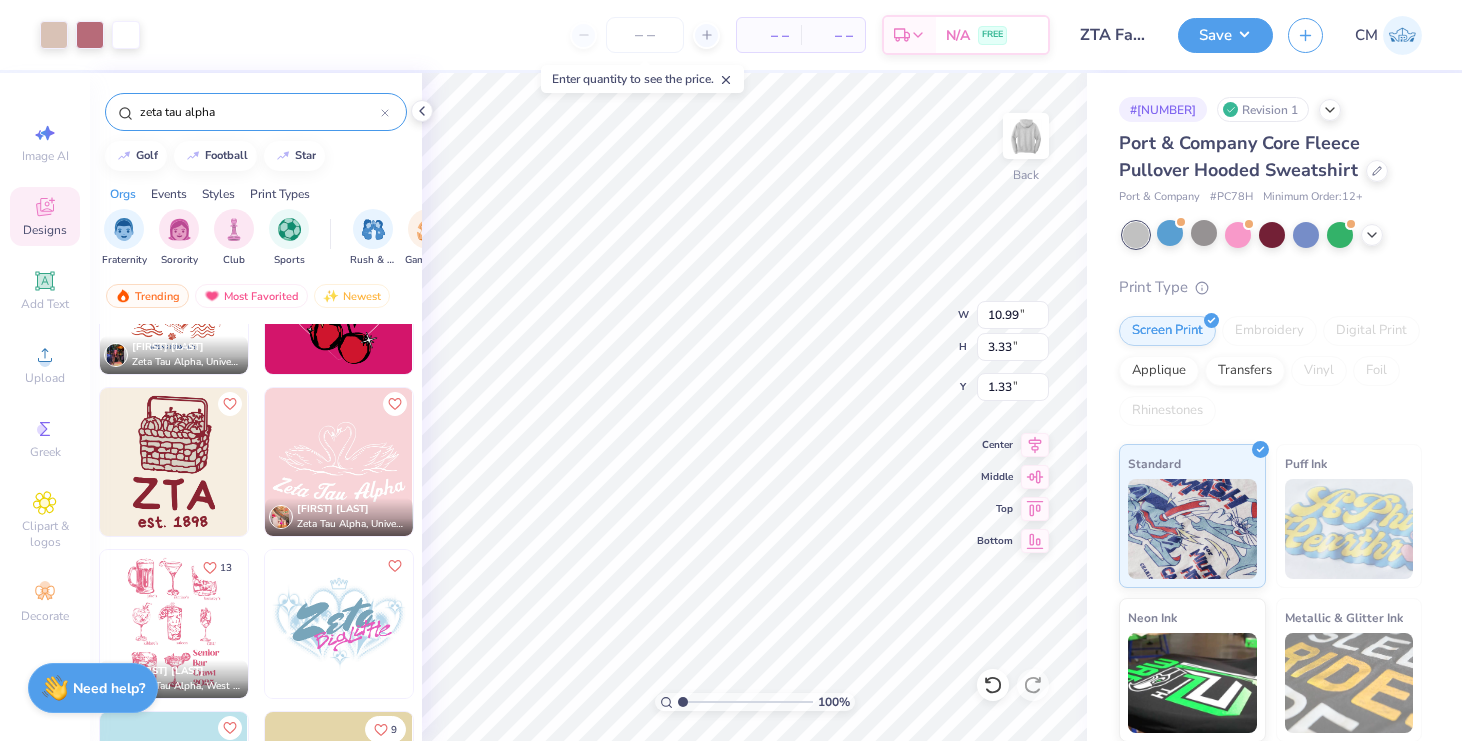 scroll, scrollTop: 4640, scrollLeft: 0, axis: vertical 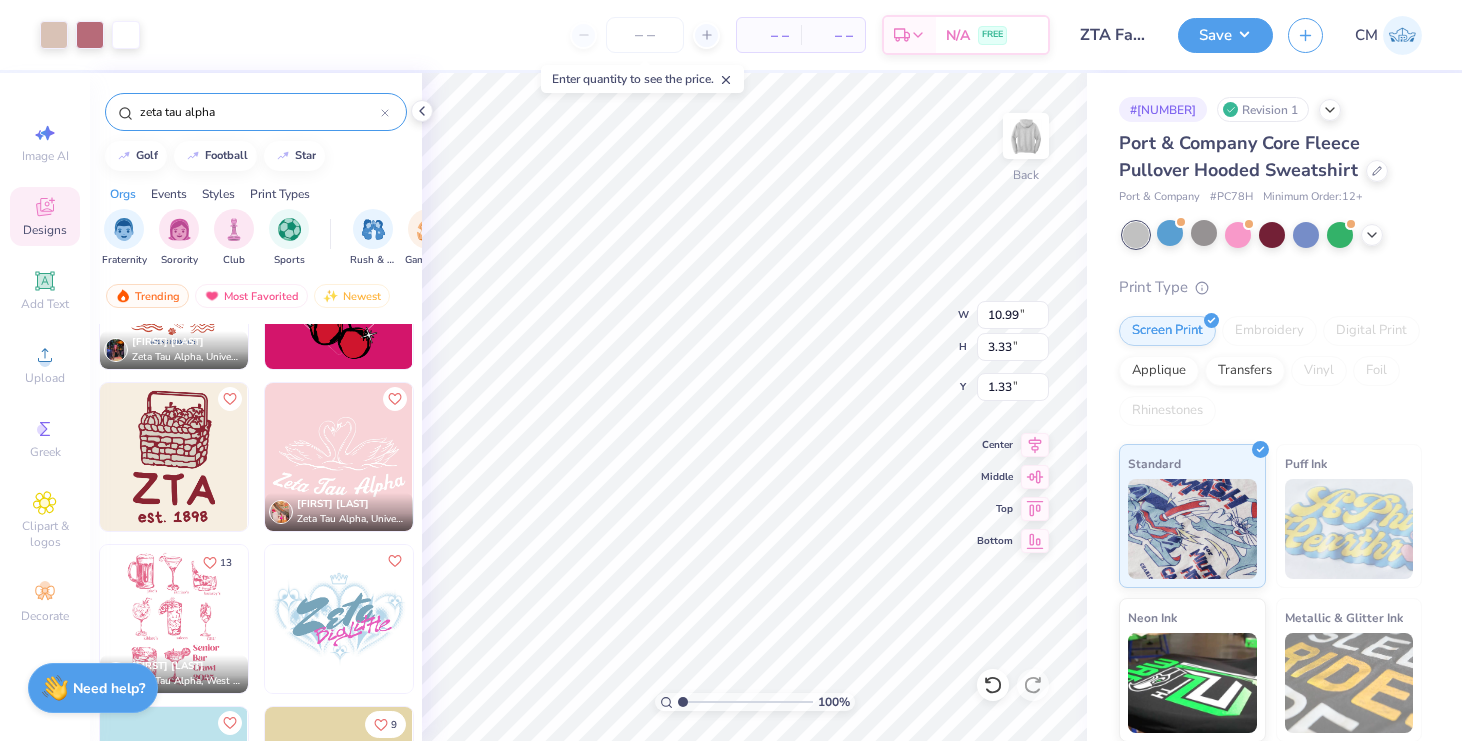 click at bounding box center [339, 457] 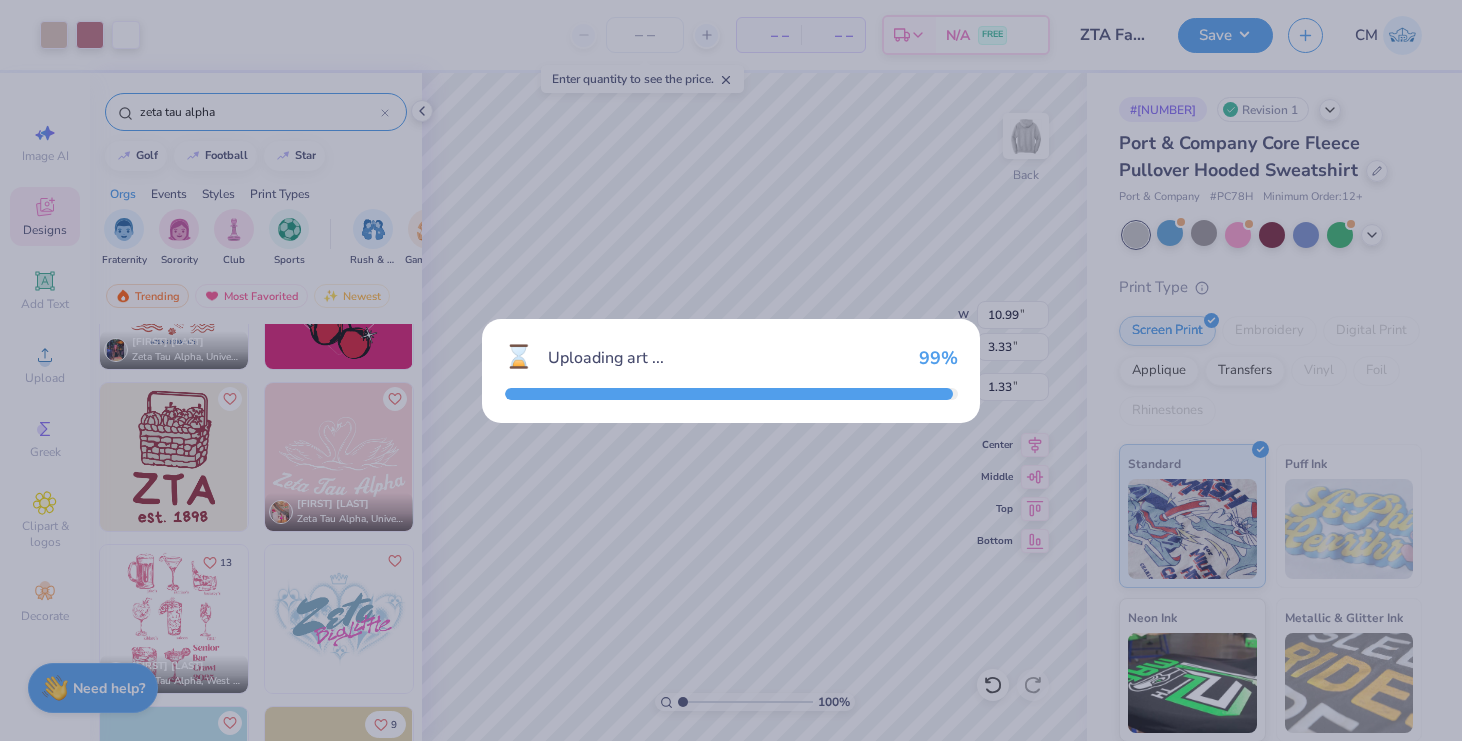 type on "14.15" 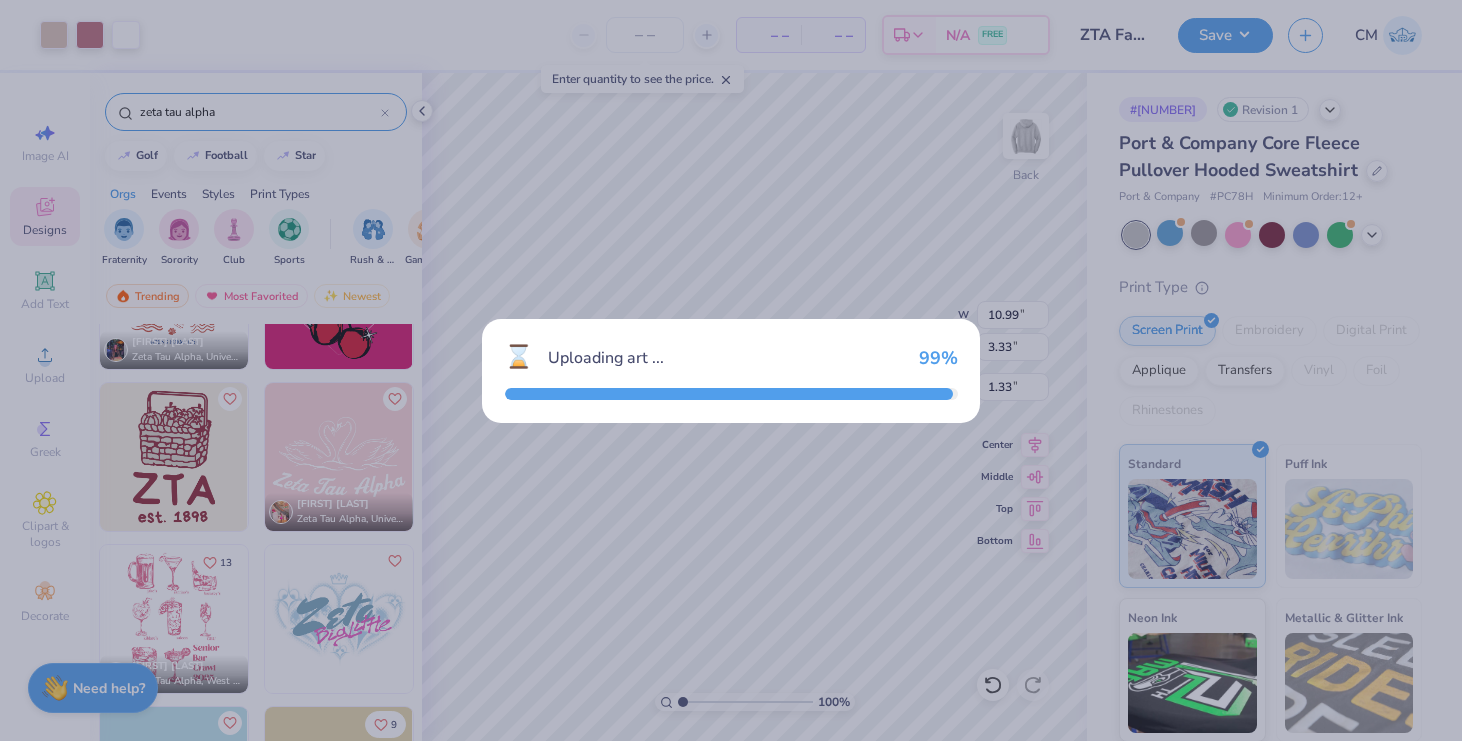 type on "8.54" 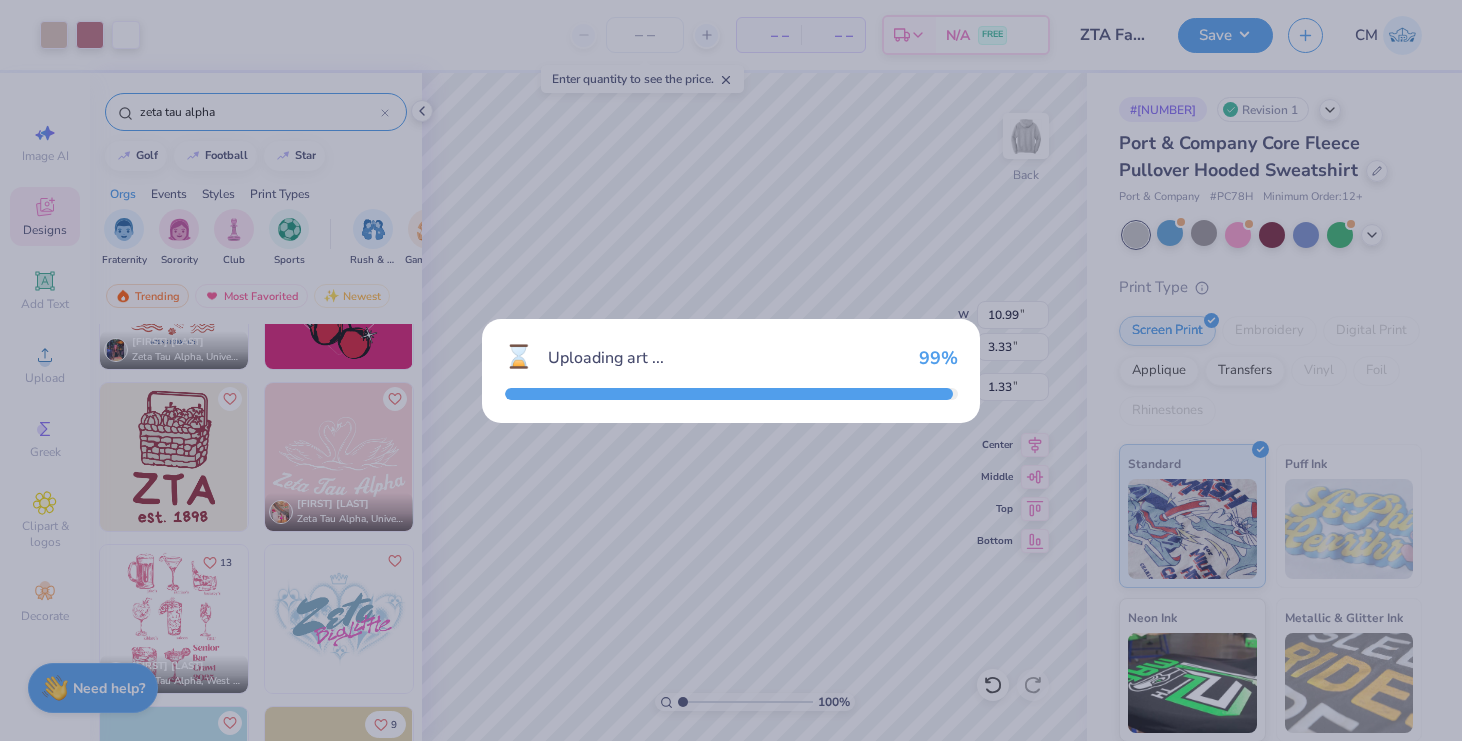 type on "3.00" 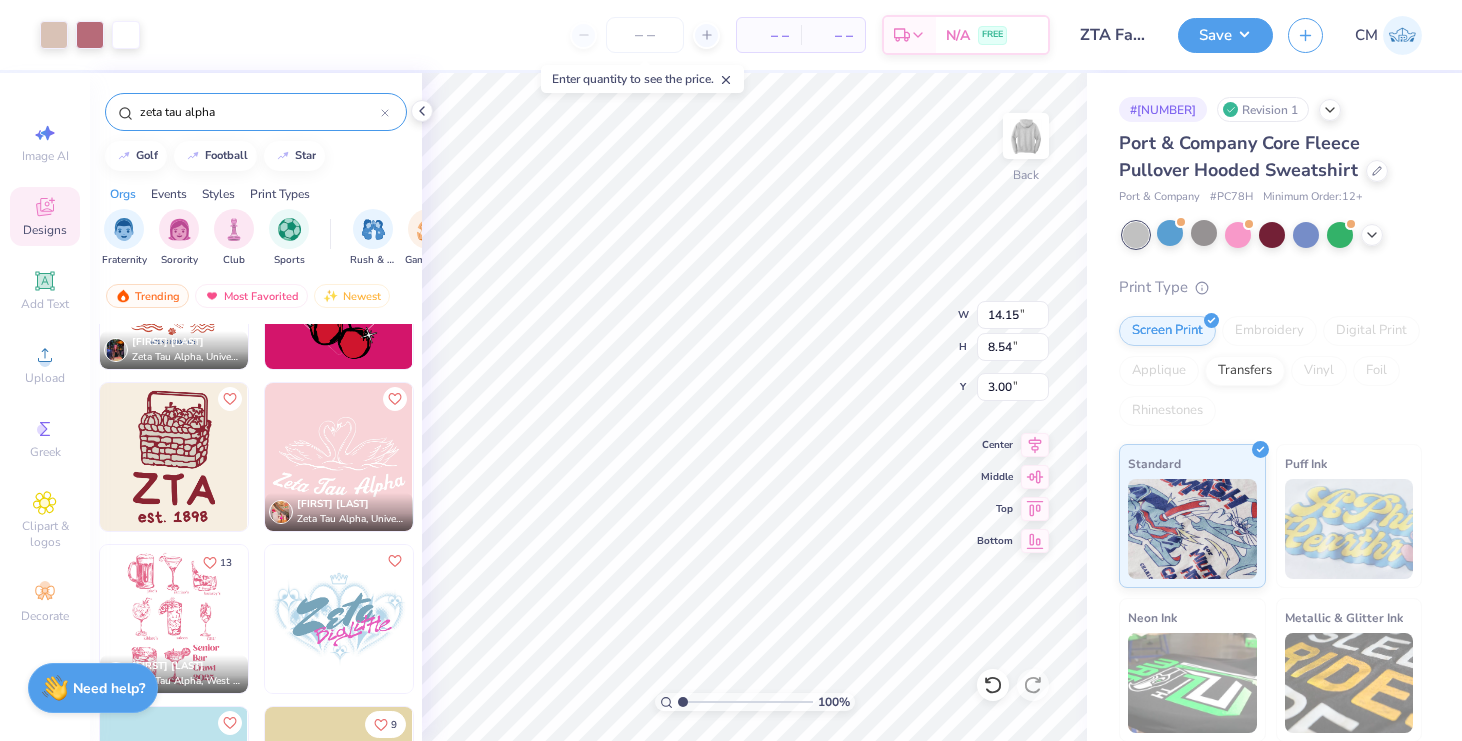 type on "10.99" 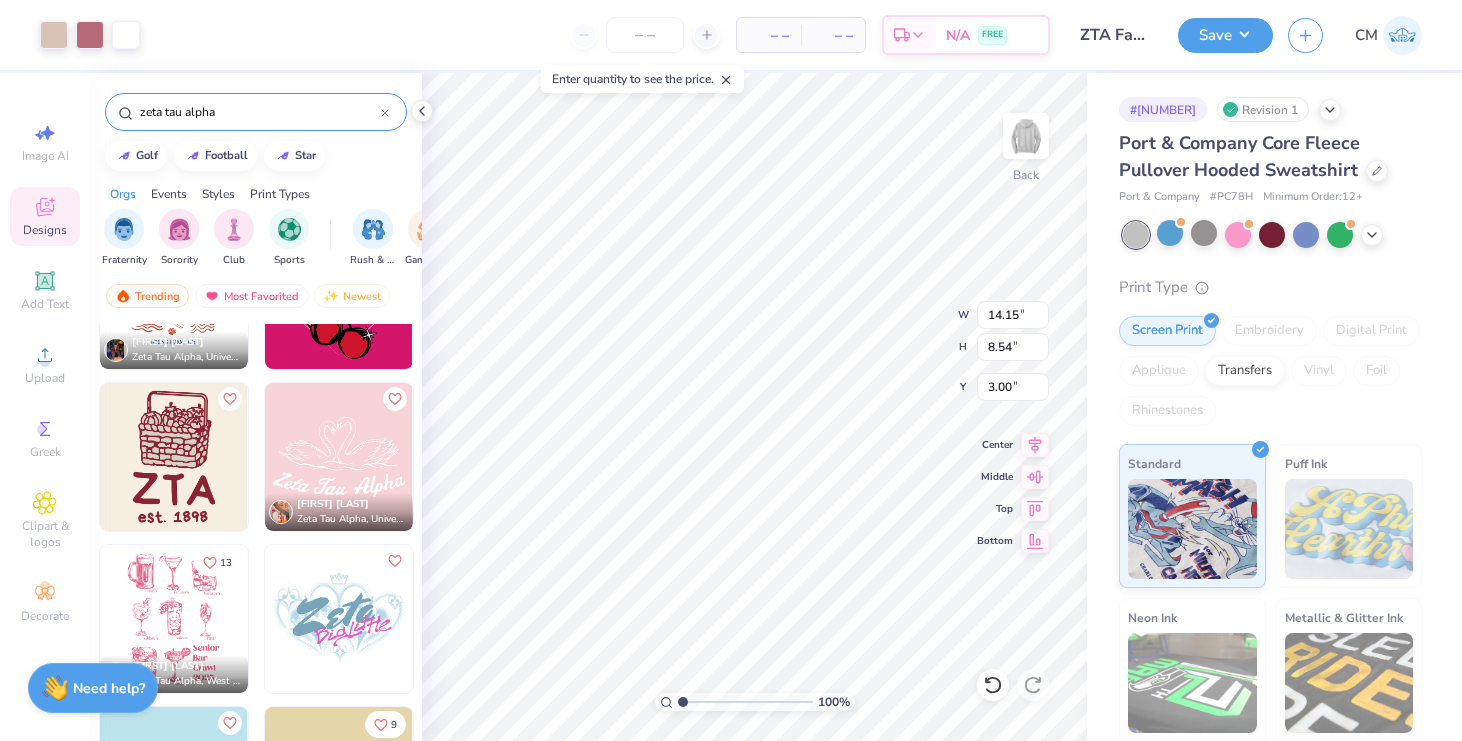 type on "3.33" 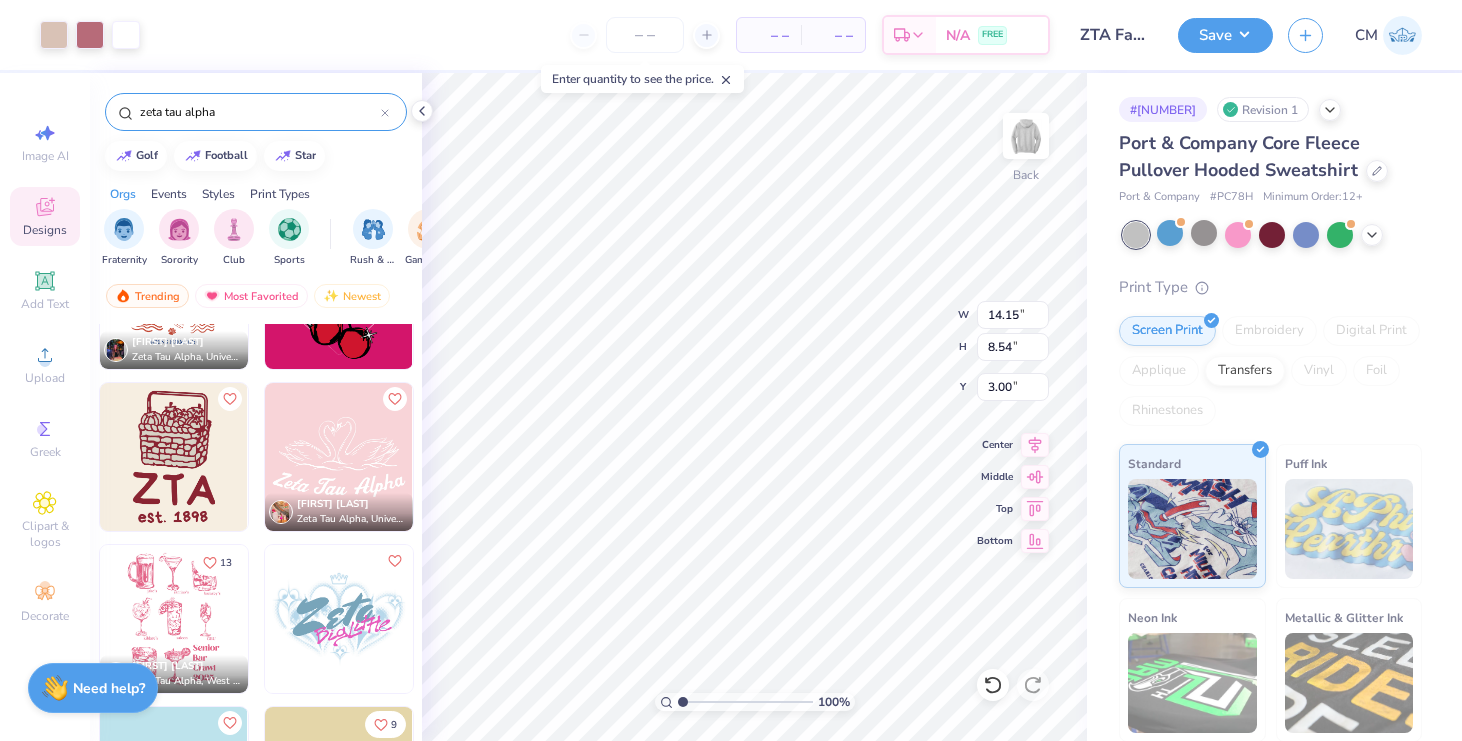 type on "1.33" 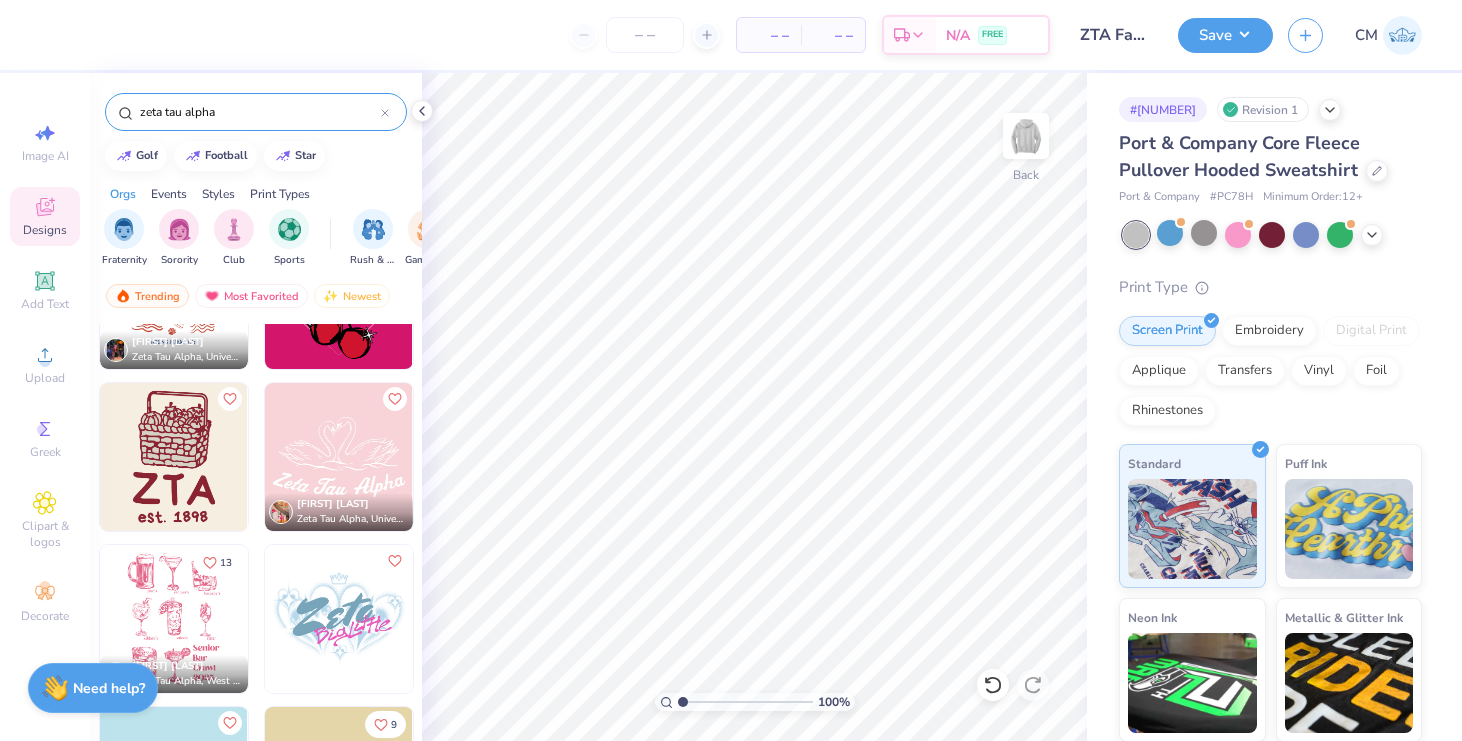 click at bounding box center [339, 457] 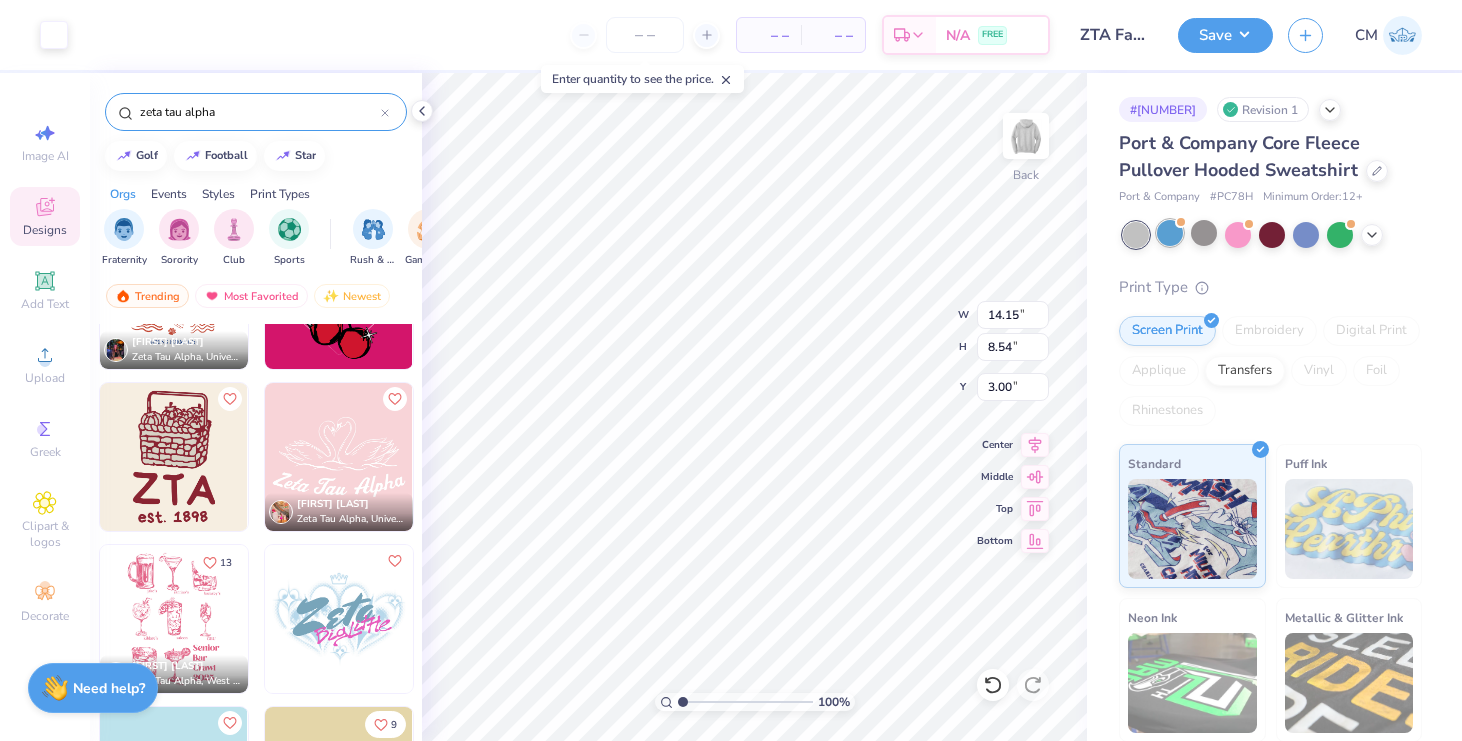 click at bounding box center (1170, 233) 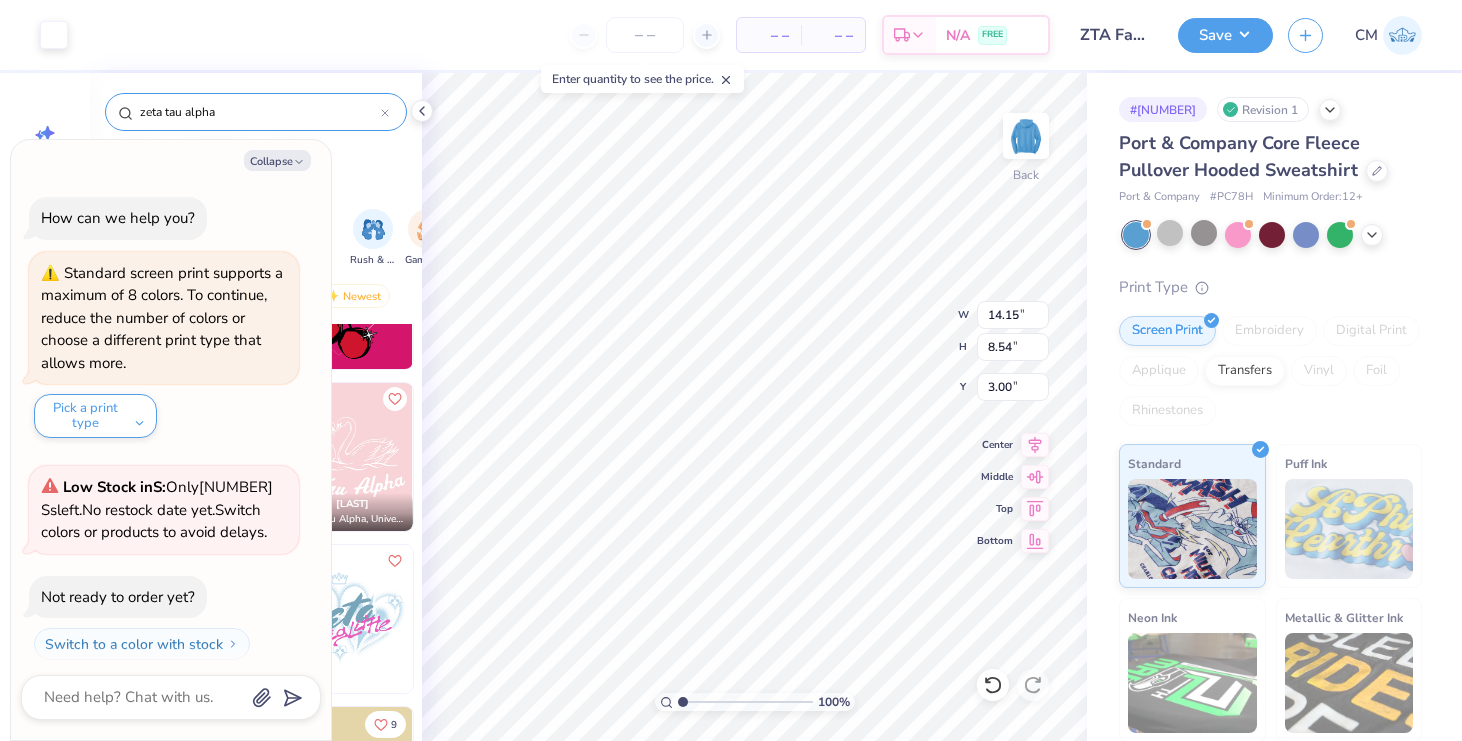 scroll, scrollTop: 767, scrollLeft: 0, axis: vertical 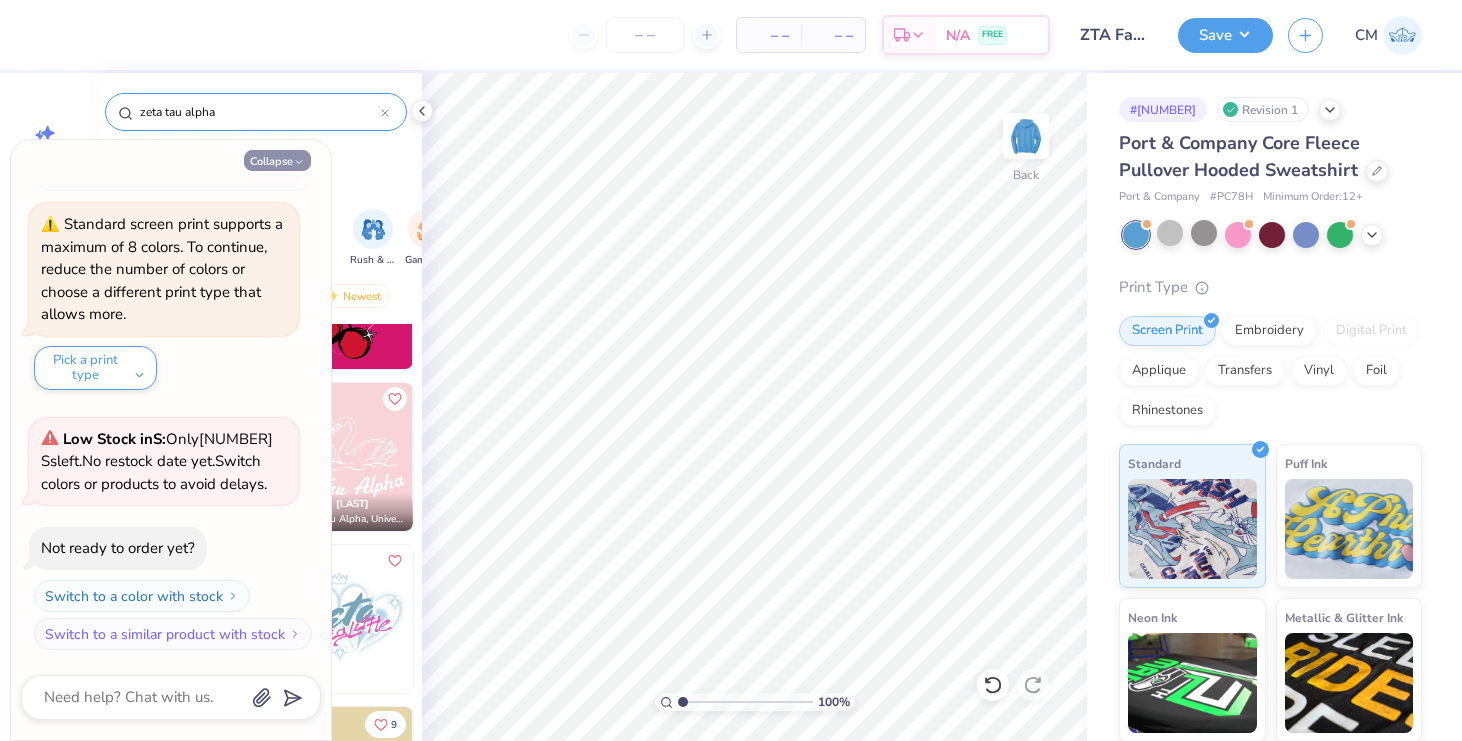 click on "Collapse" at bounding box center (277, 160) 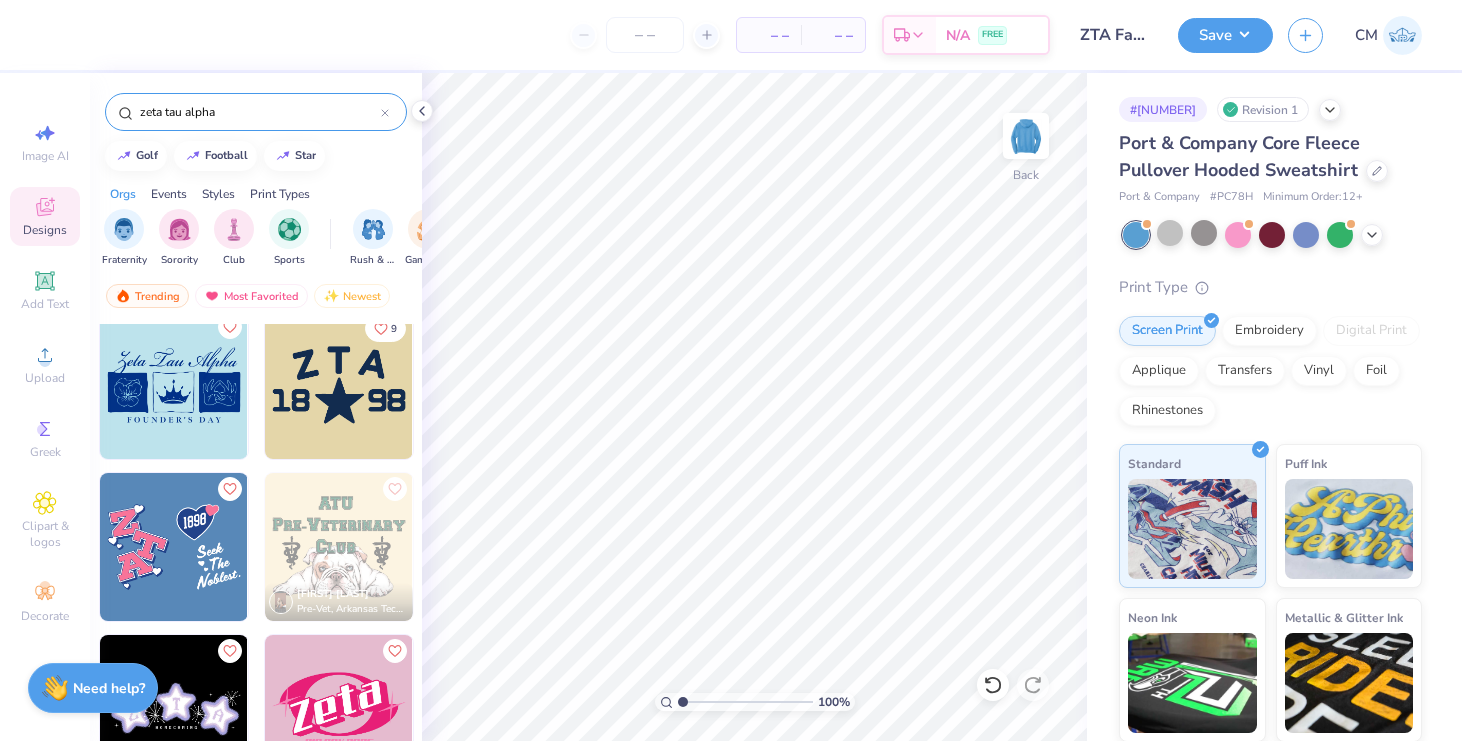 scroll, scrollTop: 5030, scrollLeft: 0, axis: vertical 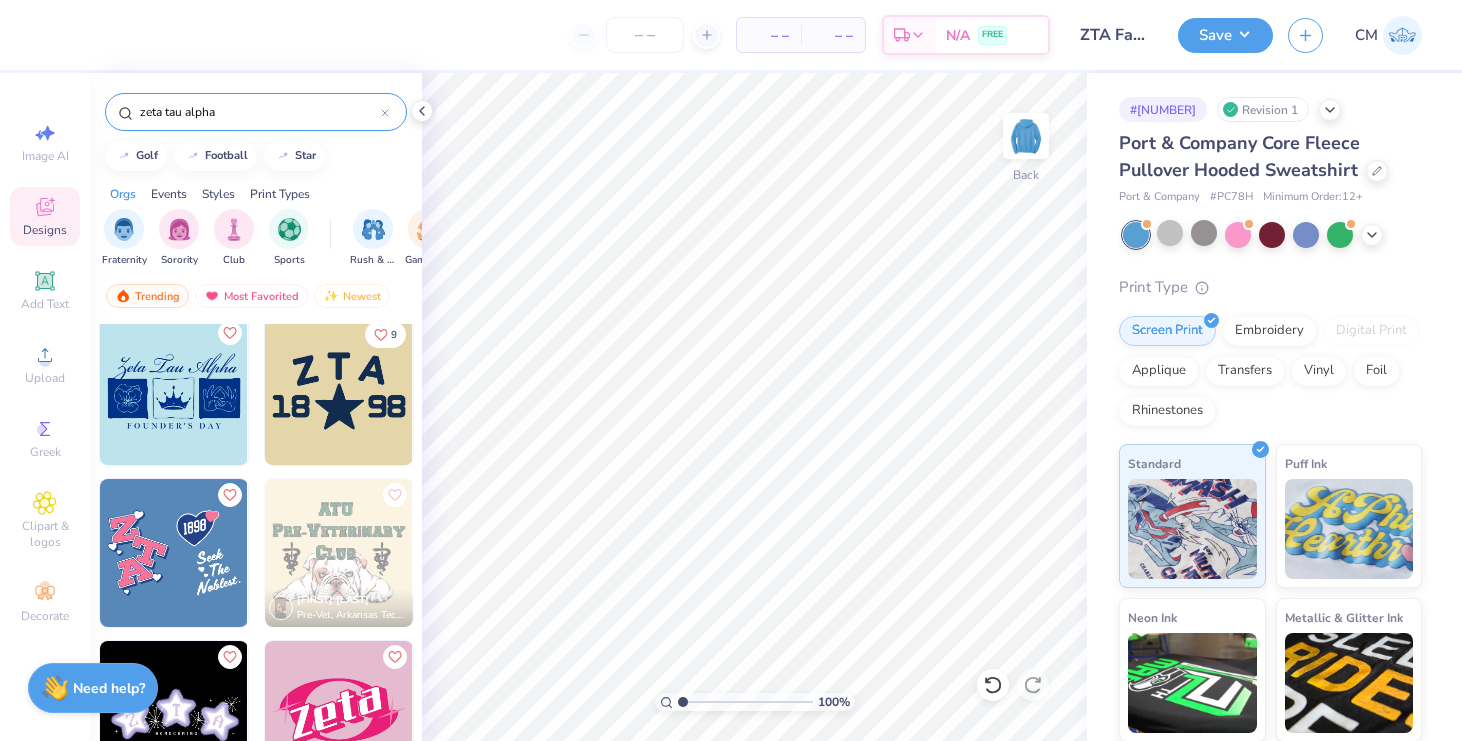 click at bounding box center (339, 391) 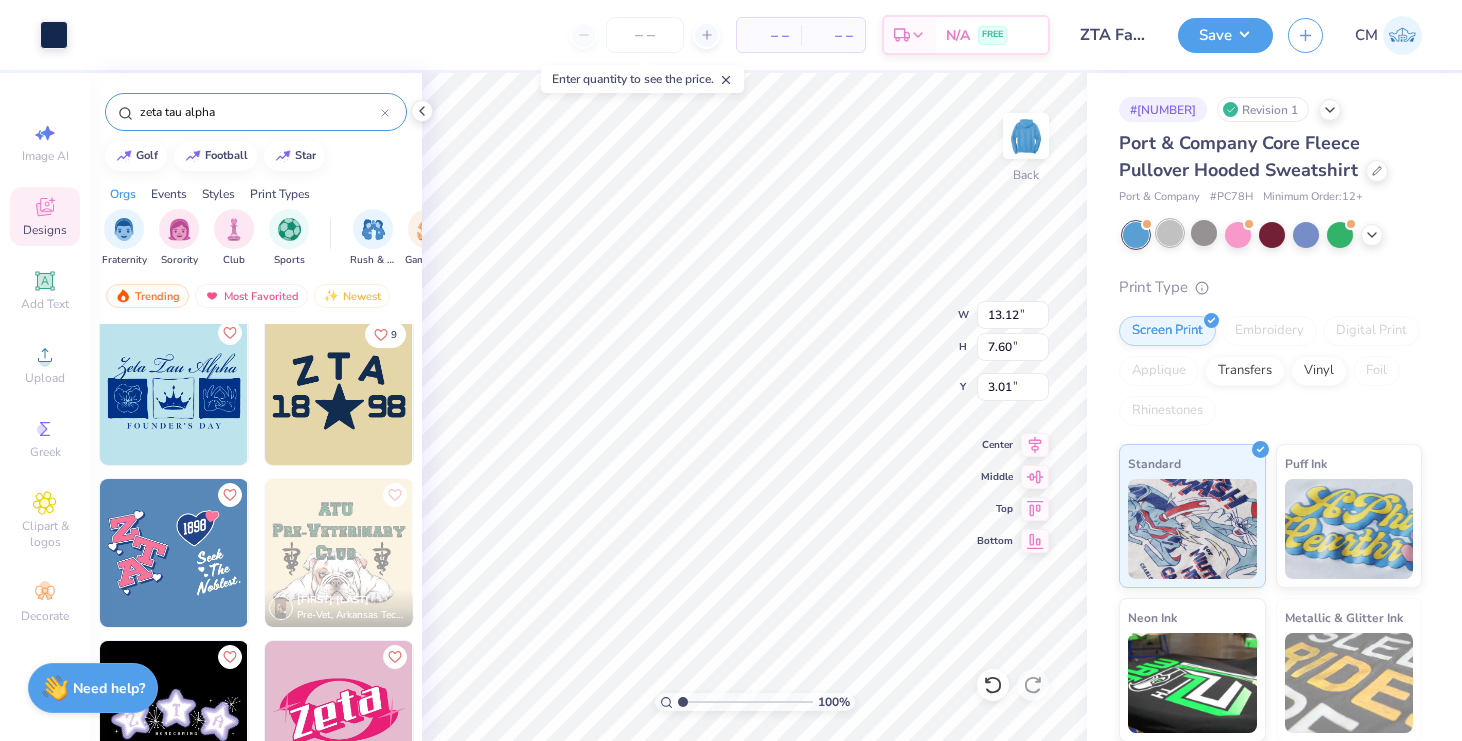 click at bounding box center [1170, 233] 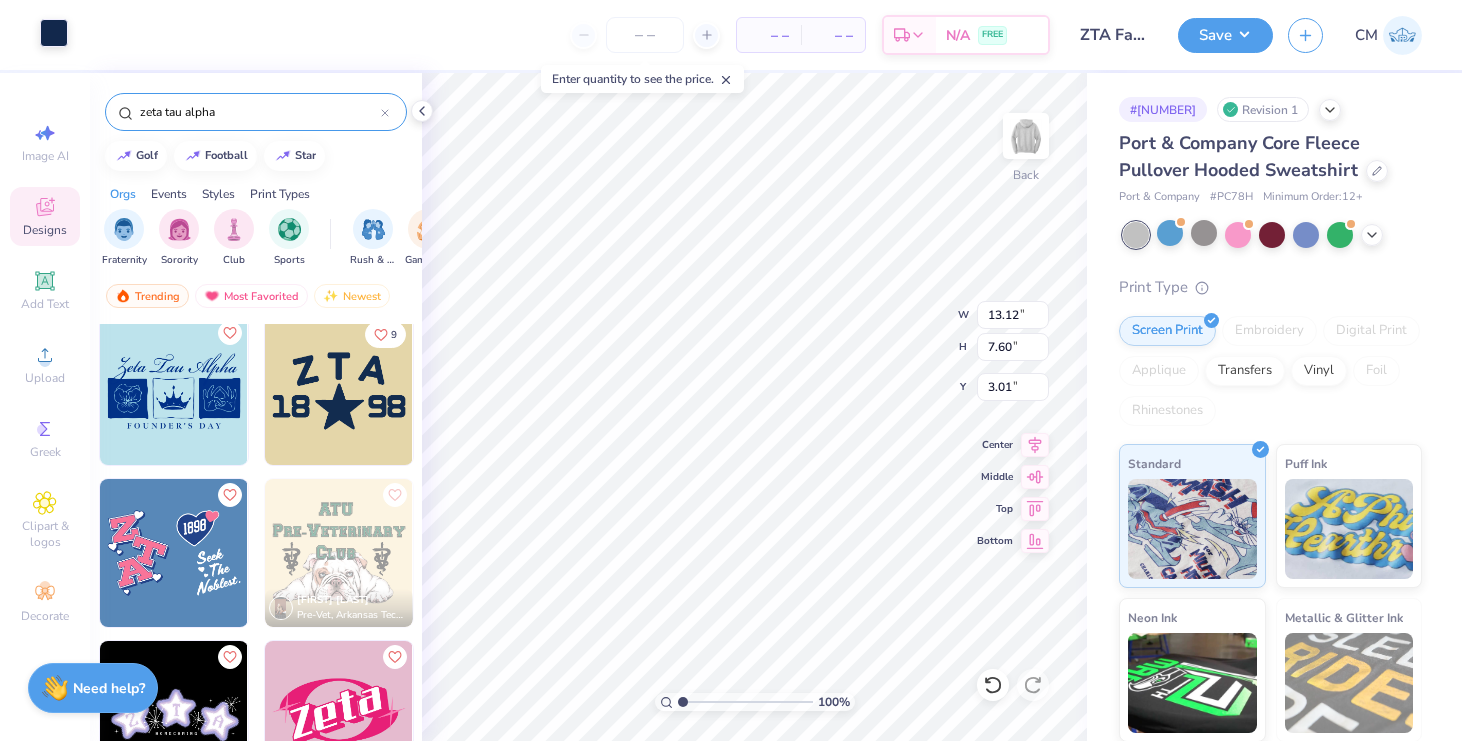 click at bounding box center [54, 33] 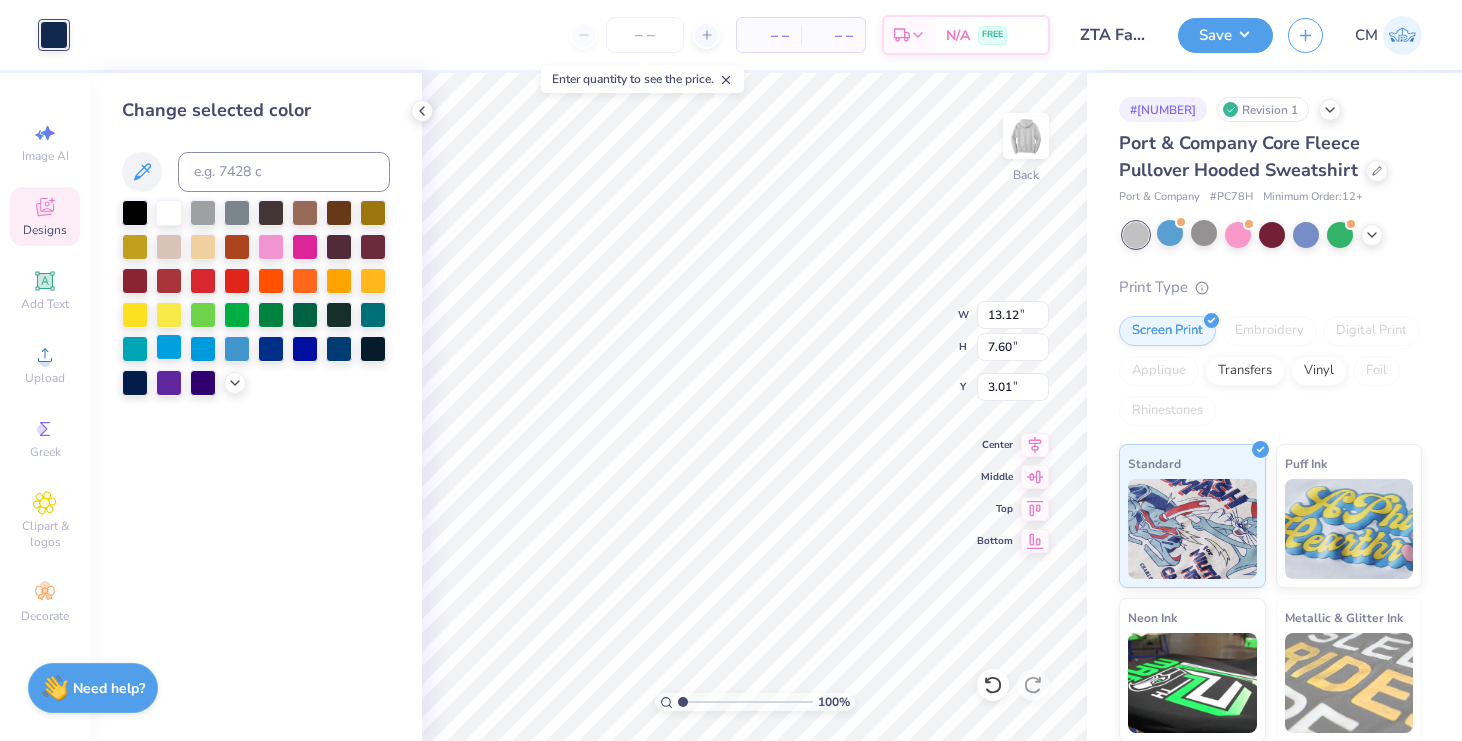 click at bounding box center [169, 347] 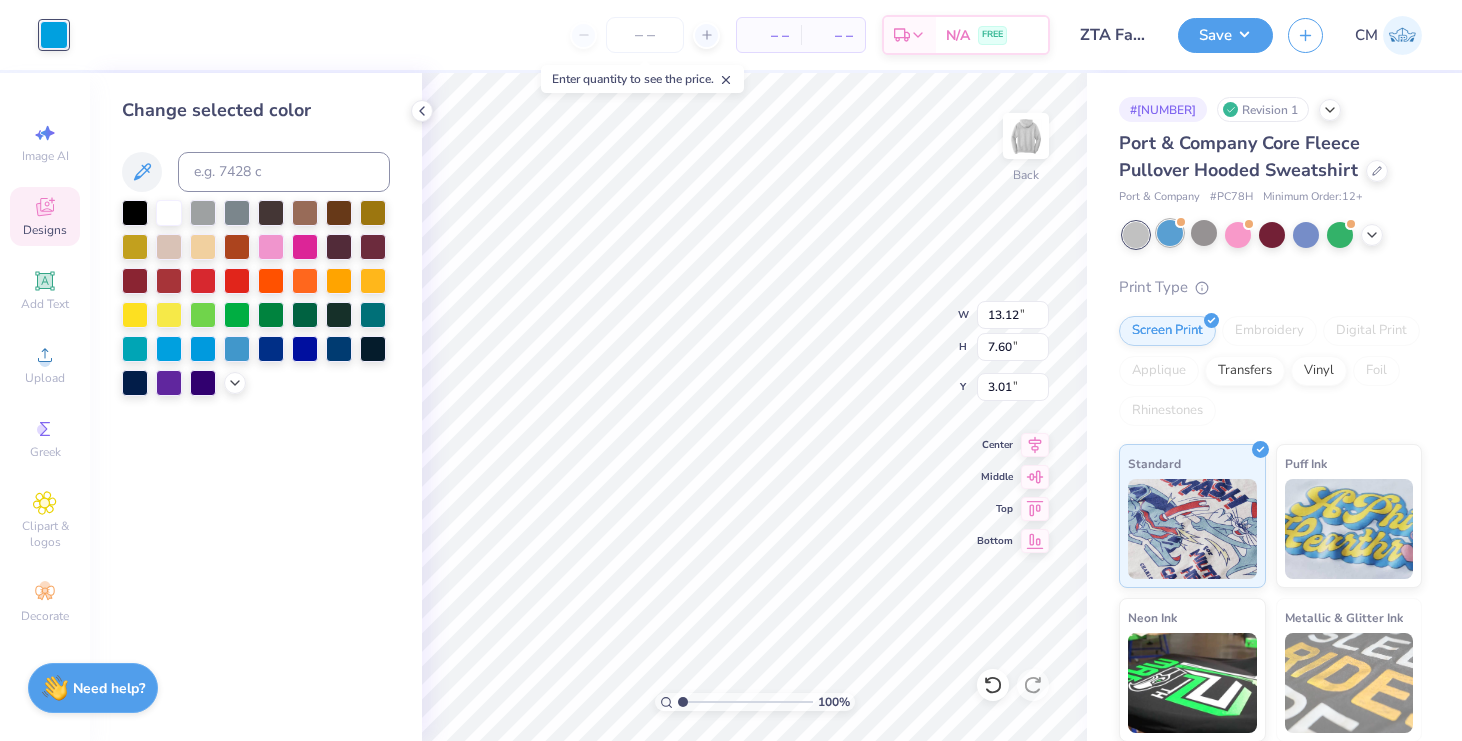 click at bounding box center [1170, 233] 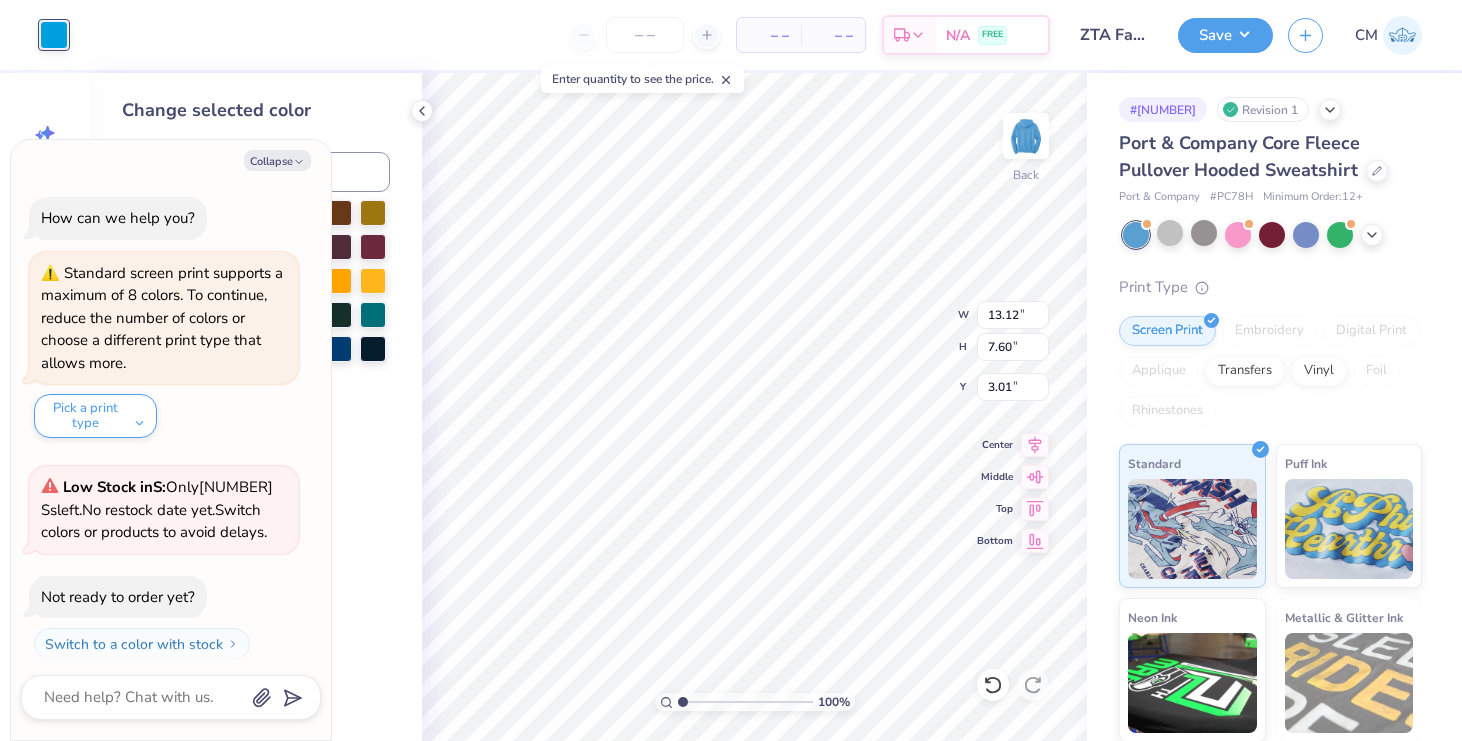 scroll, scrollTop: 1027, scrollLeft: 0, axis: vertical 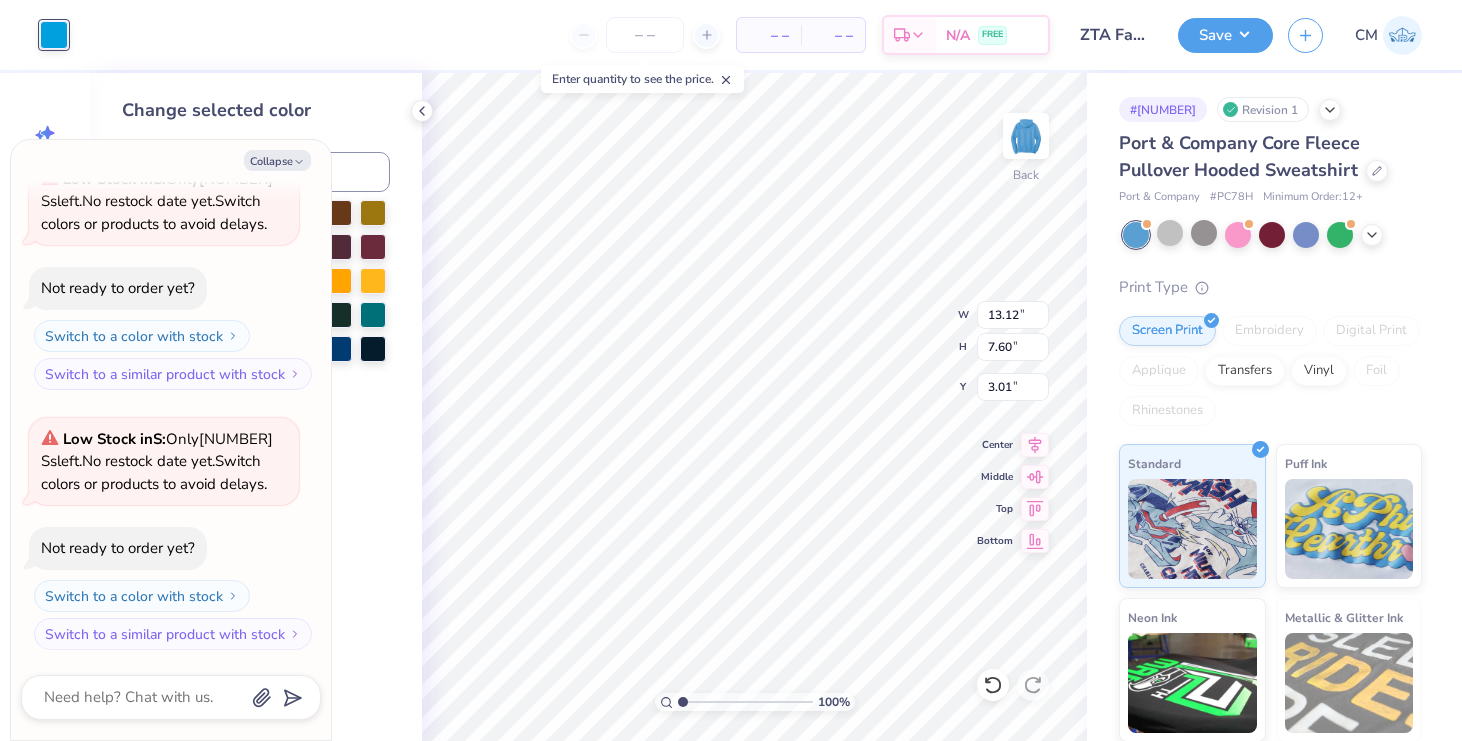 click at bounding box center [54, 35] 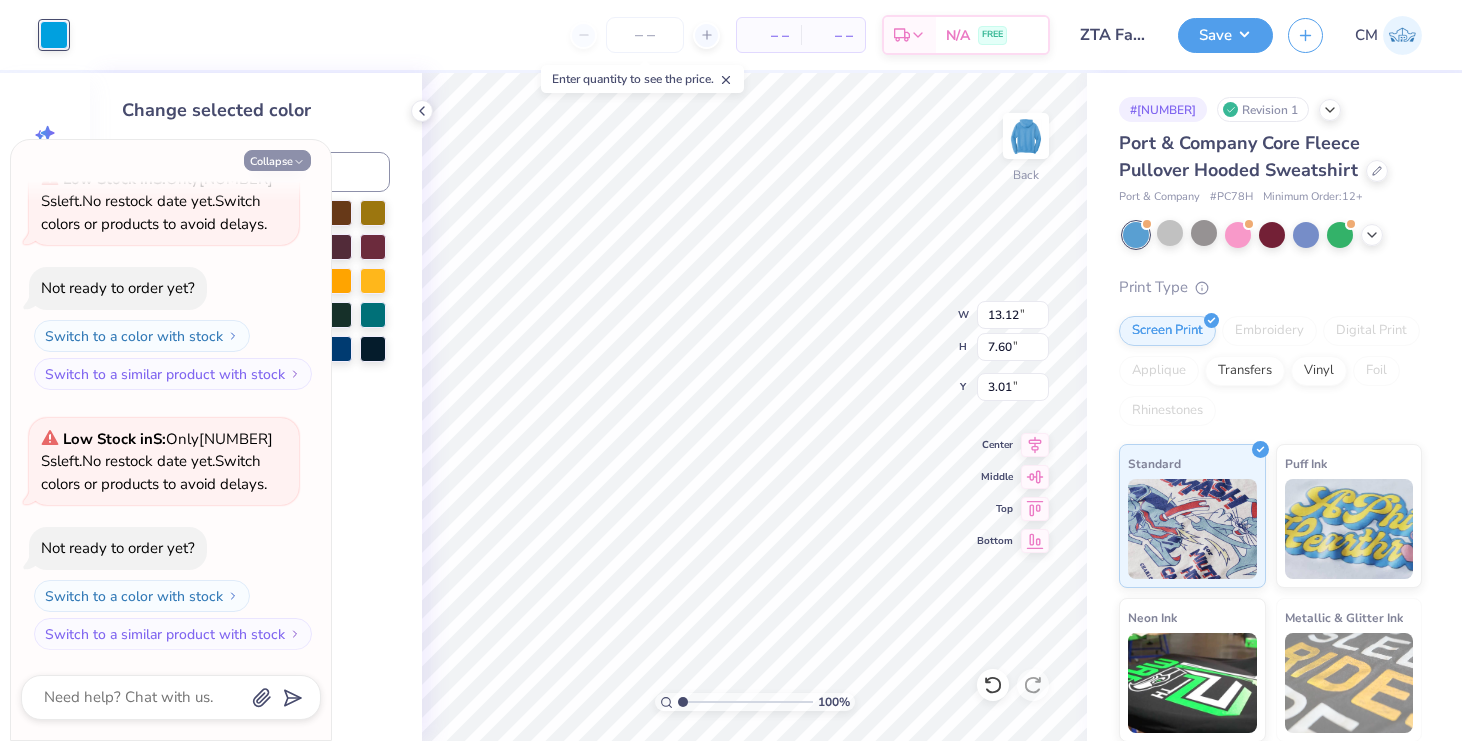 click on "Collapse" at bounding box center (277, 160) 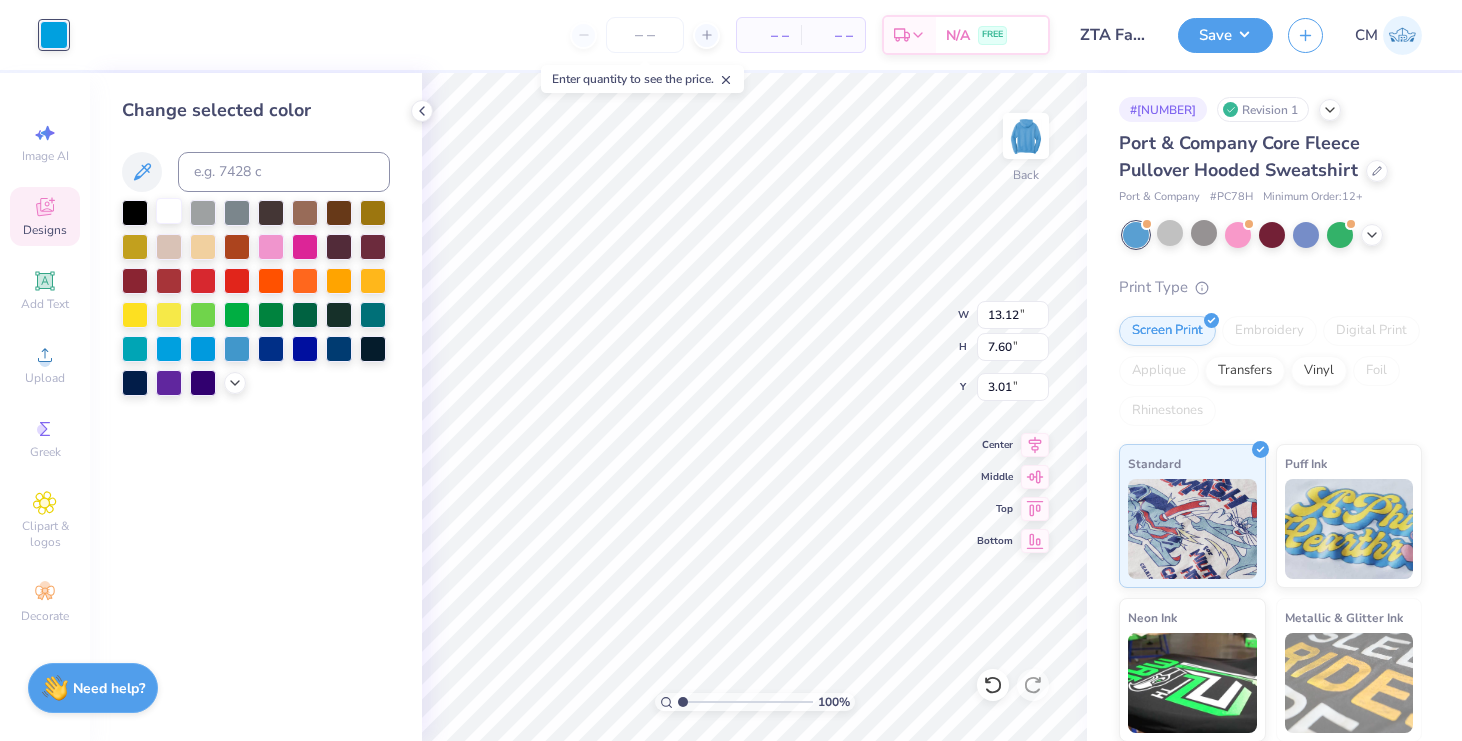click at bounding box center [169, 211] 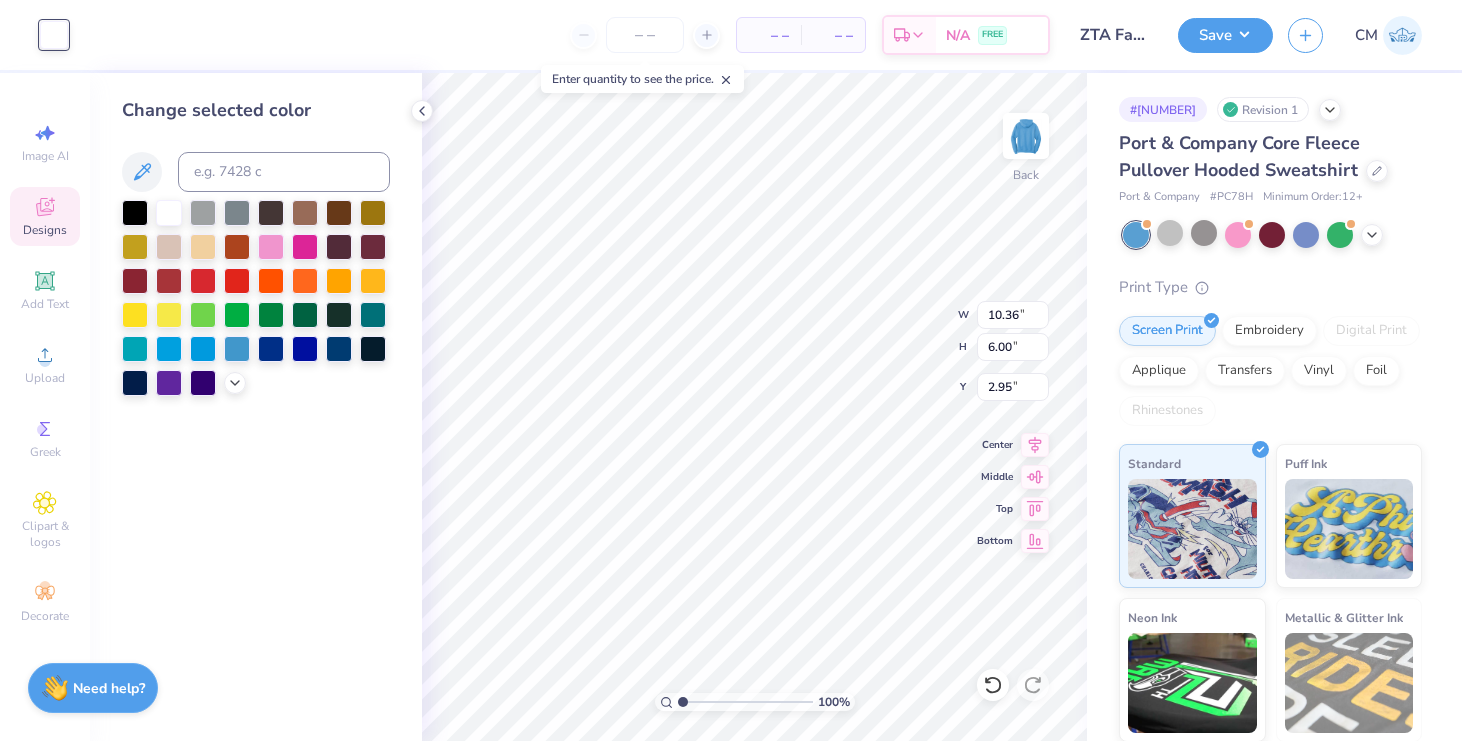 type on "10.36" 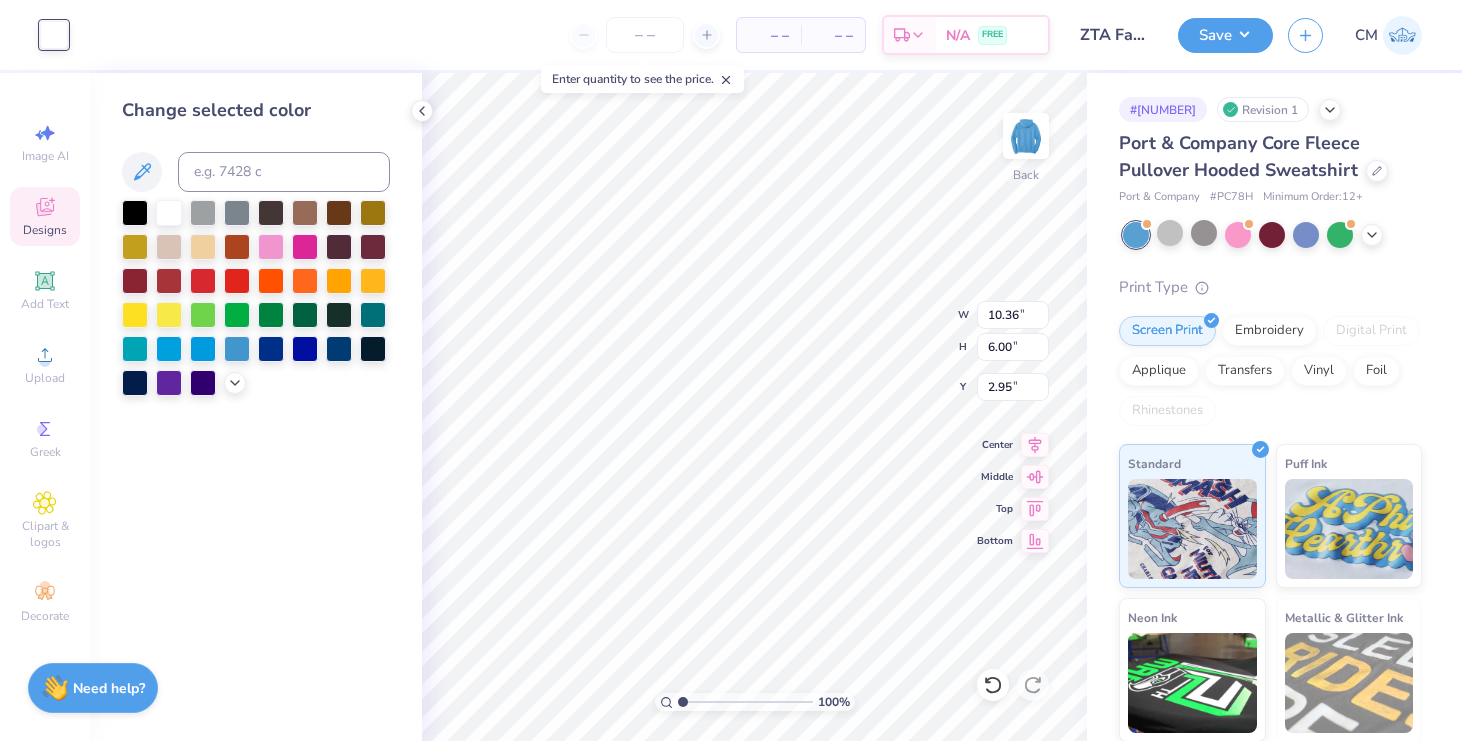 type on "3.00" 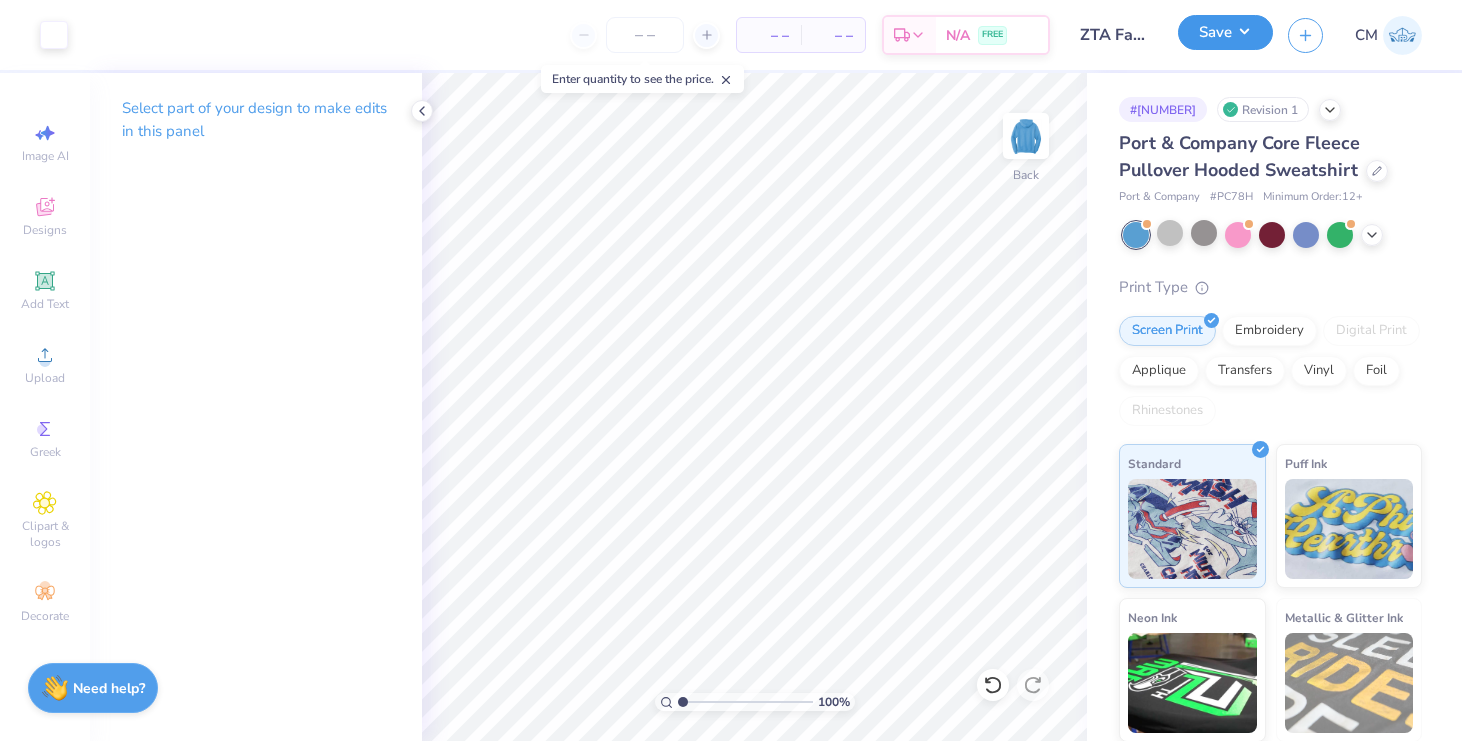 click on "Save" at bounding box center (1225, 32) 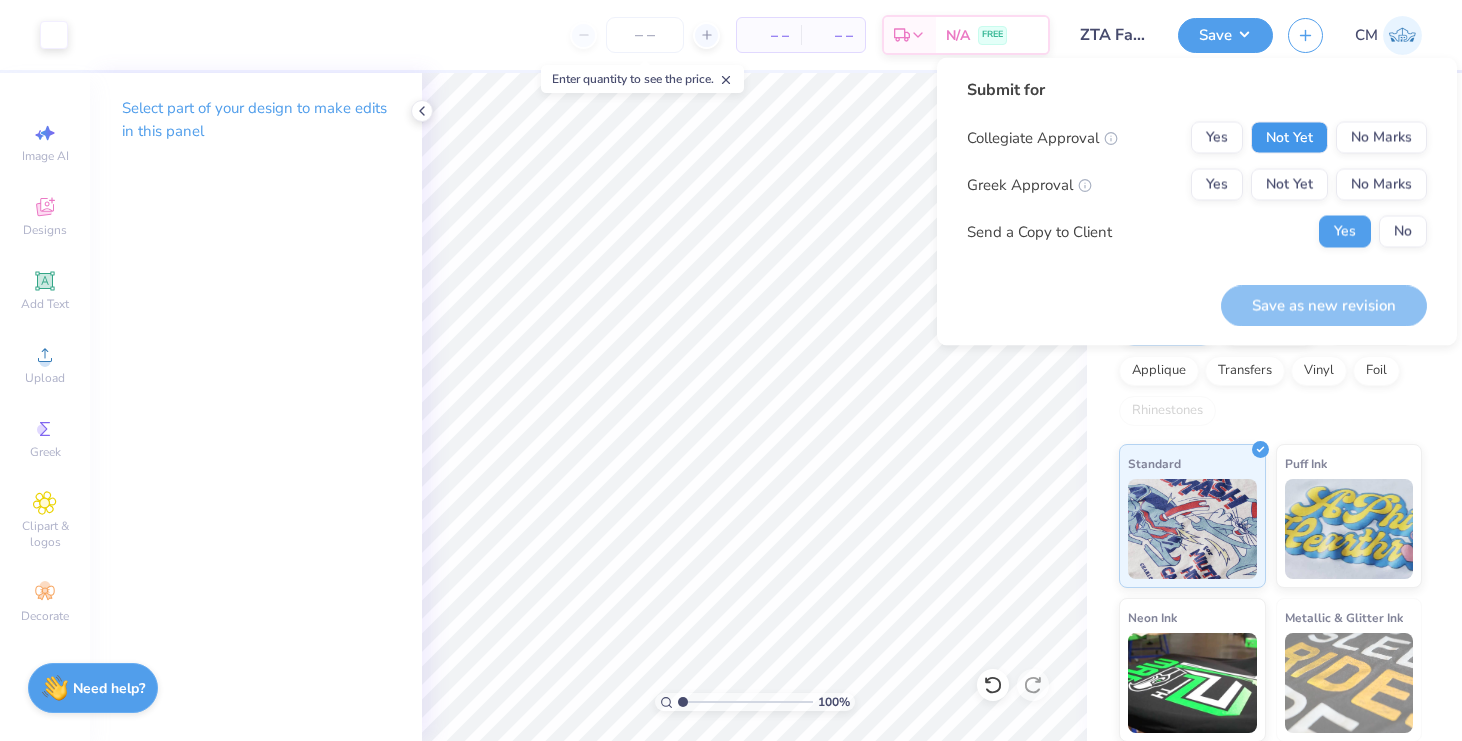 click on "Not Yet" at bounding box center (1289, 138) 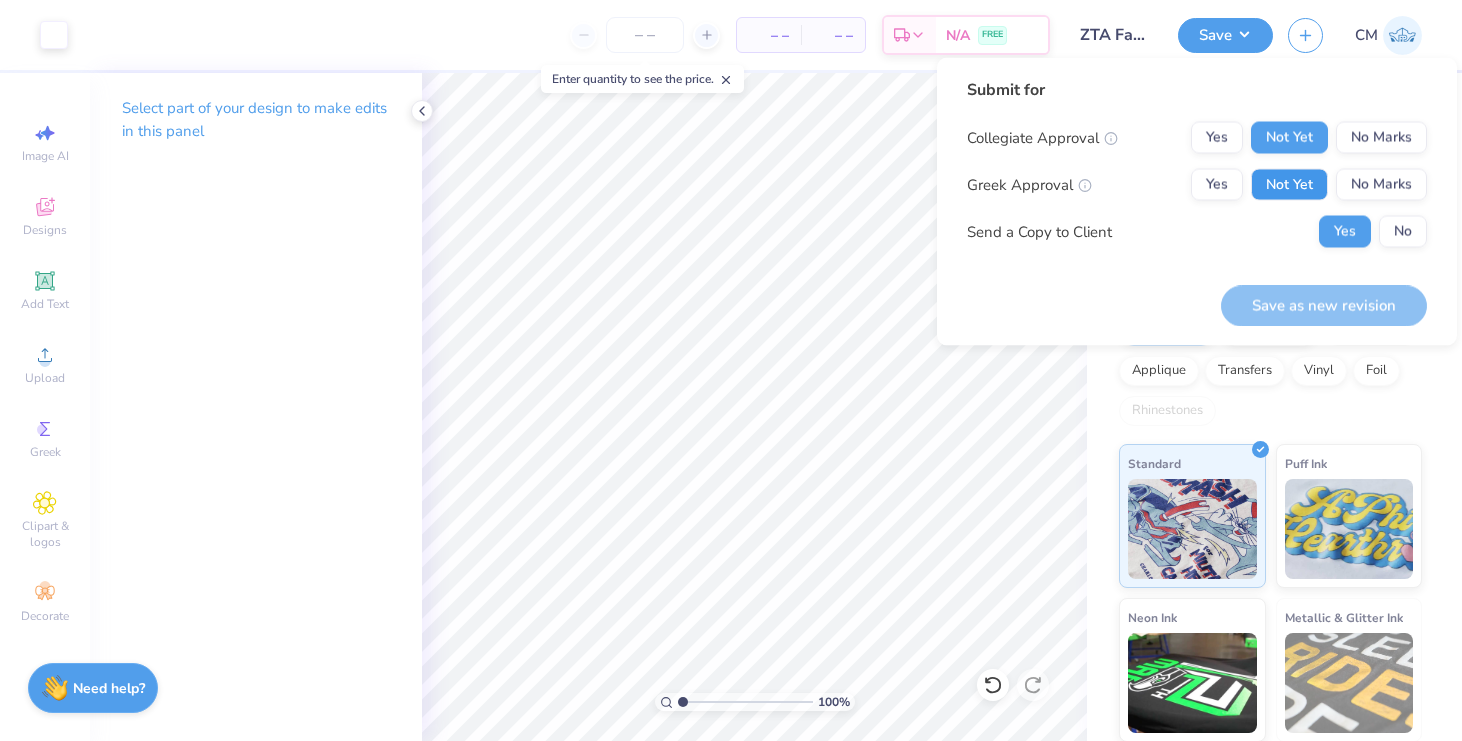 click on "Not Yet" at bounding box center [1289, 185] 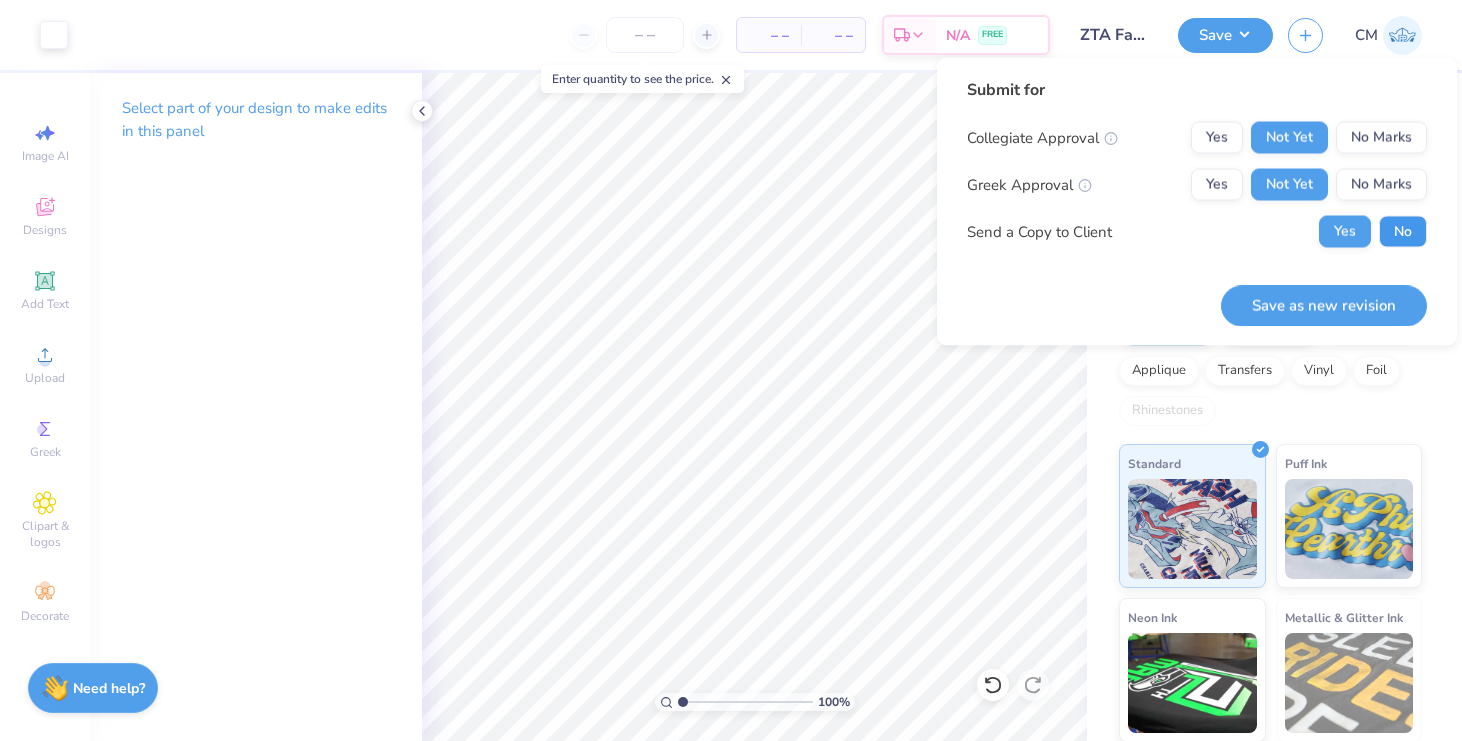 click on "No" at bounding box center (1403, 232) 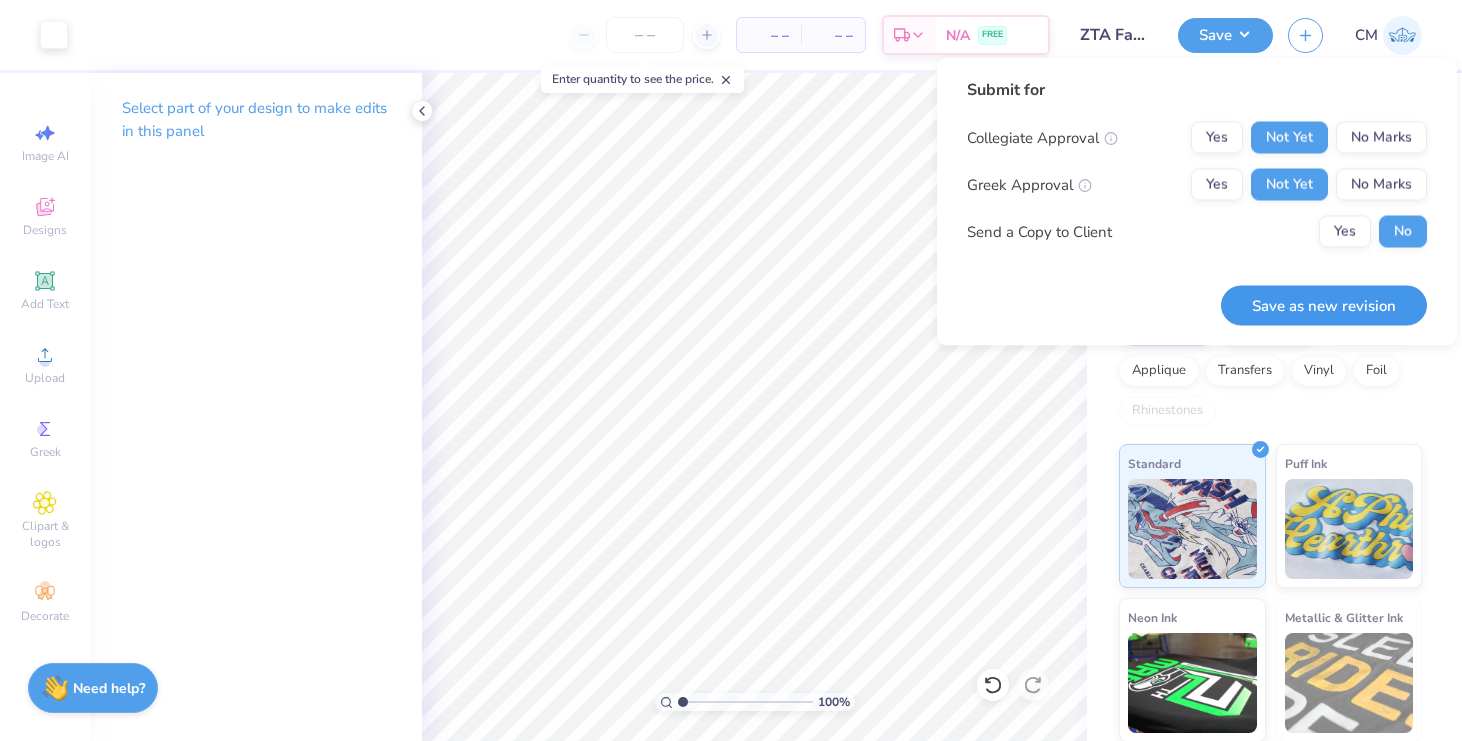 click on "Save as new revision" at bounding box center [1324, 305] 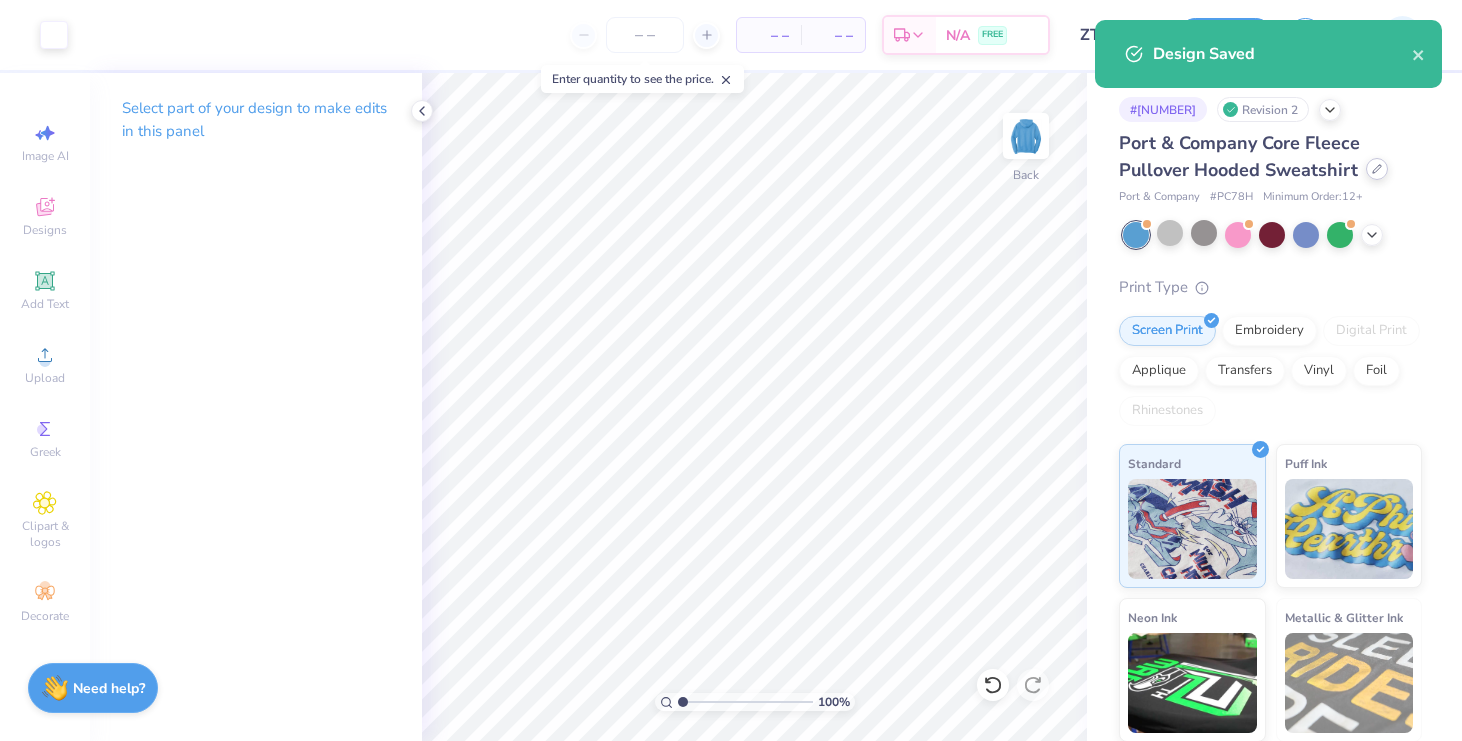 click at bounding box center (1377, 169) 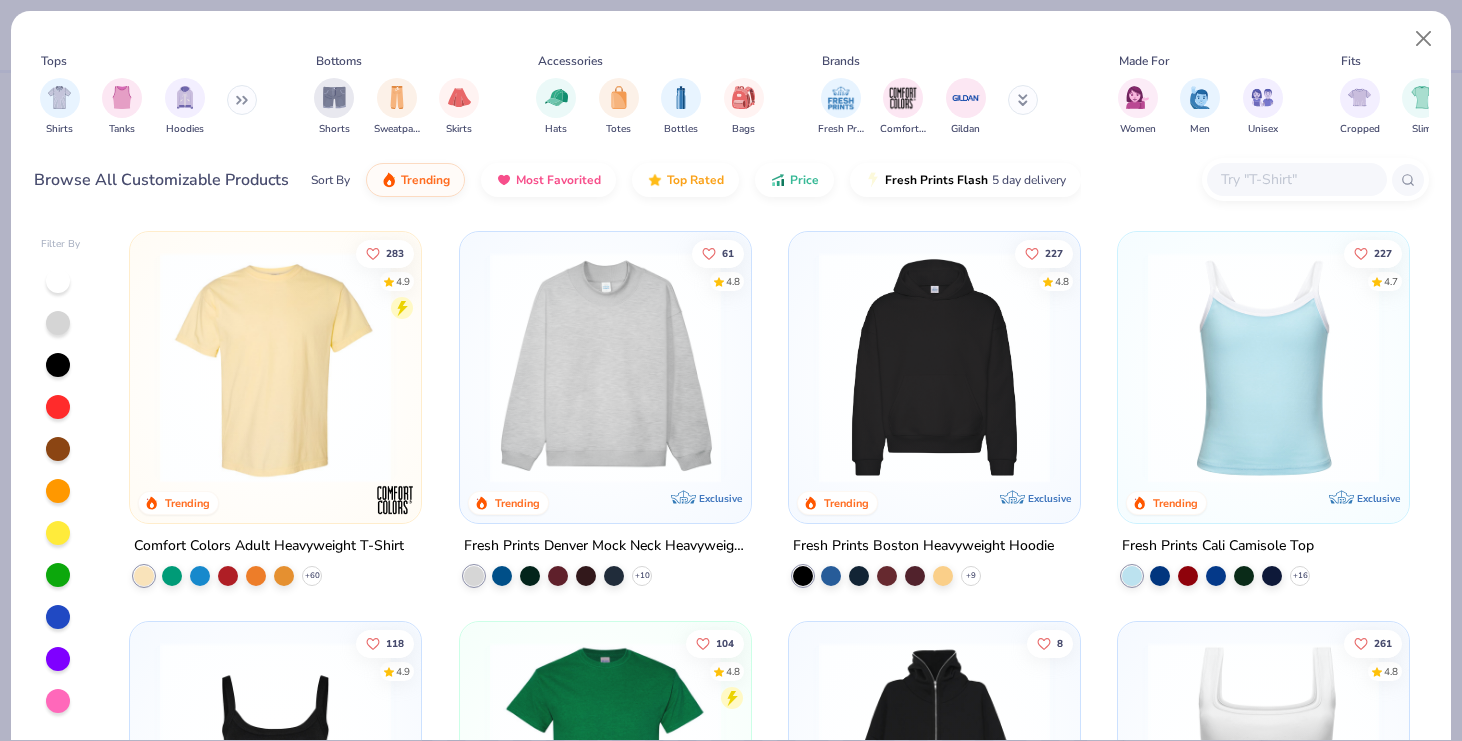 click on "Shirts Tanks Hoodies" at bounding box center (149, 107) 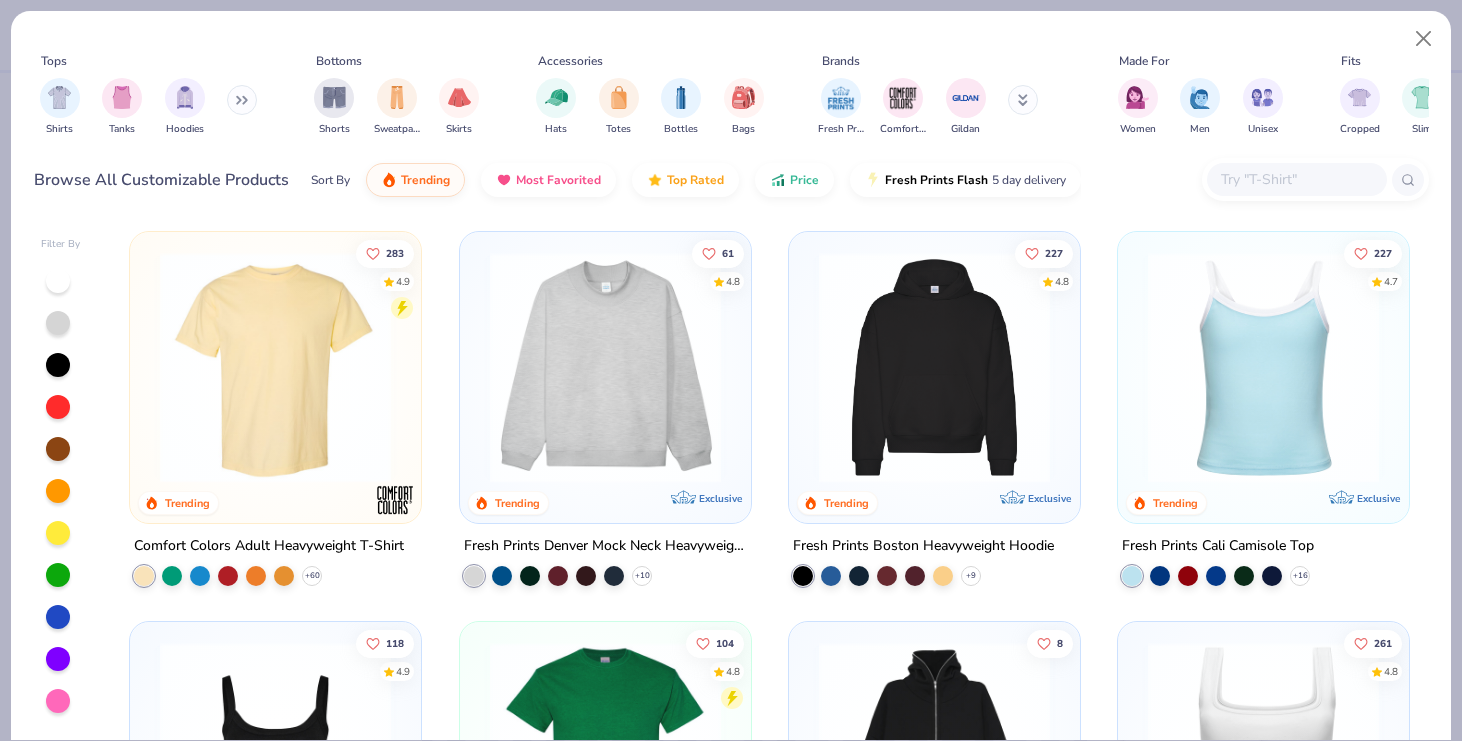click at bounding box center [605, 367] 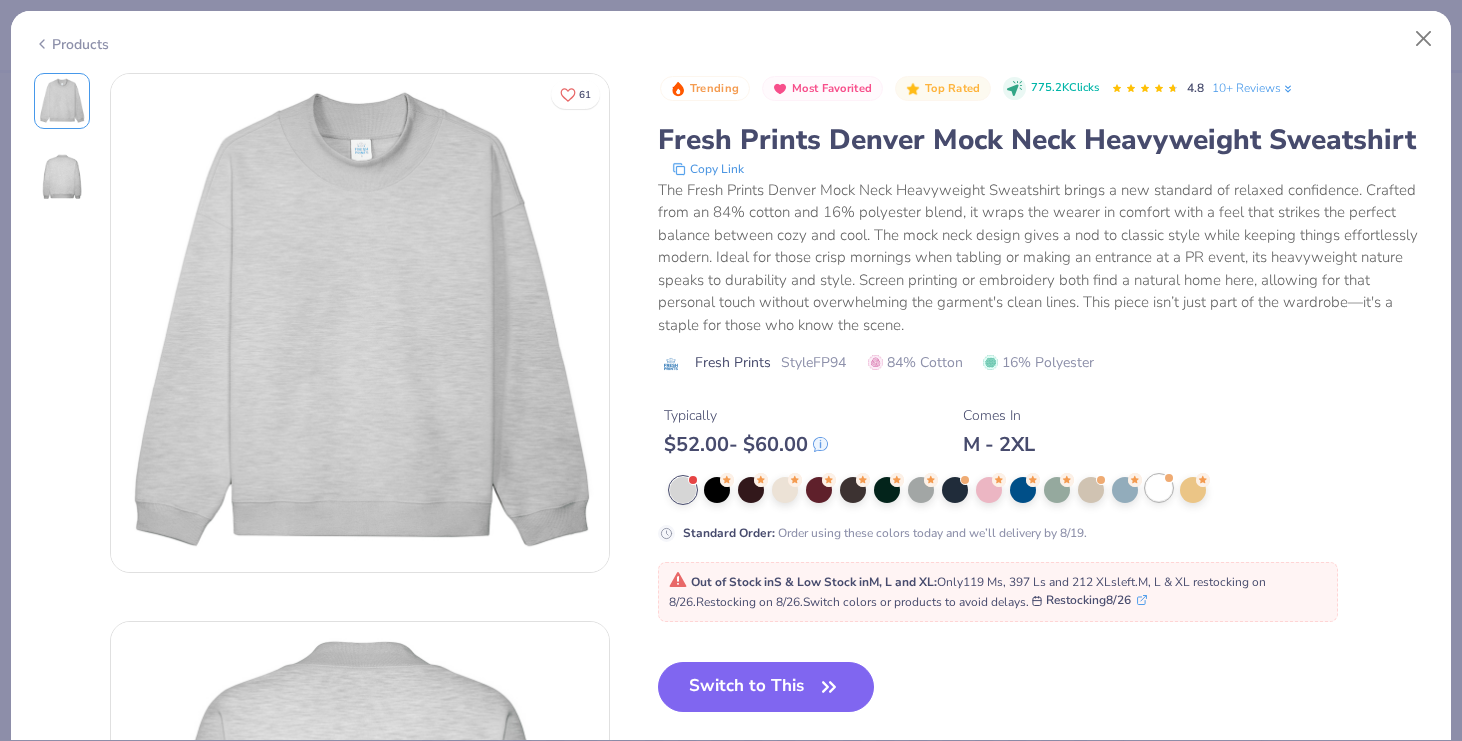 click at bounding box center (1159, 488) 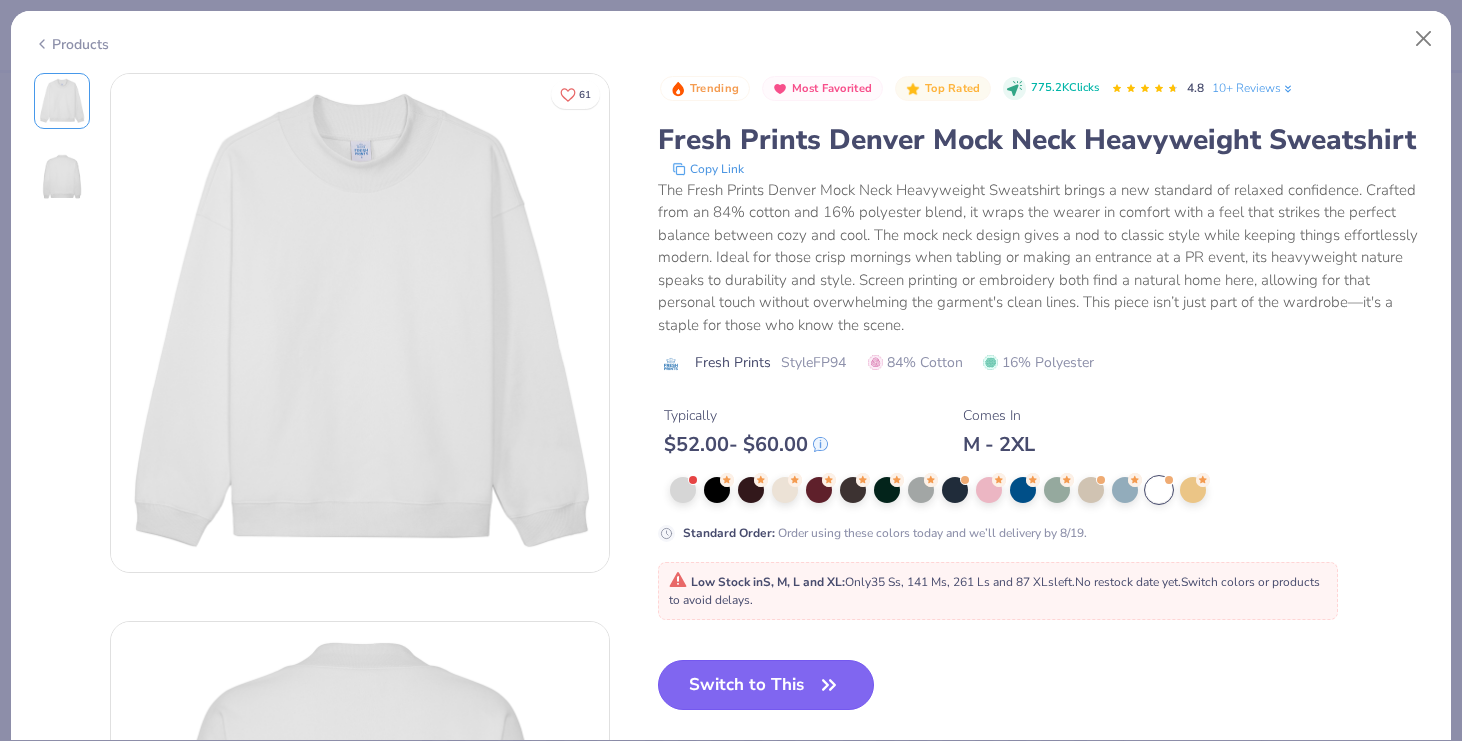 click on "Switch to This" at bounding box center [766, 685] 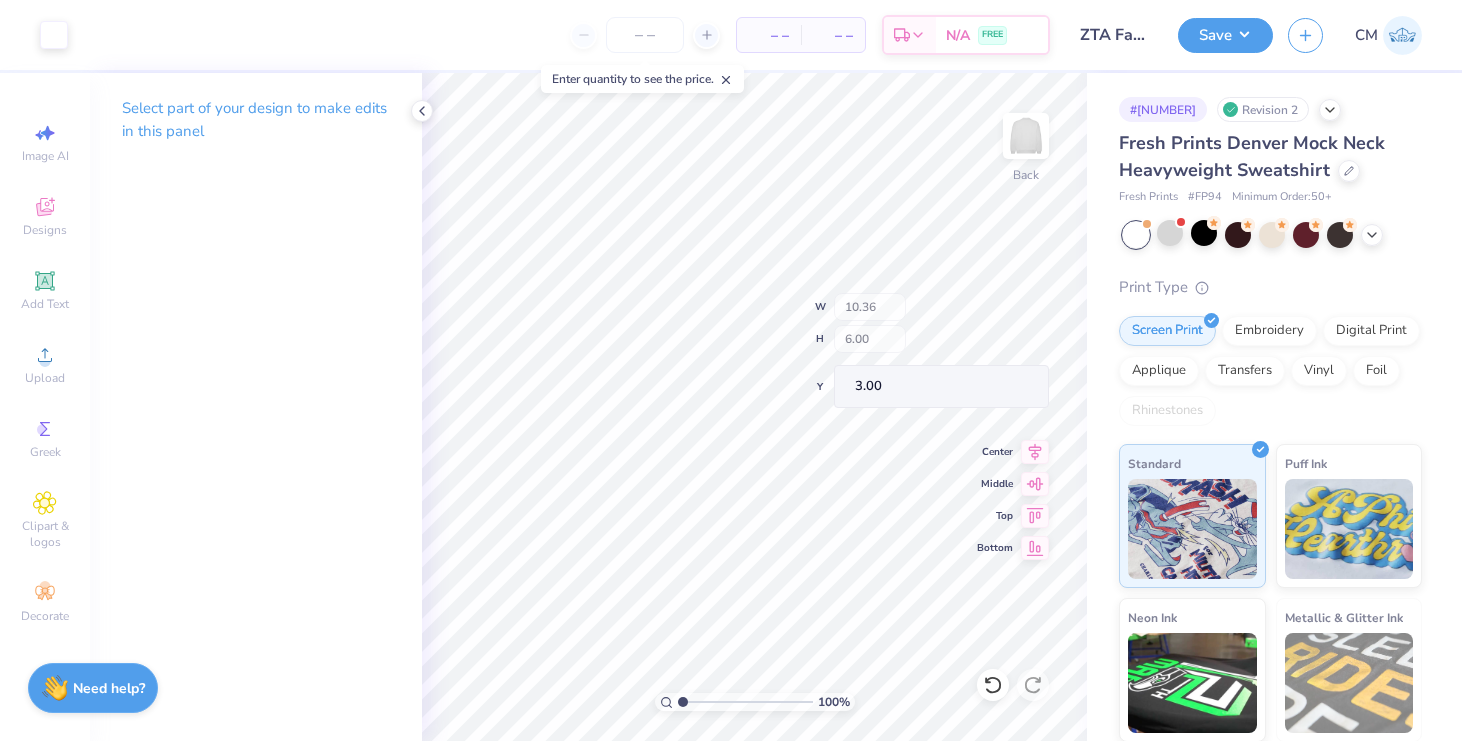 type on "3.00" 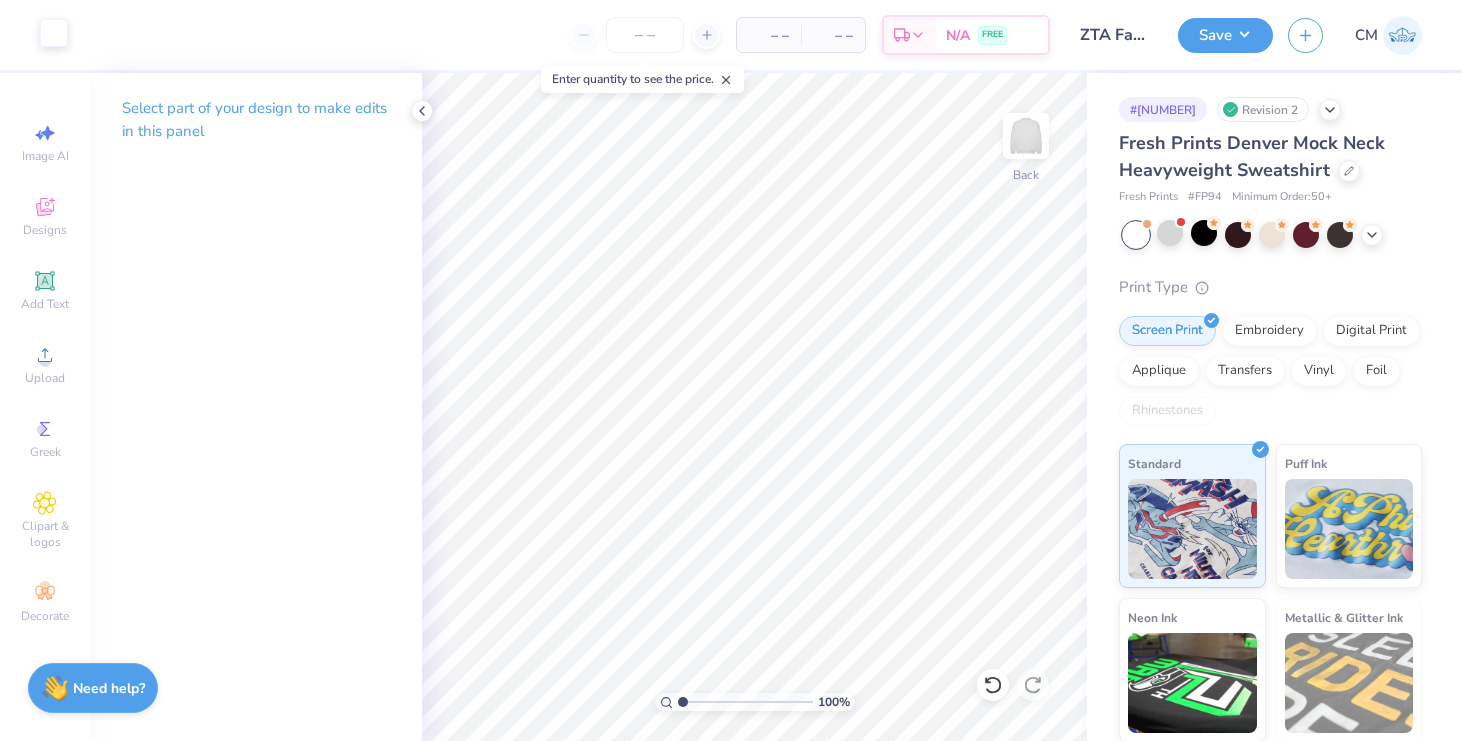 click at bounding box center (54, 33) 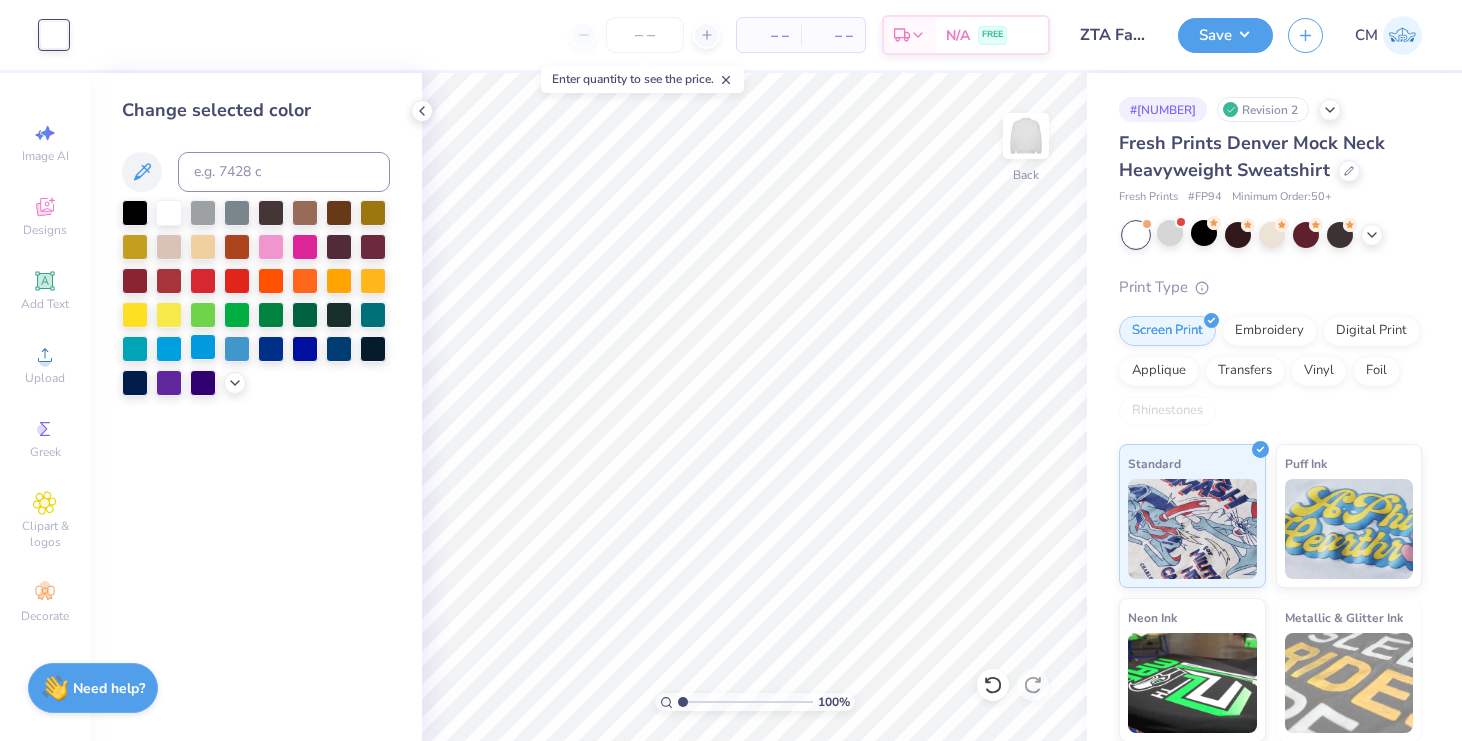 click at bounding box center [203, 347] 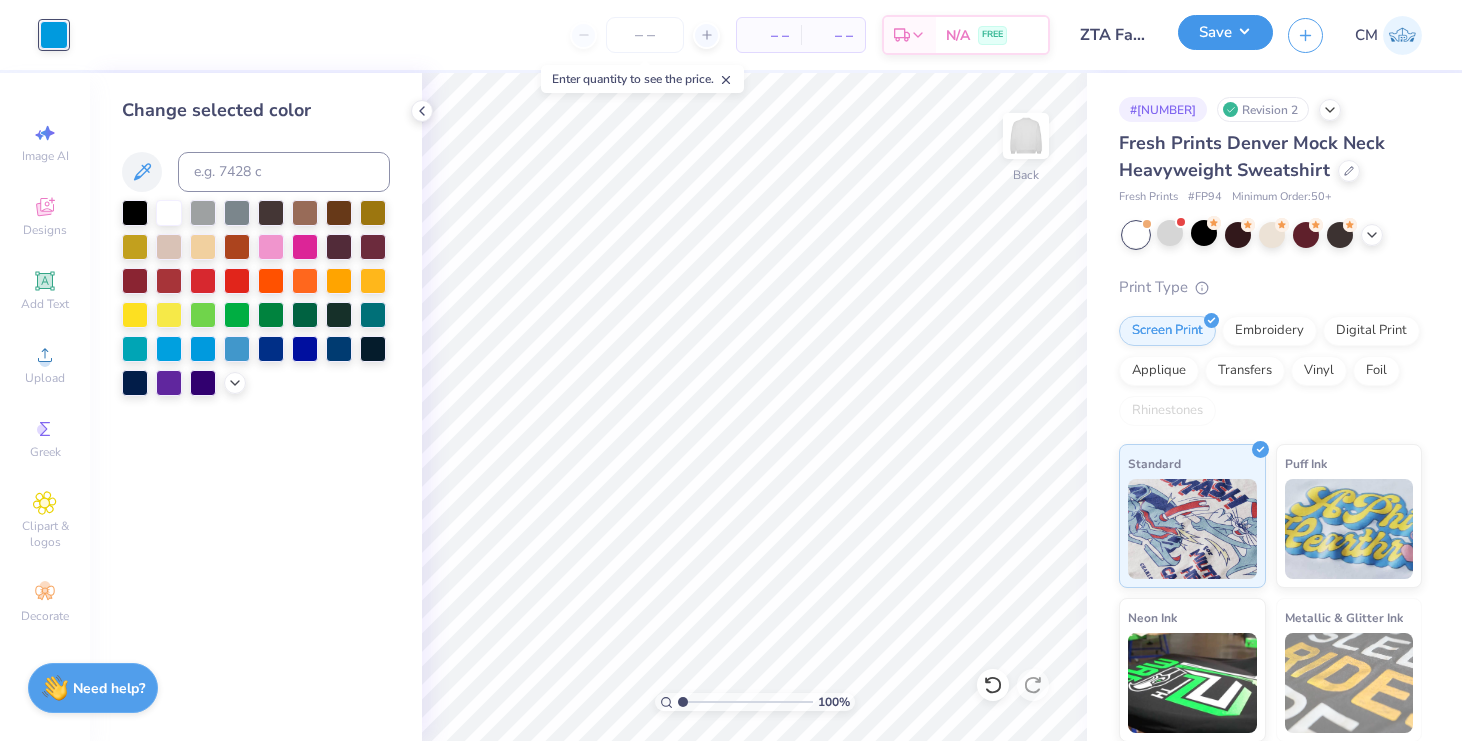 click on "Save" at bounding box center [1225, 32] 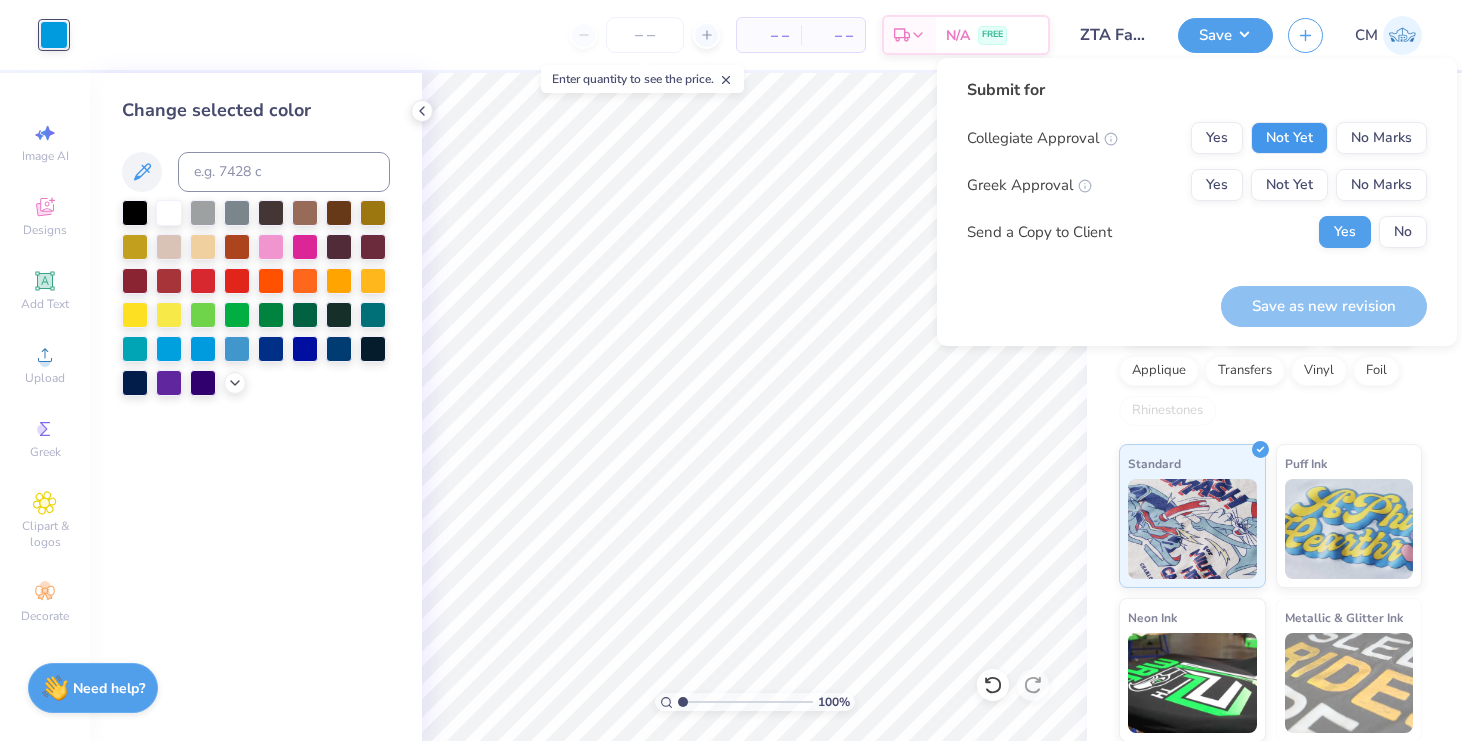click on "Not Yet" at bounding box center (1289, 138) 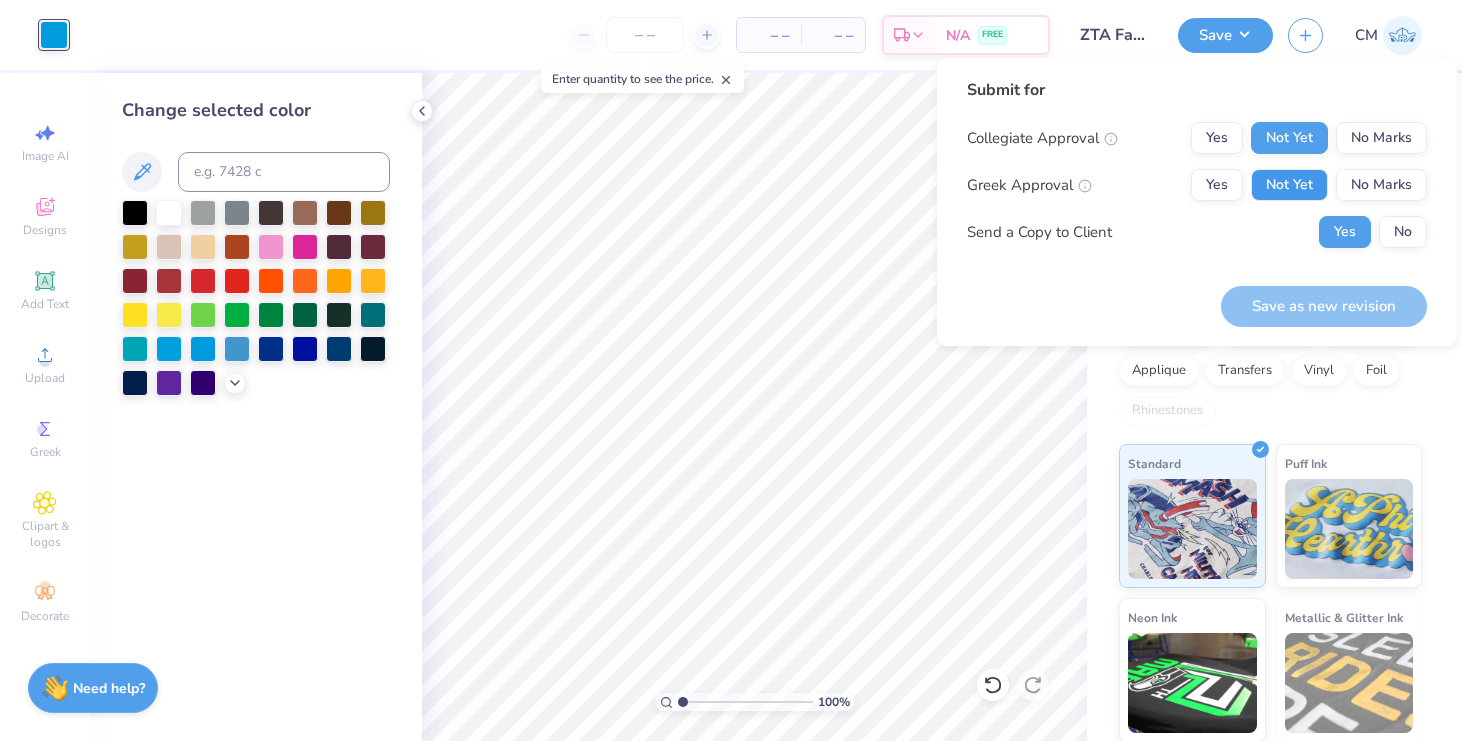 click on "Not Yet" at bounding box center [1289, 185] 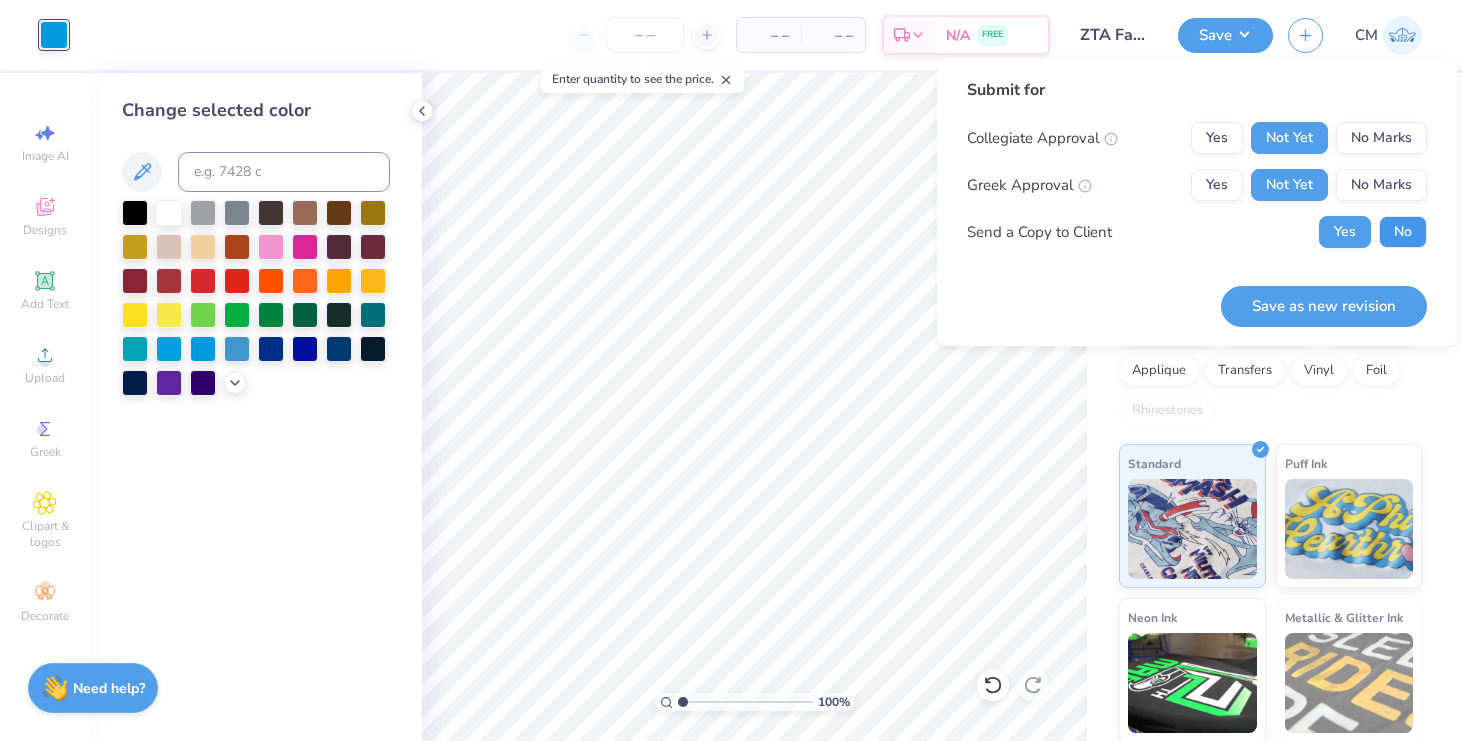 click on "No" at bounding box center [1403, 232] 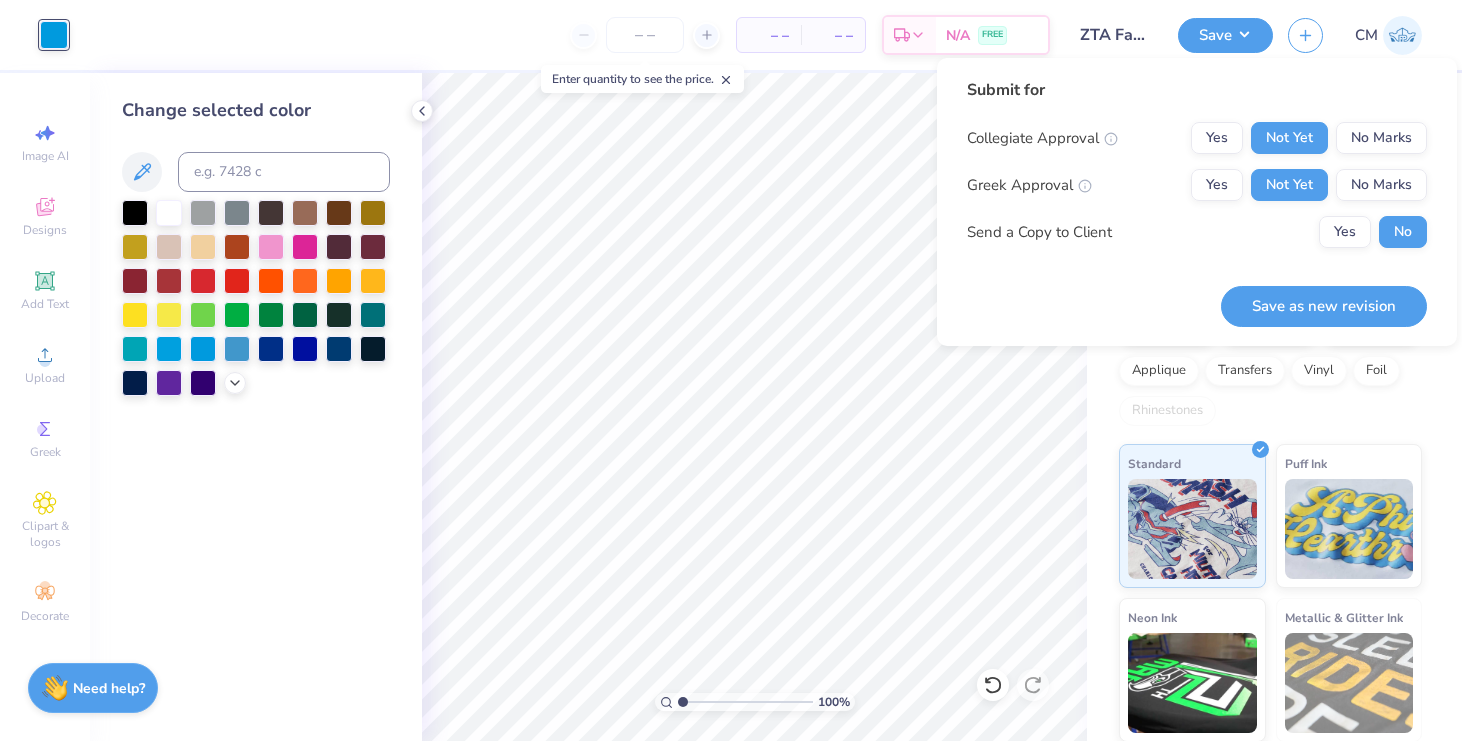 drag, startPoint x: 1332, startPoint y: 307, endPoint x: 943, endPoint y: 267, distance: 391.05115 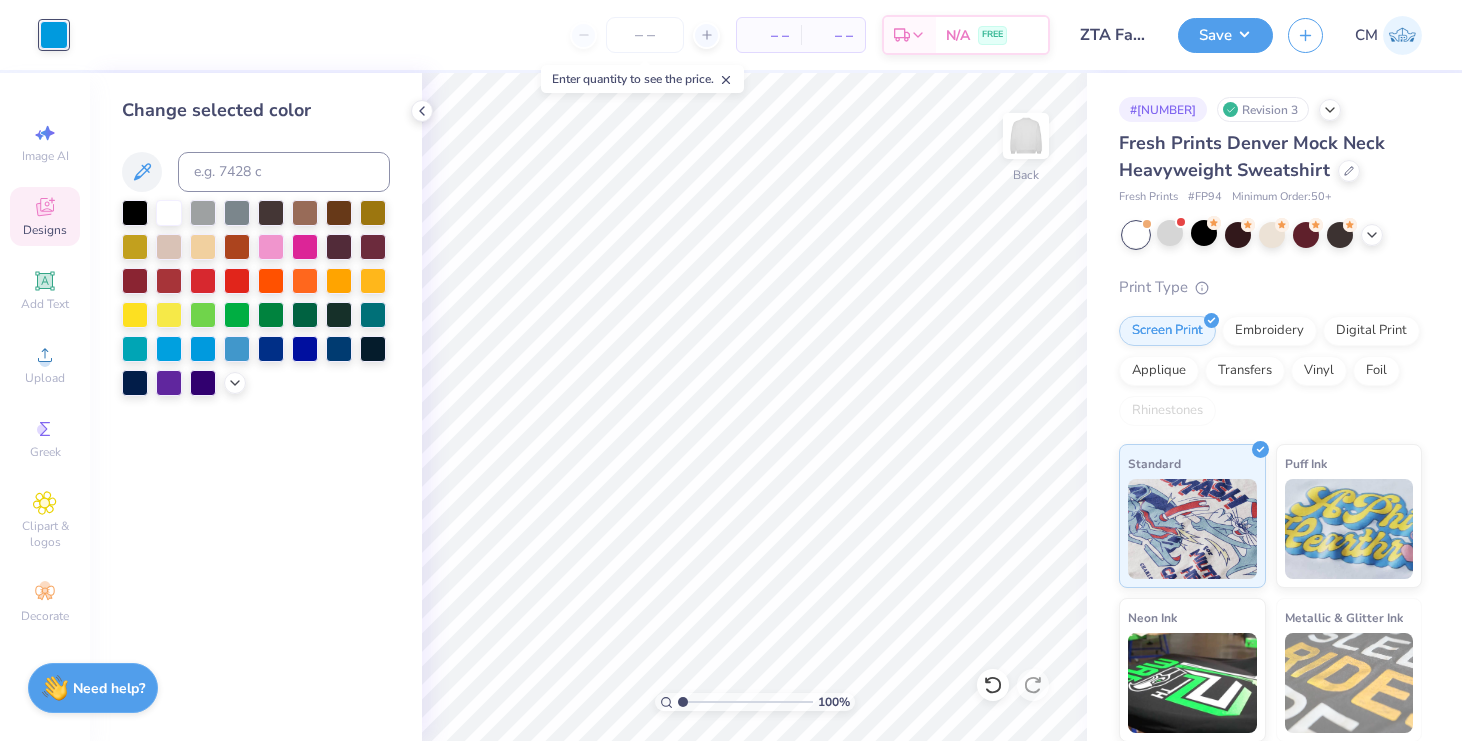 click 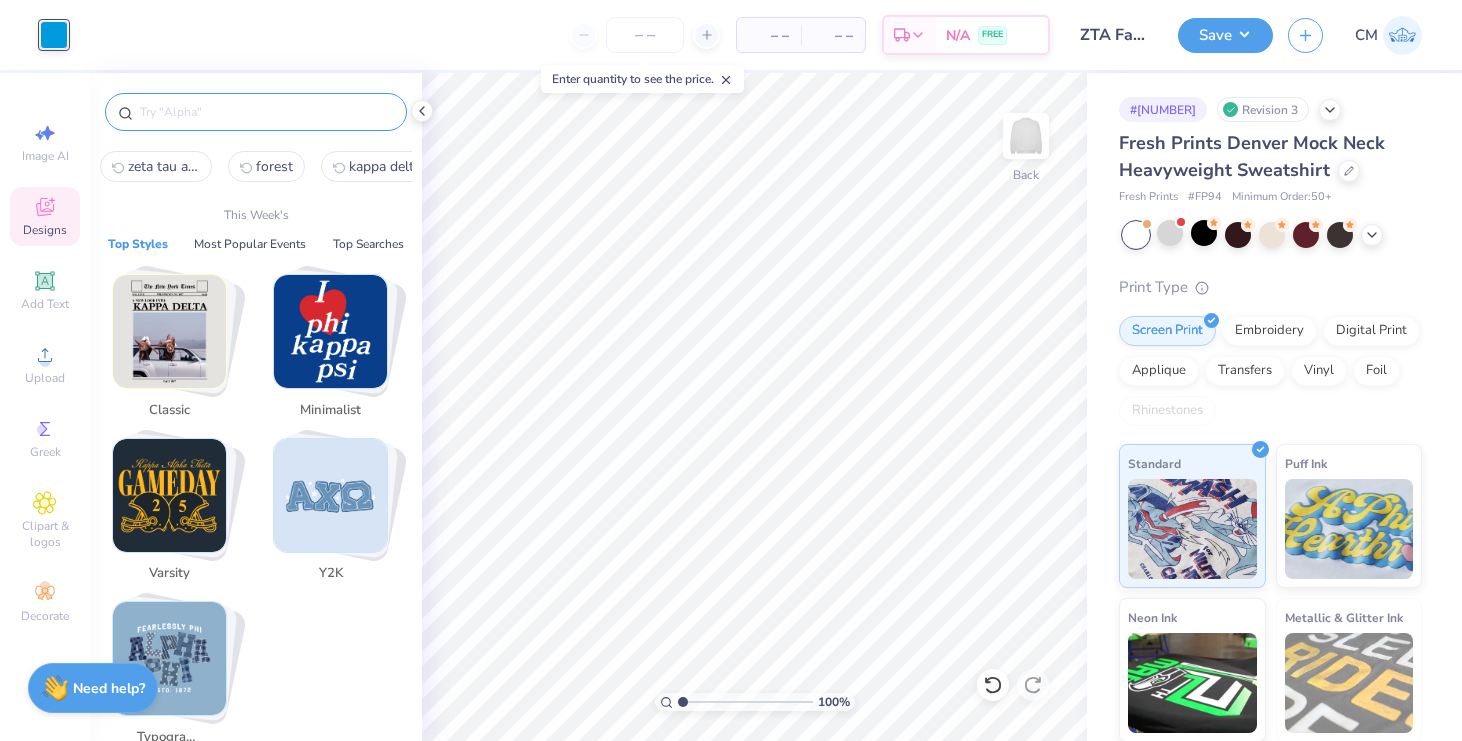 click at bounding box center (266, 112) 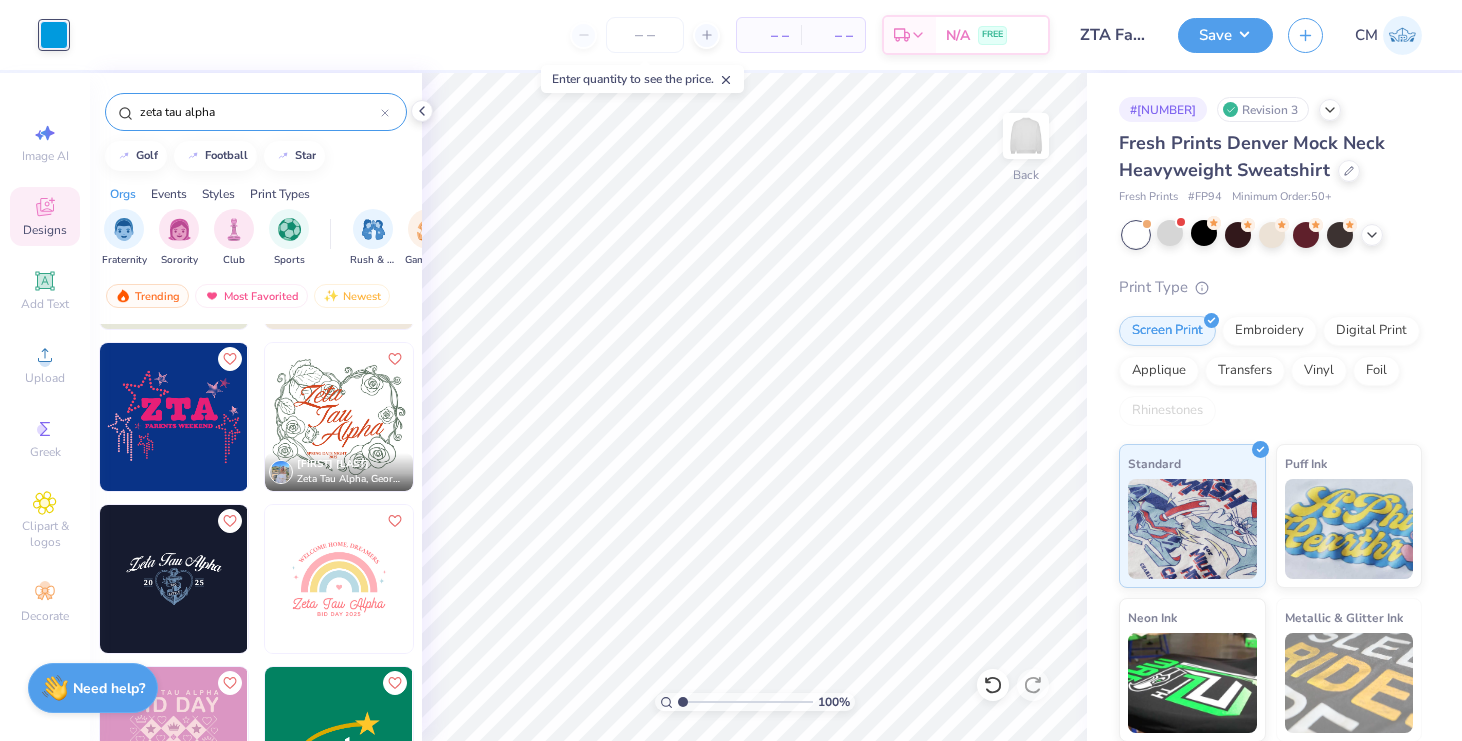 scroll, scrollTop: 1110, scrollLeft: 0, axis: vertical 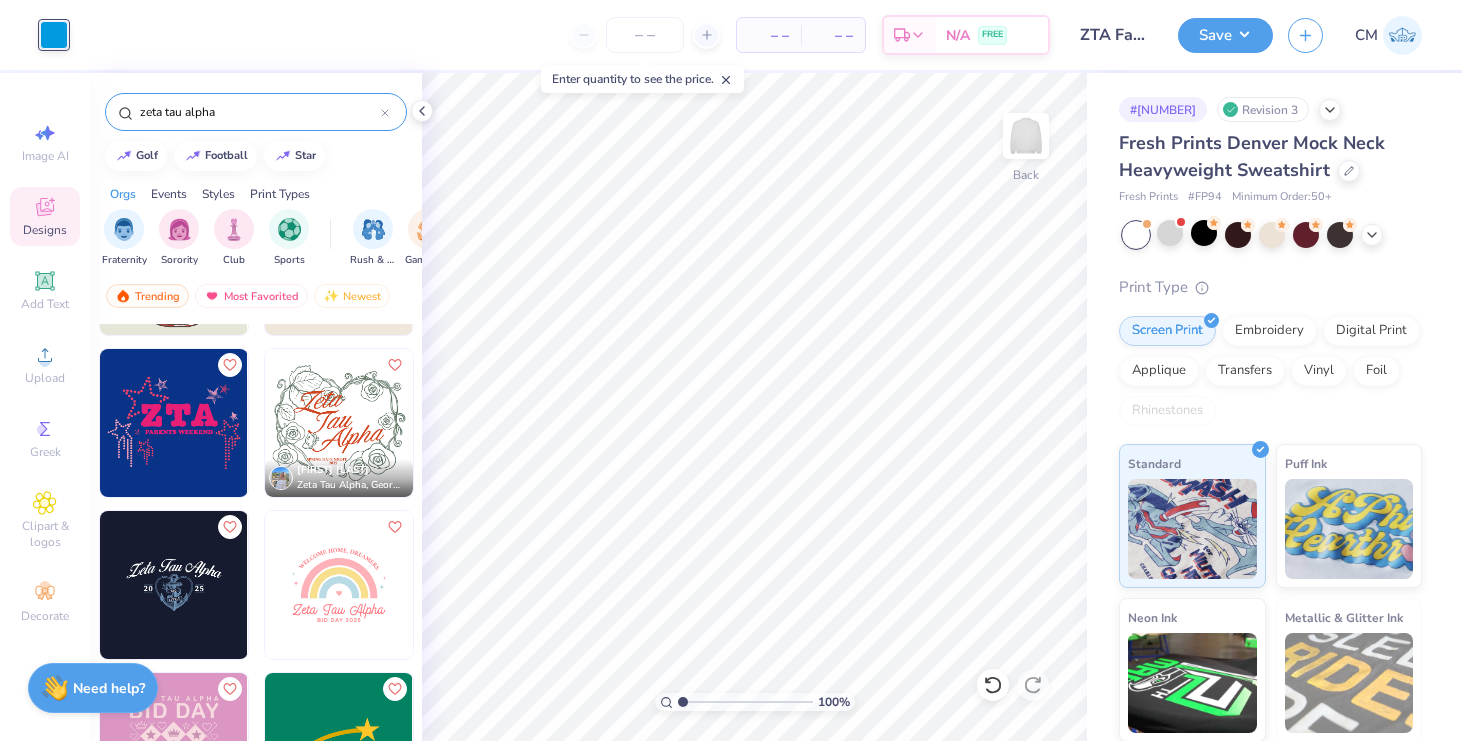 type on "zeta tau alpha" 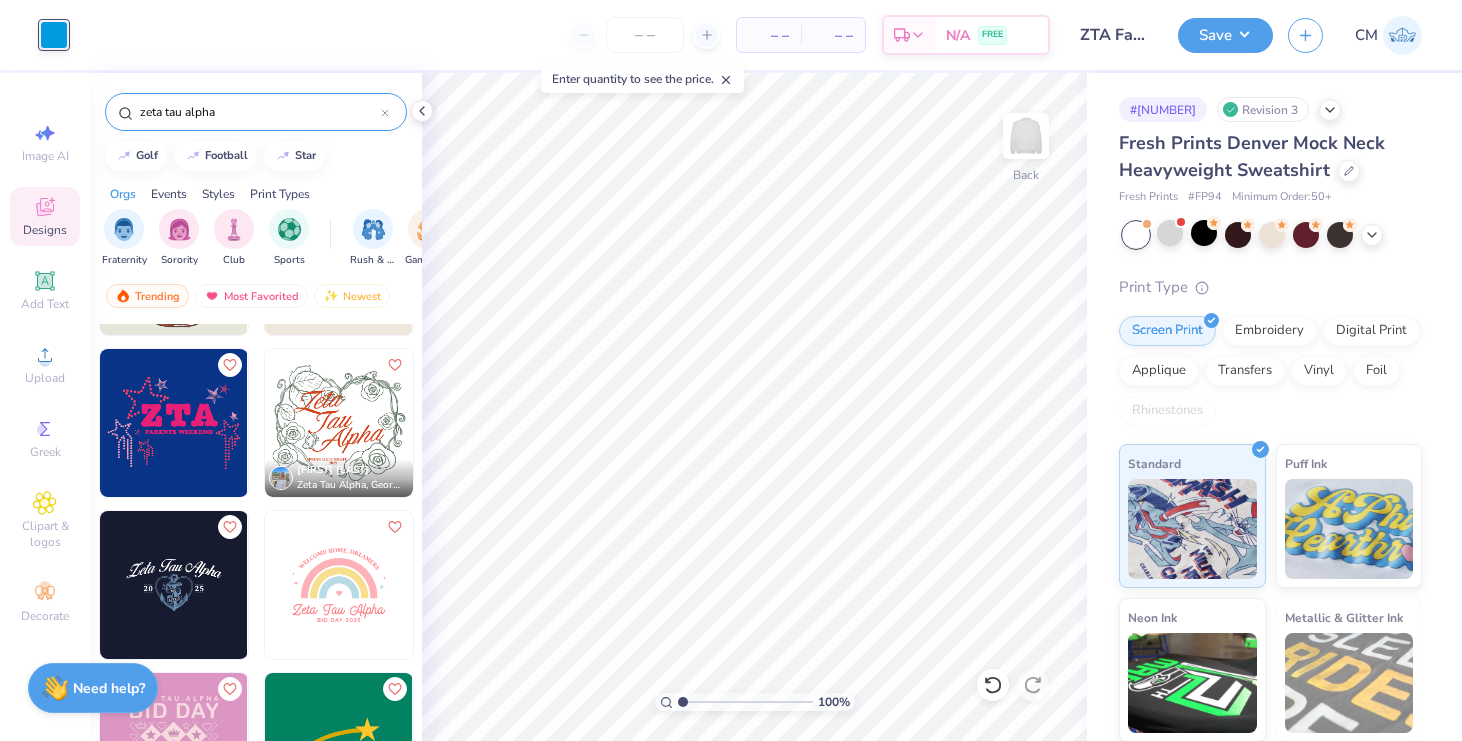 click at bounding box center (174, 423) 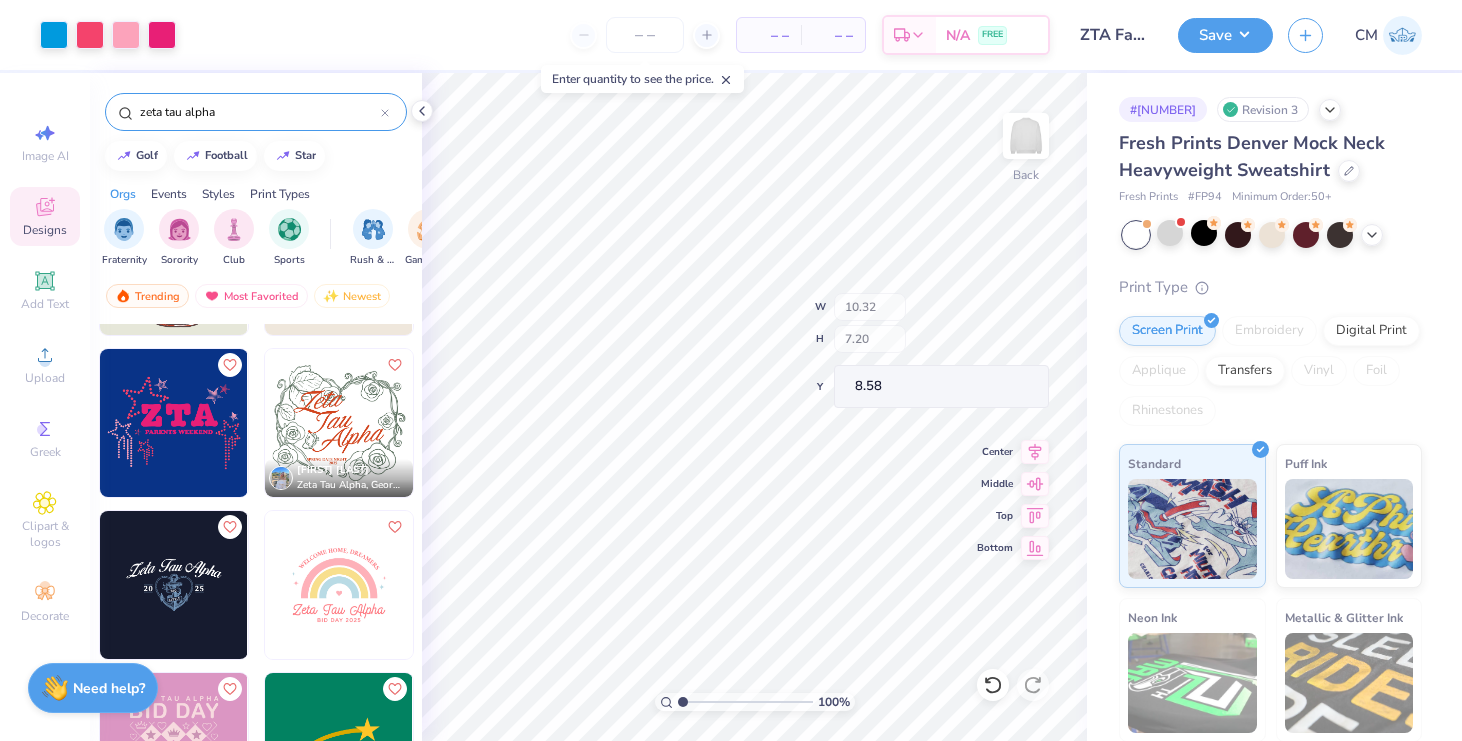 type on "8.58" 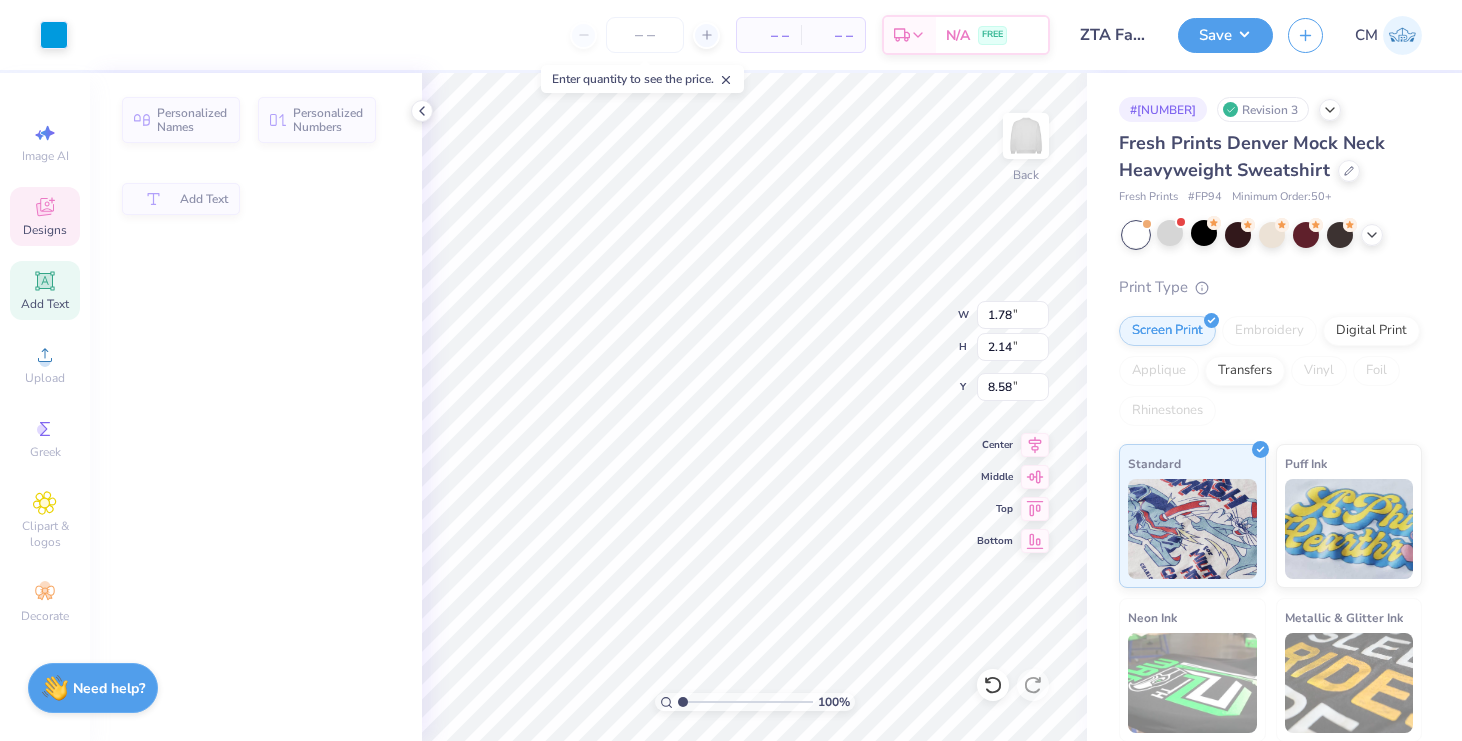 type on "1.78" 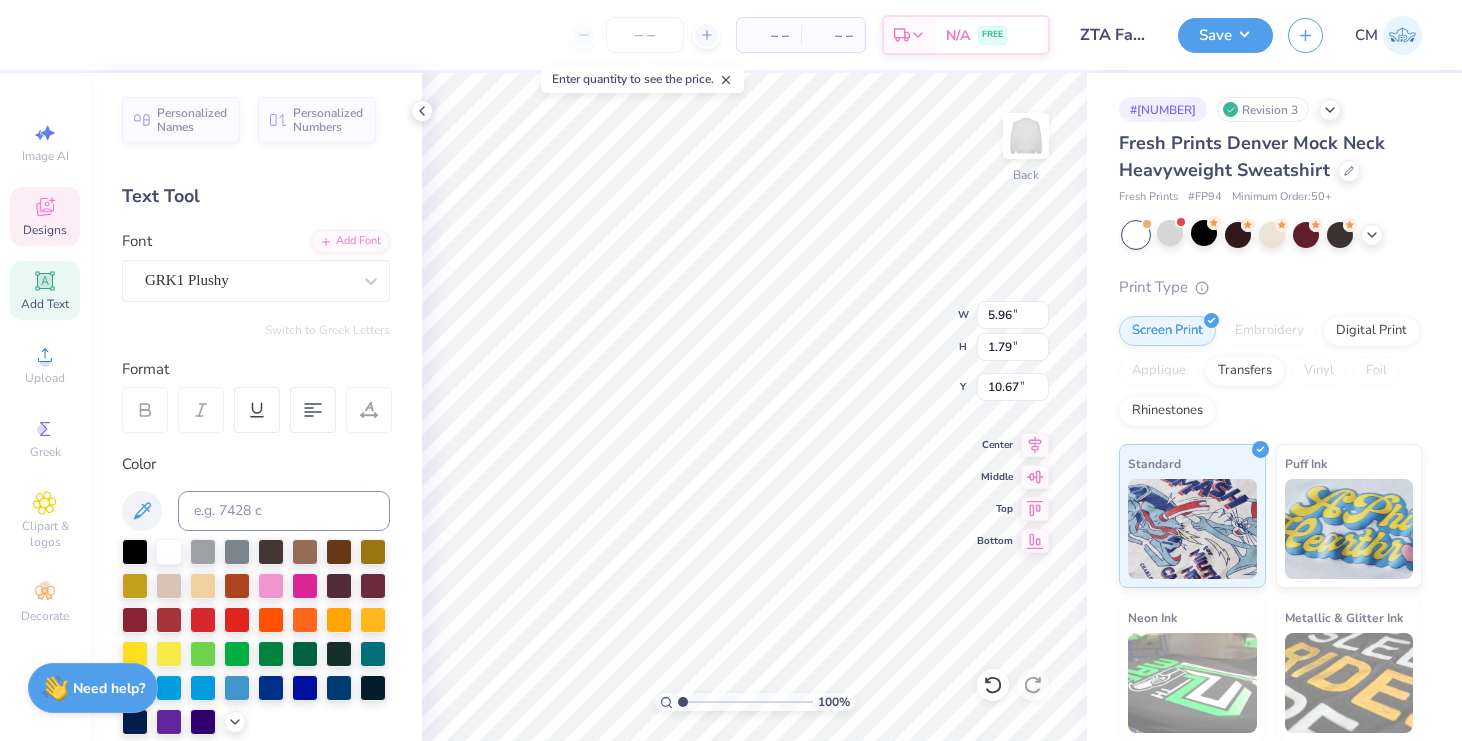 type on "10.71" 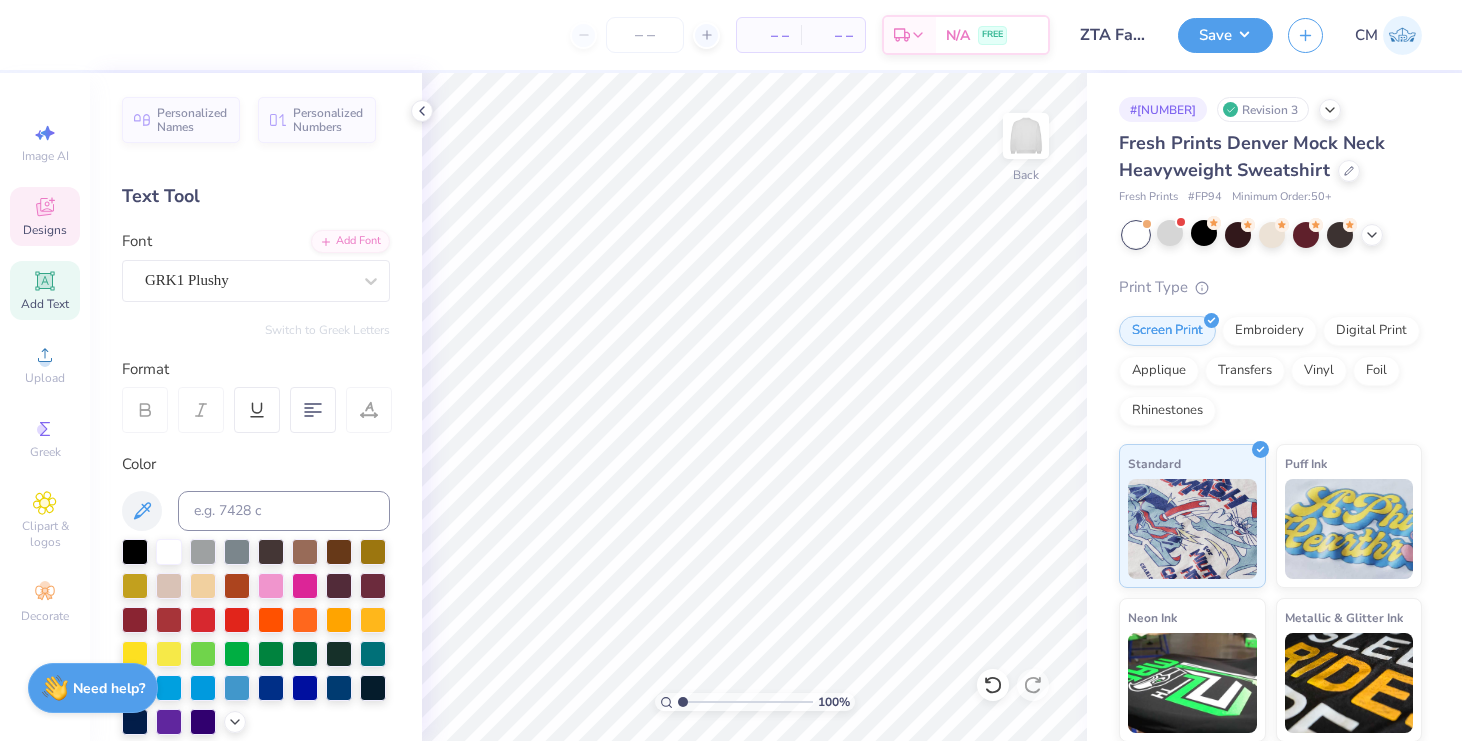 click on "Designs" at bounding box center [45, 230] 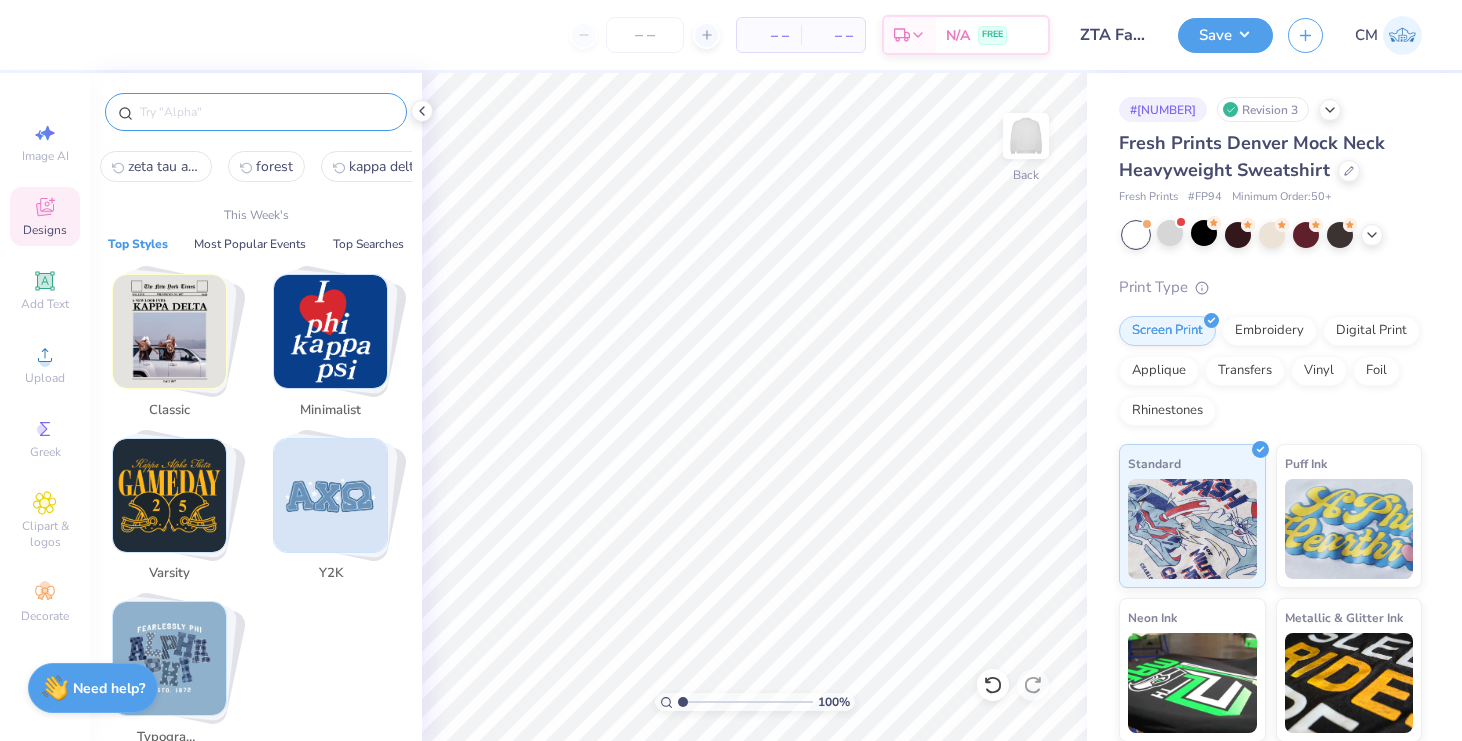click at bounding box center (266, 112) 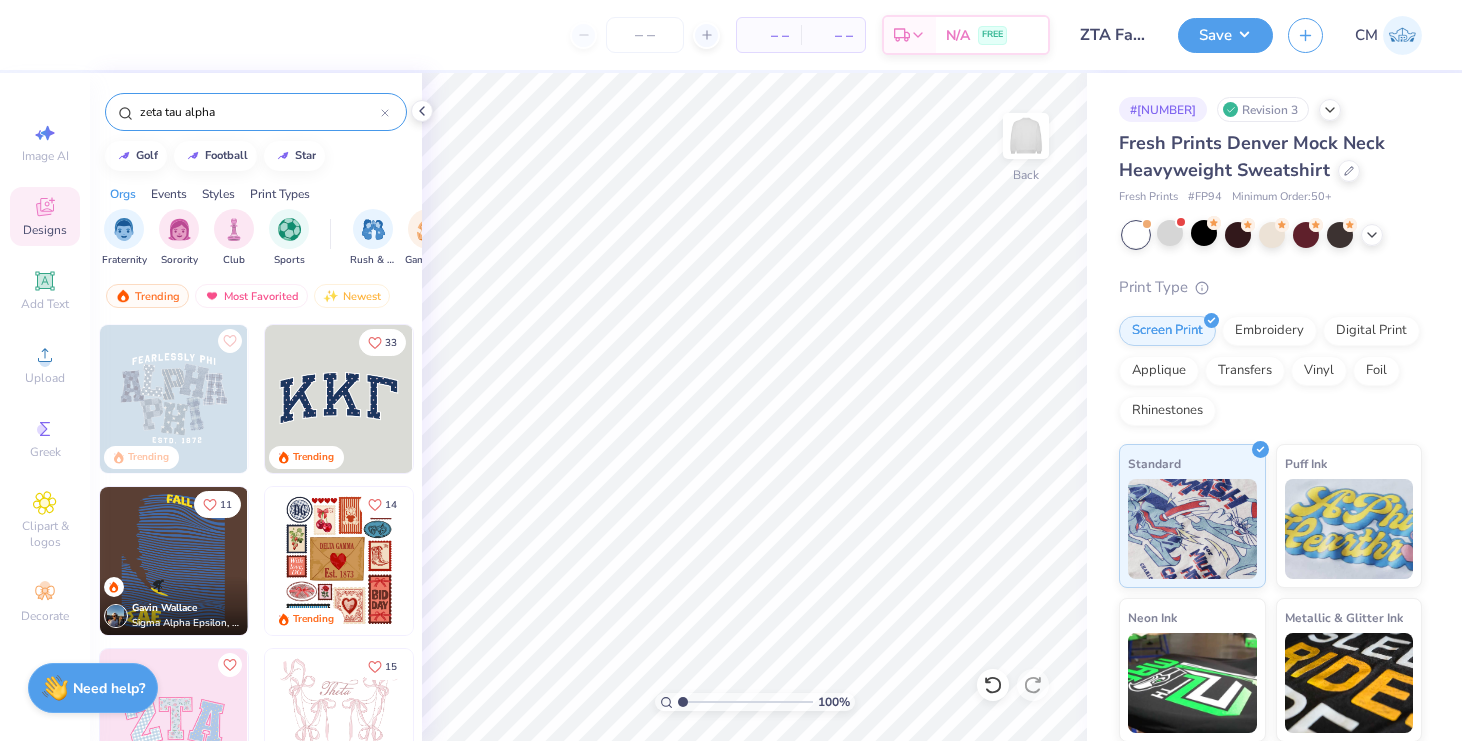 type on "zeta tau alpha" 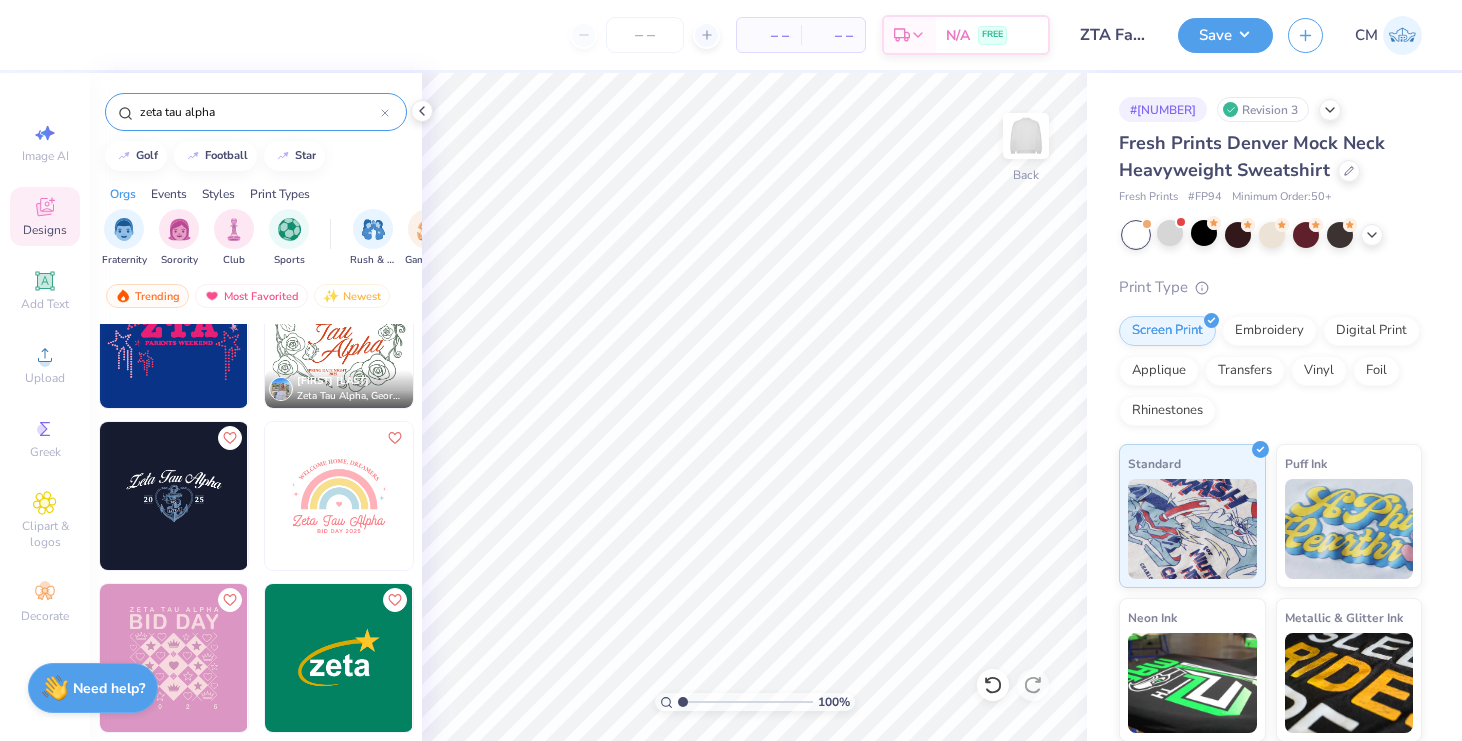 scroll, scrollTop: 1165, scrollLeft: 0, axis: vertical 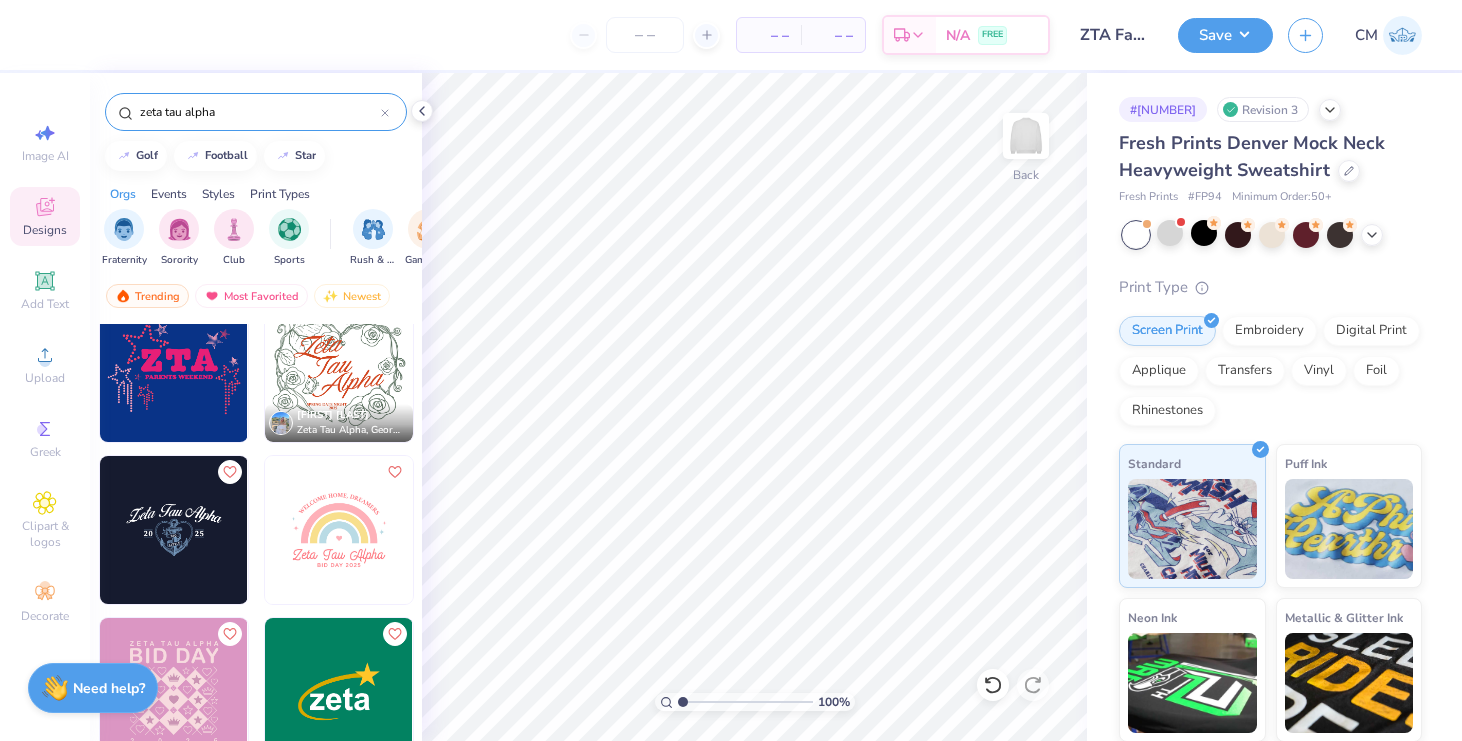click at bounding box center (174, 368) 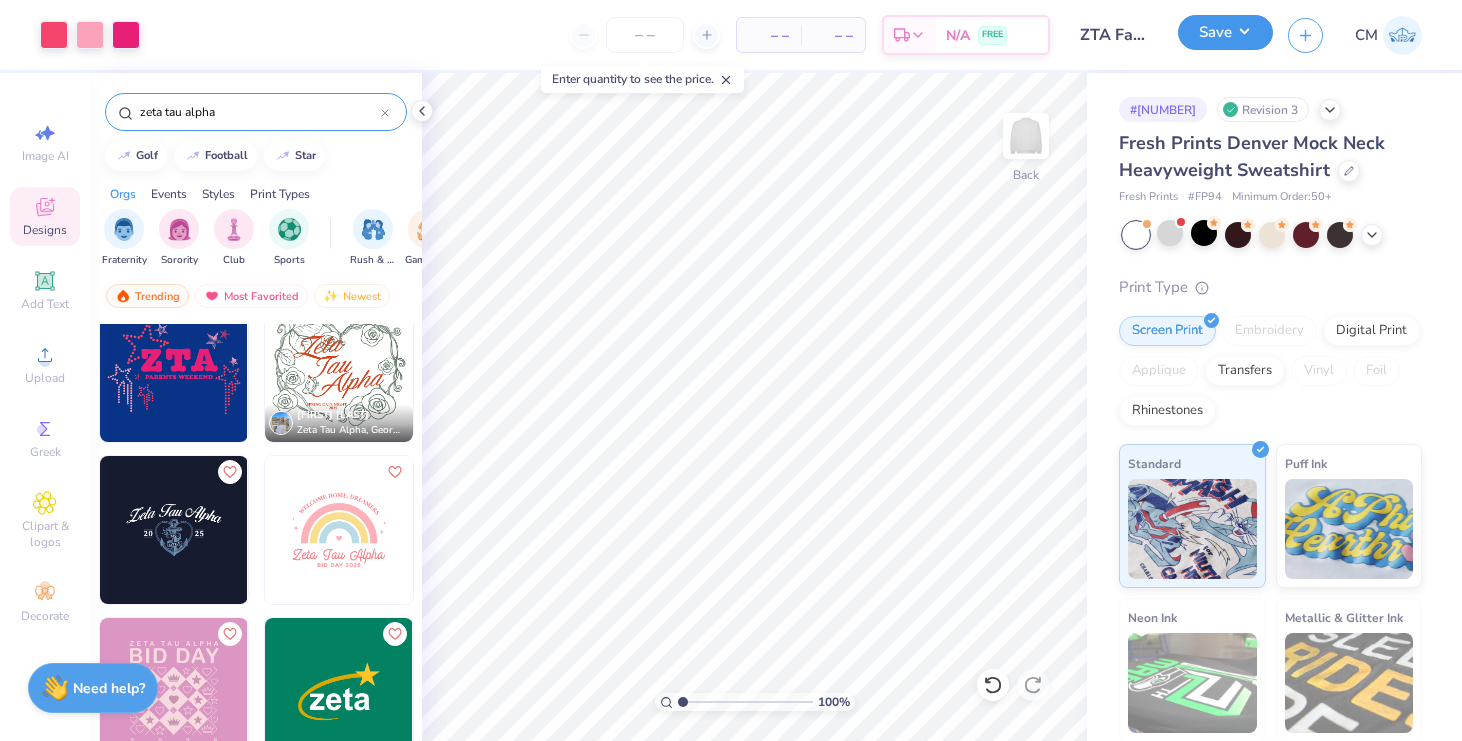 click on "Save" at bounding box center (1225, 32) 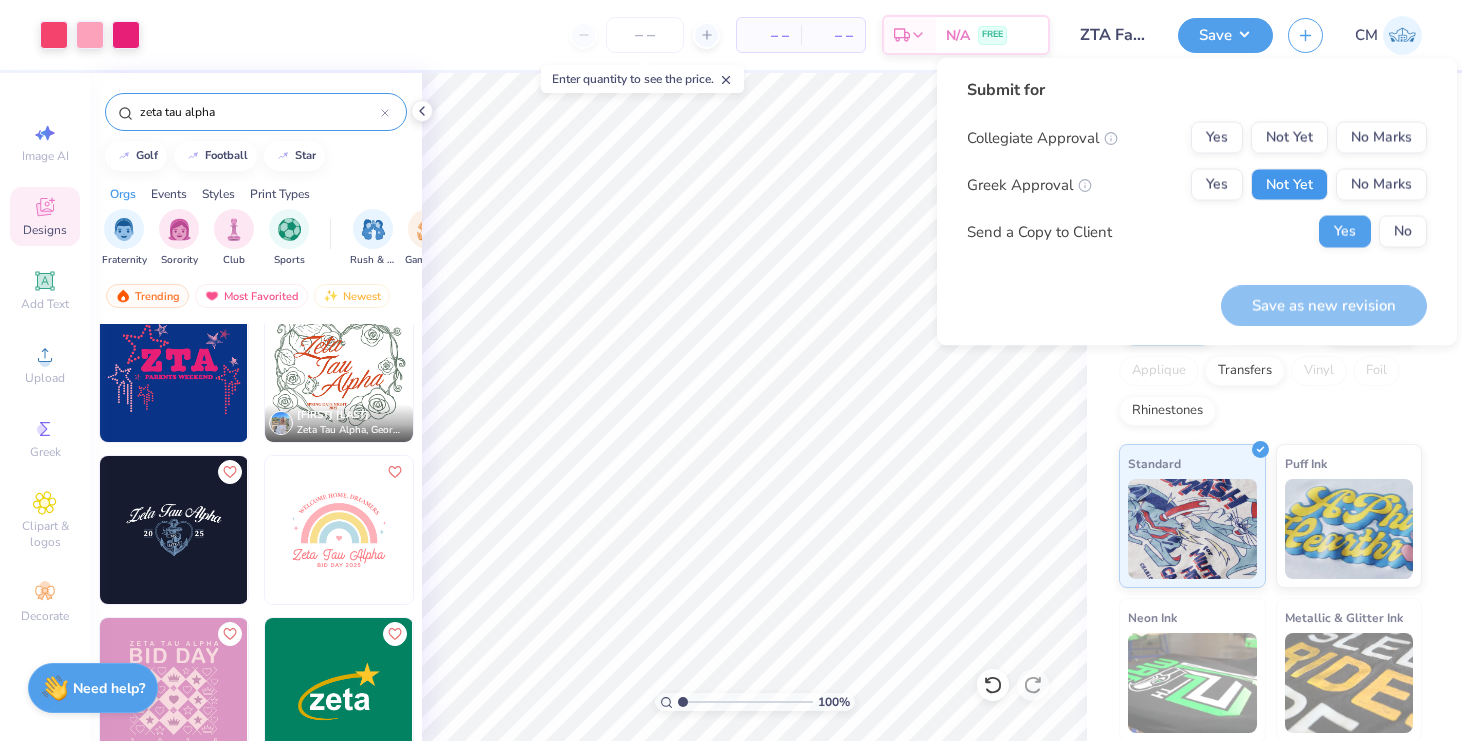 click on "Not Yet" at bounding box center [1289, 185] 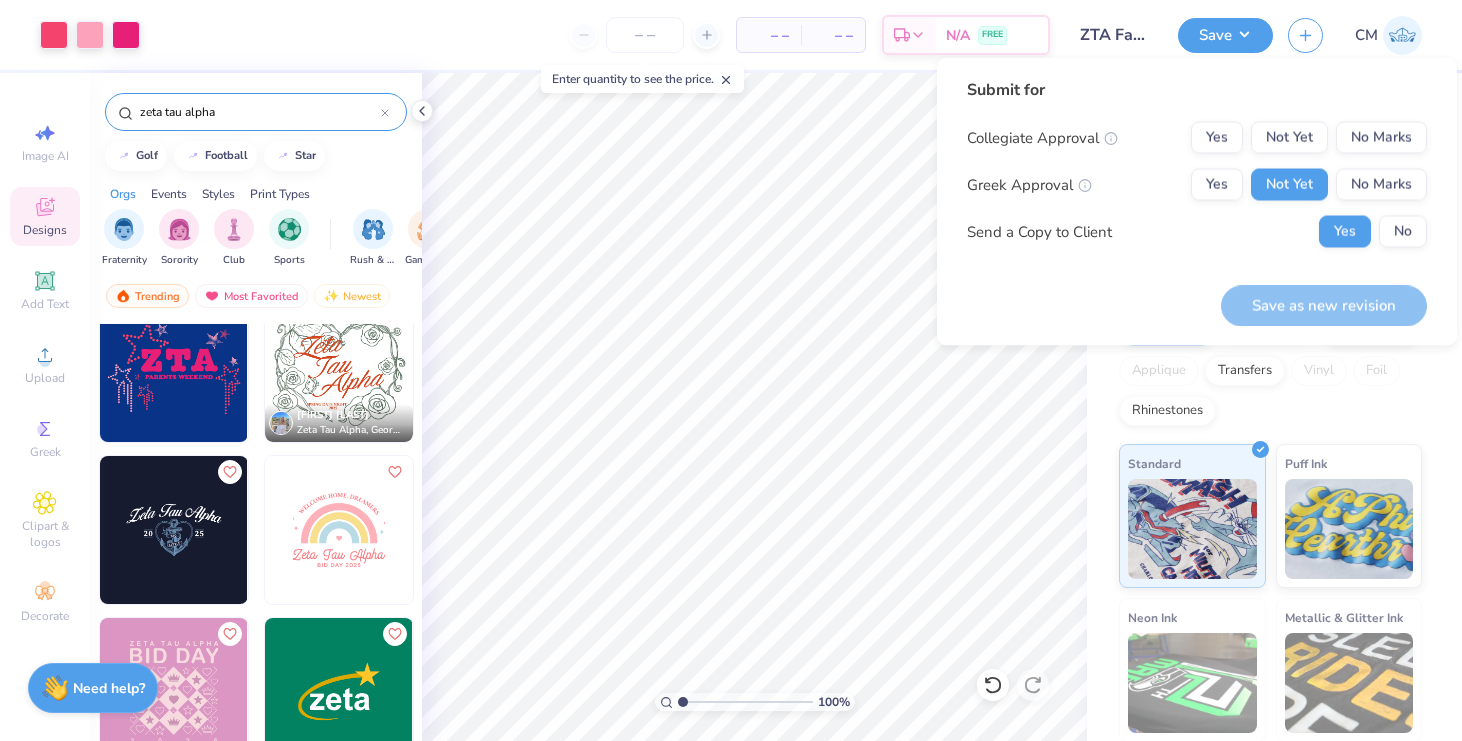 click on "Submit for Collegiate Approval Yes Not Yet No Marks Greek Approval Yes Not Yet No Marks Send a Copy to Client Yes No" at bounding box center (1197, 170) 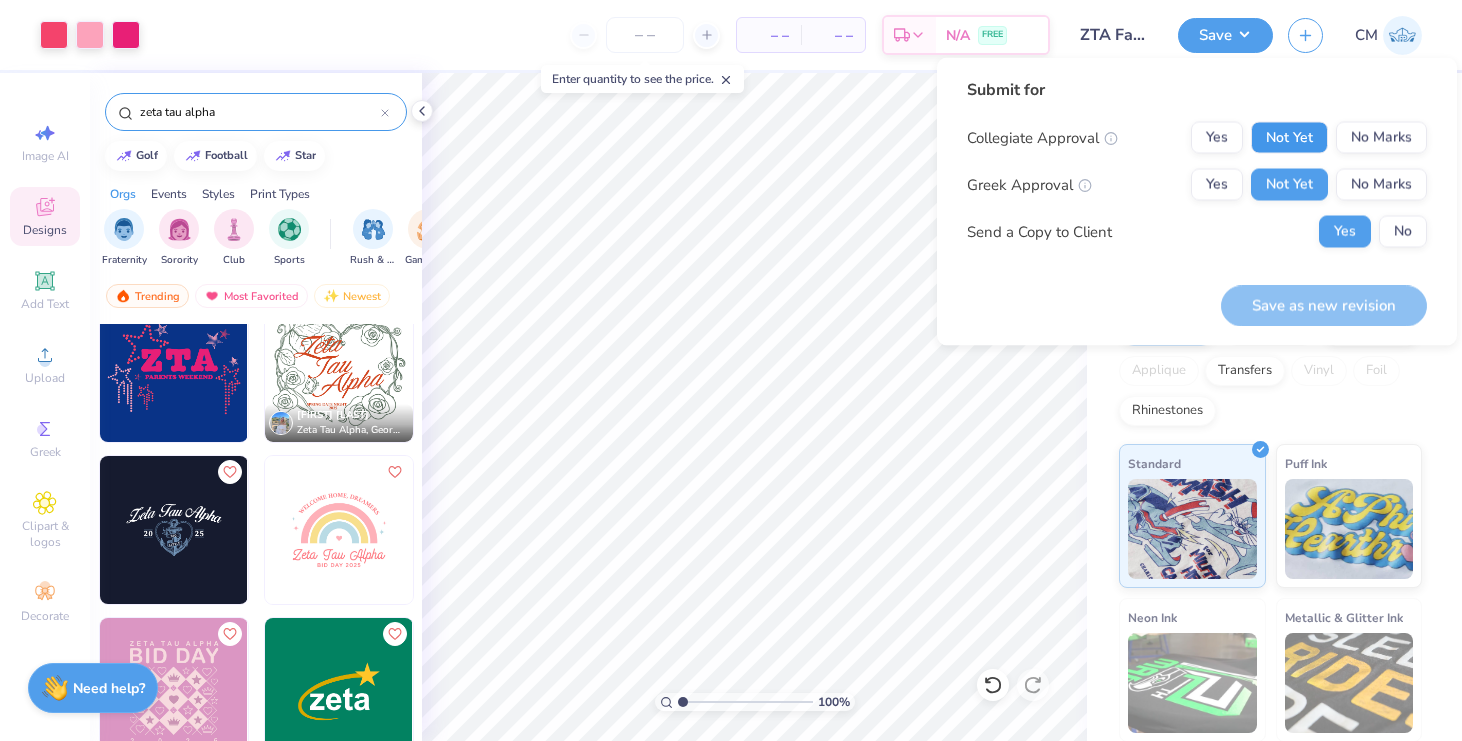 click on "Not Yet" at bounding box center (1289, 138) 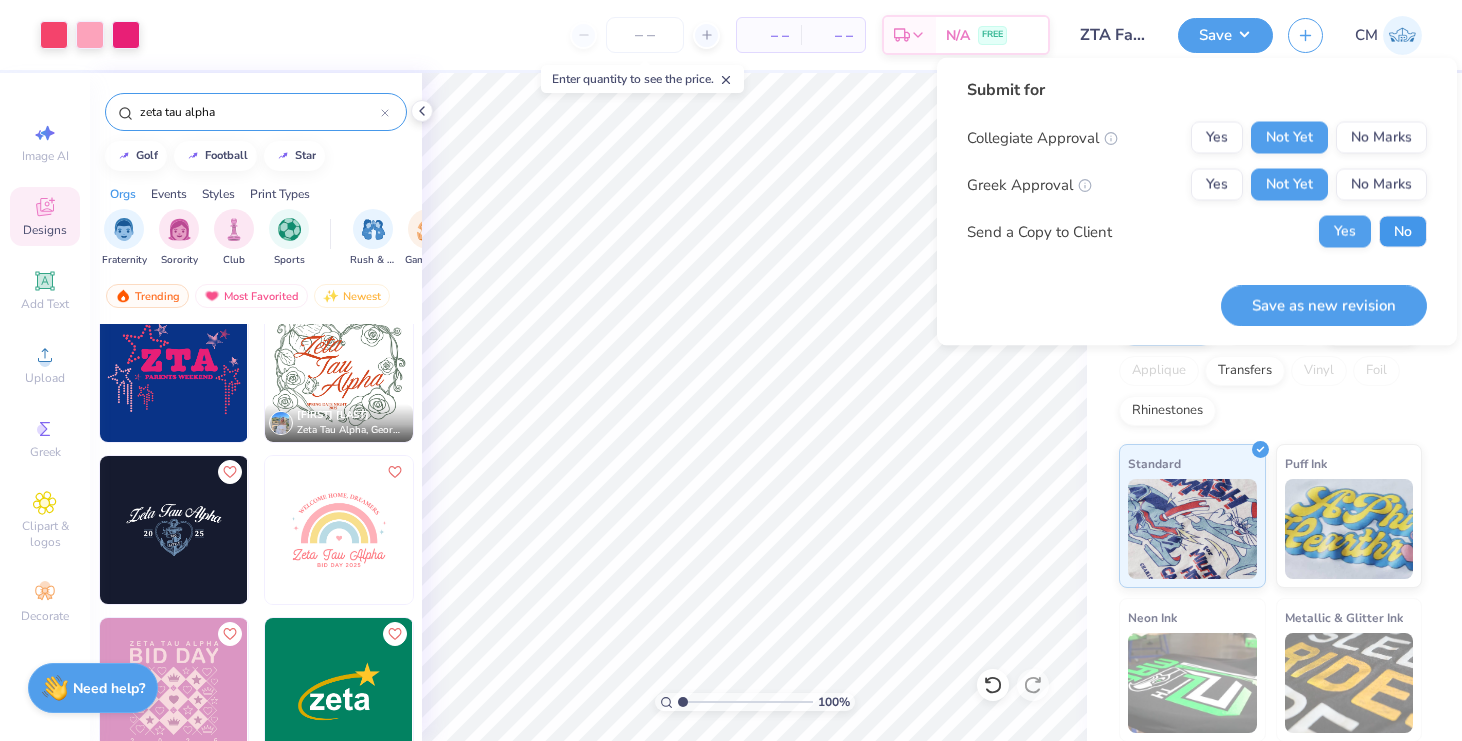 click on "No" at bounding box center [1403, 232] 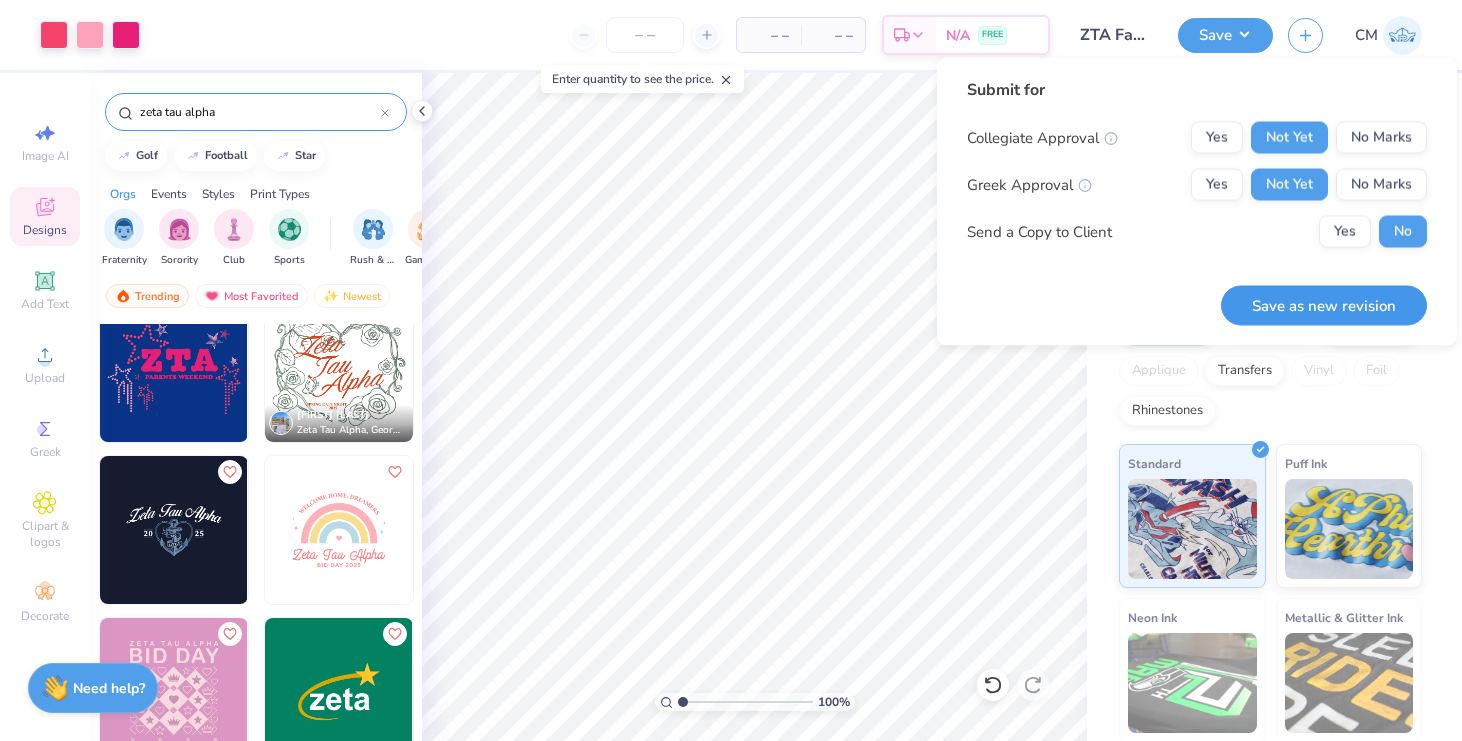 click on "Save as new revision" at bounding box center (1324, 305) 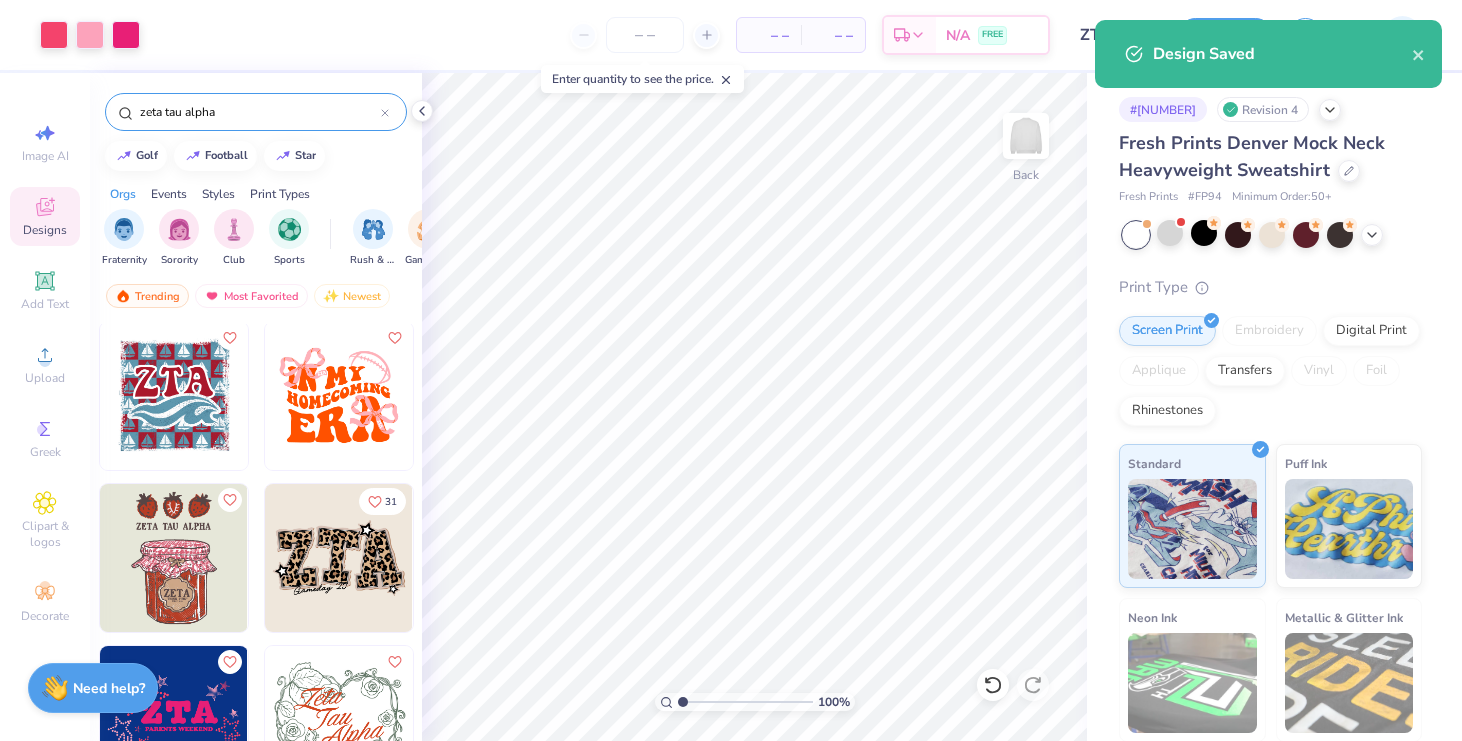 scroll, scrollTop: 793, scrollLeft: 0, axis: vertical 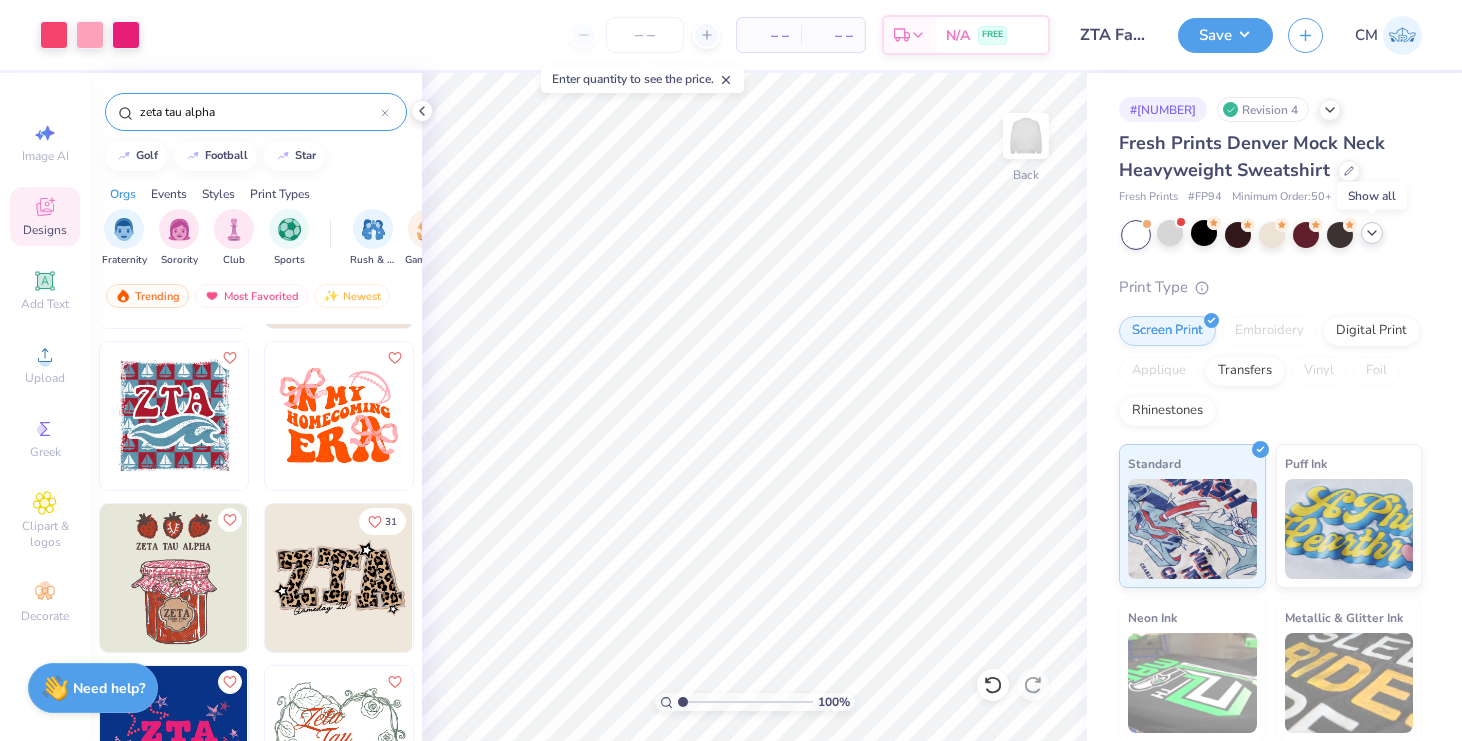 click 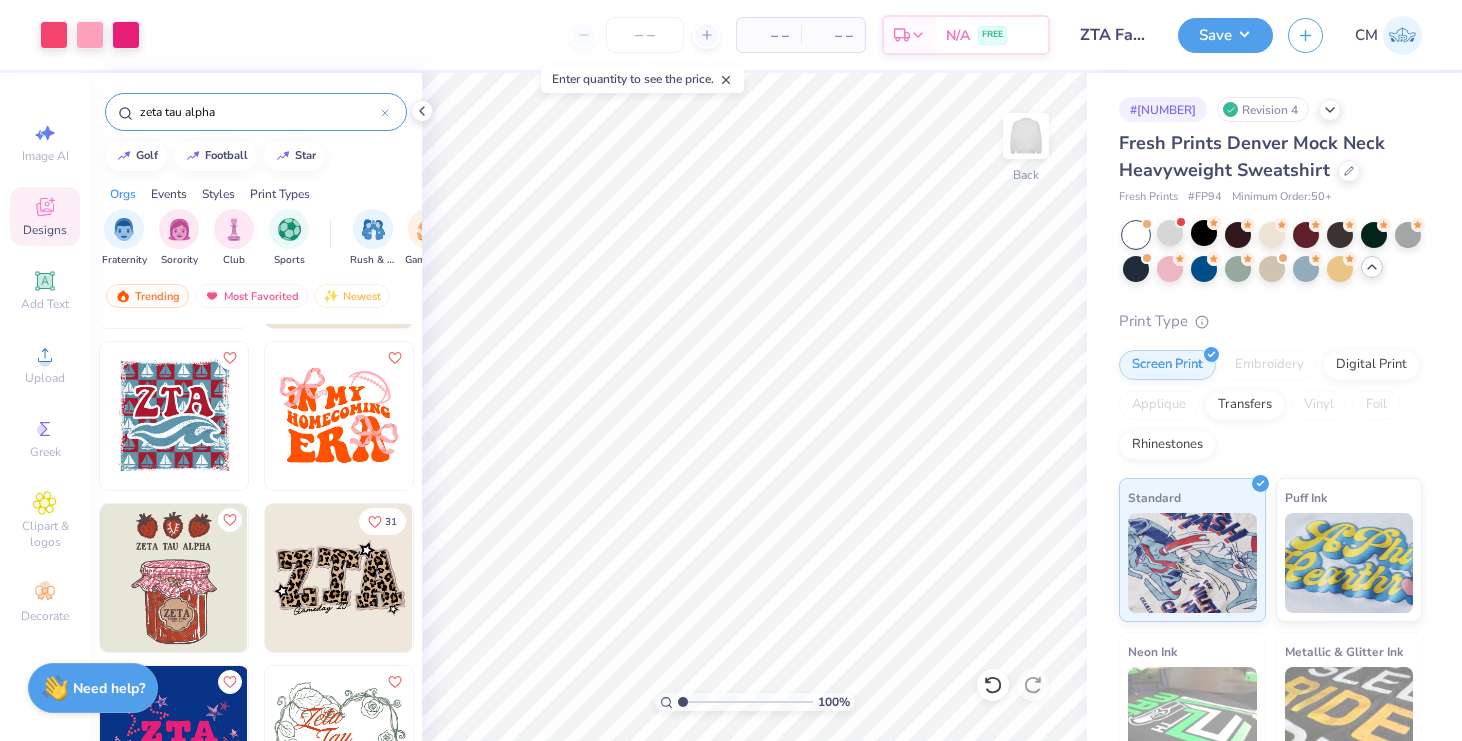 click on "Fresh Prints Denver Mock Neck Heavyweight Sweatshirt" at bounding box center [1270, 157] 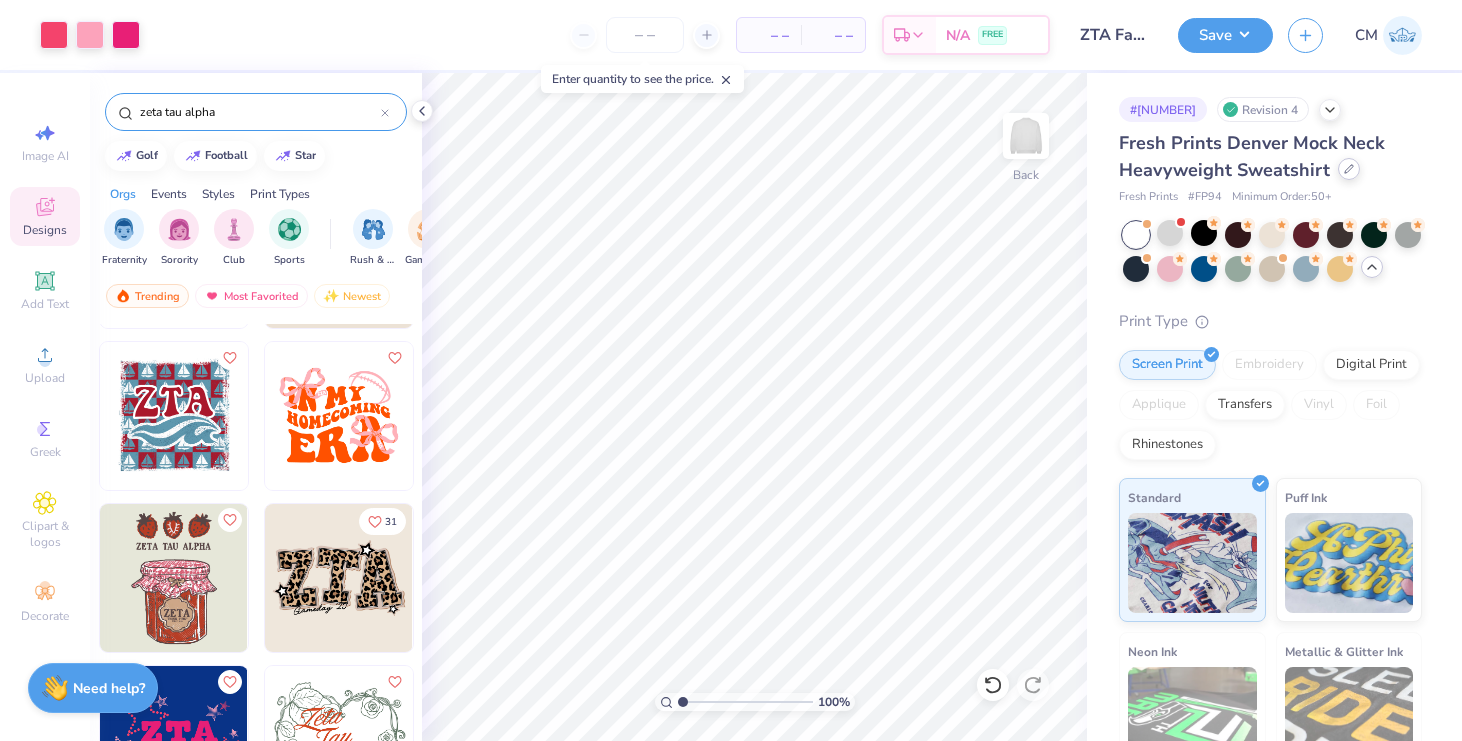 click at bounding box center (1349, 169) 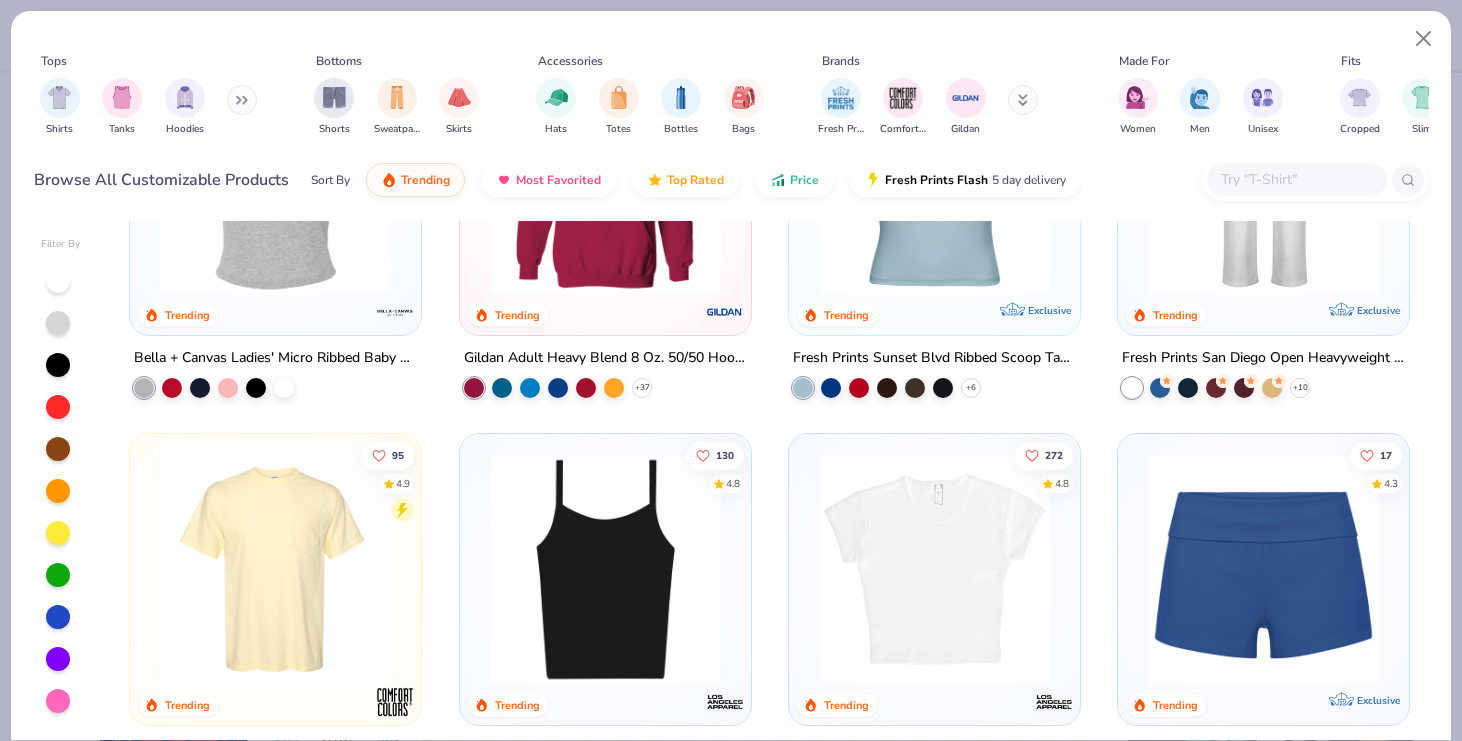 scroll, scrollTop: 0, scrollLeft: 0, axis: both 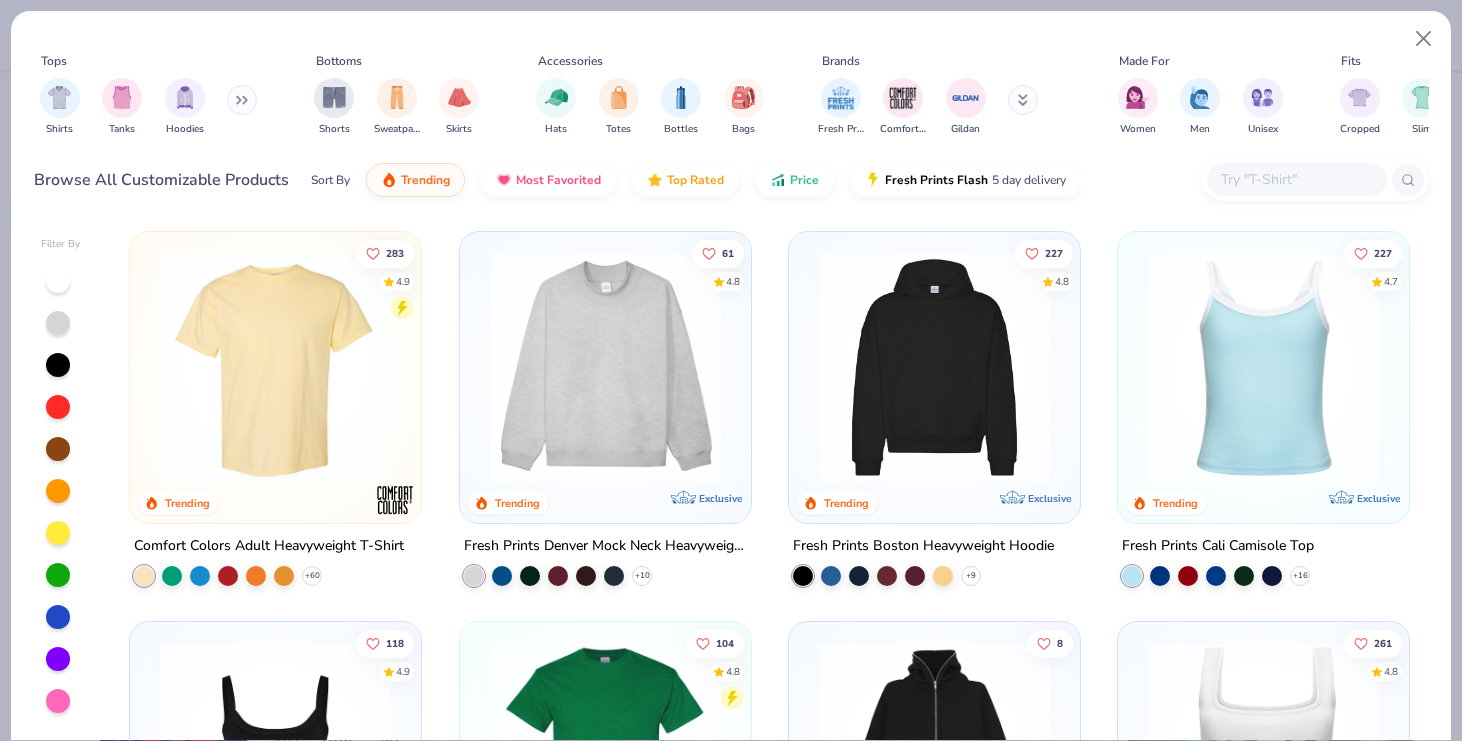 click at bounding box center [934, 367] 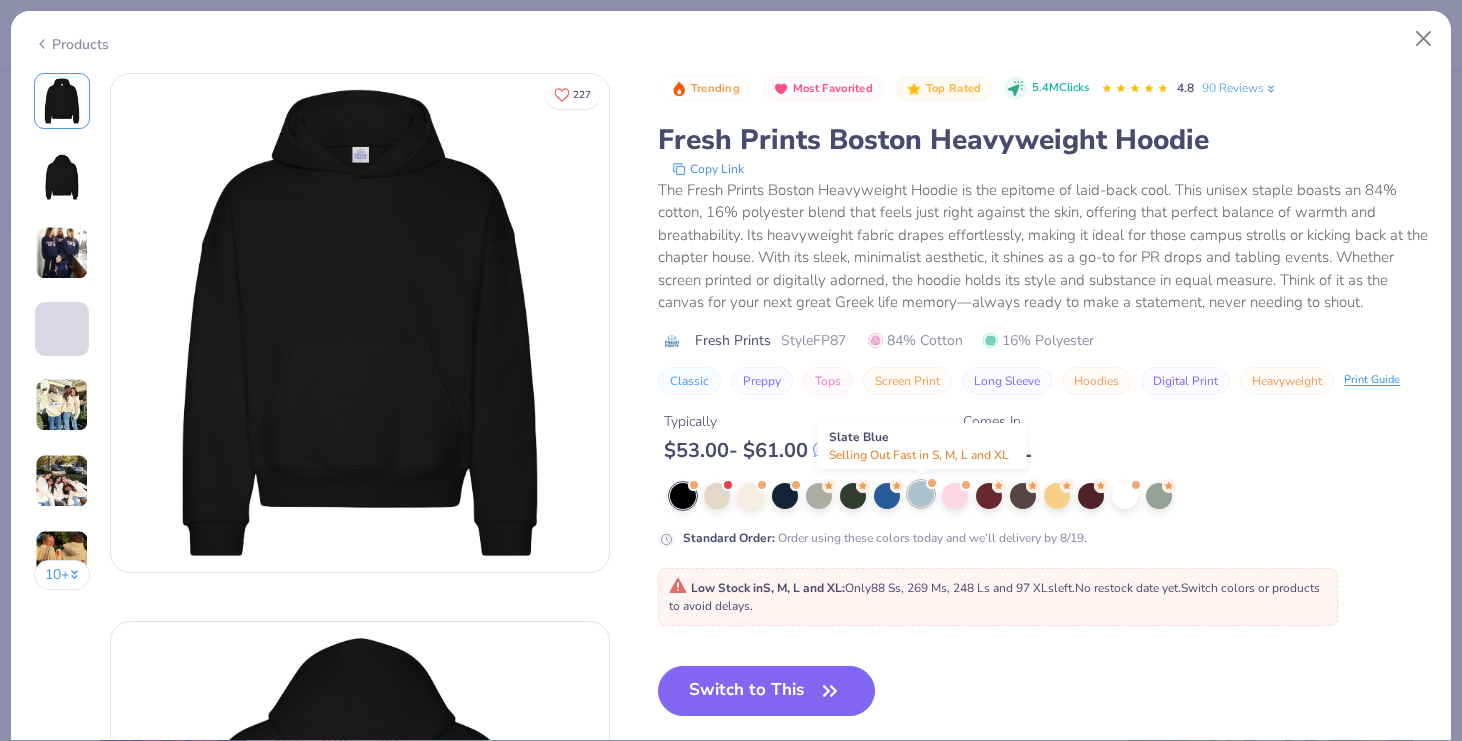 click at bounding box center [921, 494] 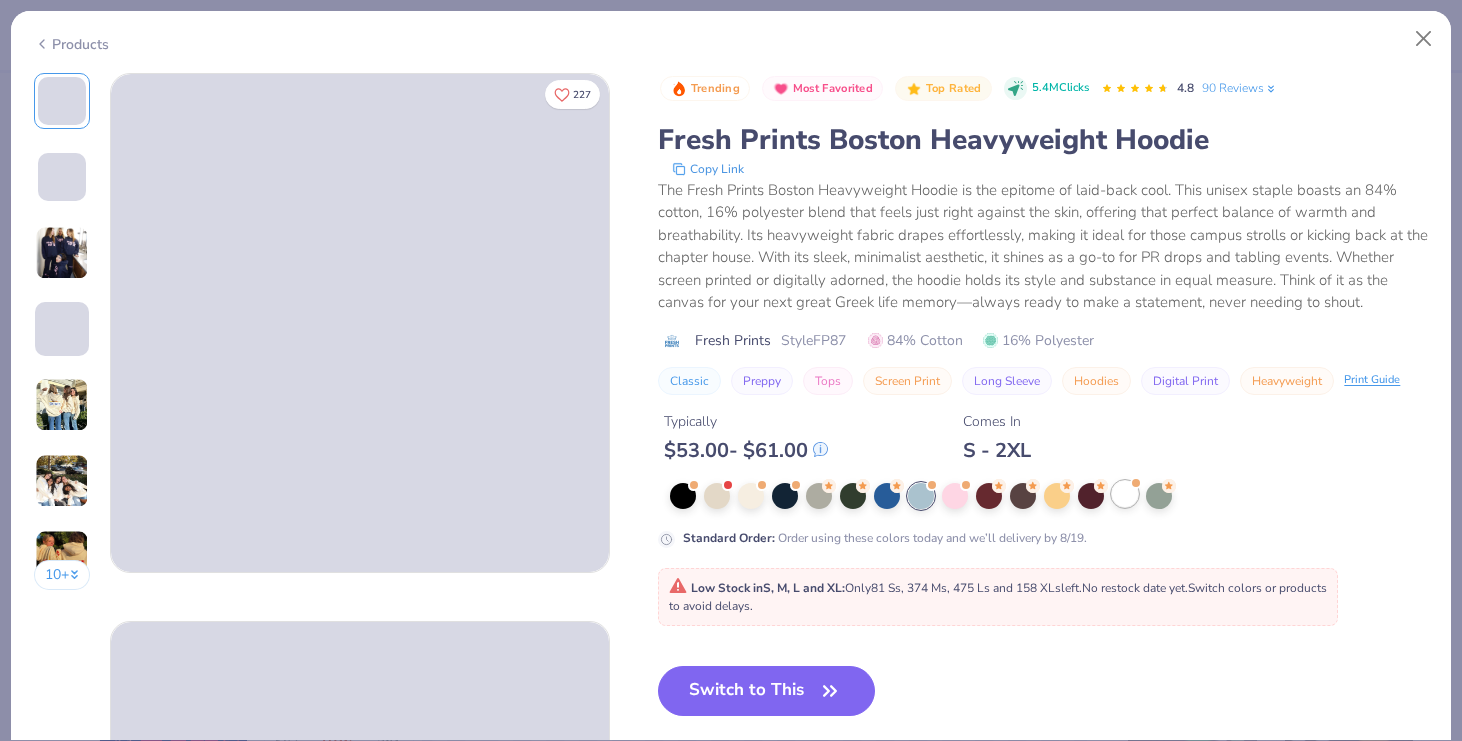 click at bounding box center [1125, 494] 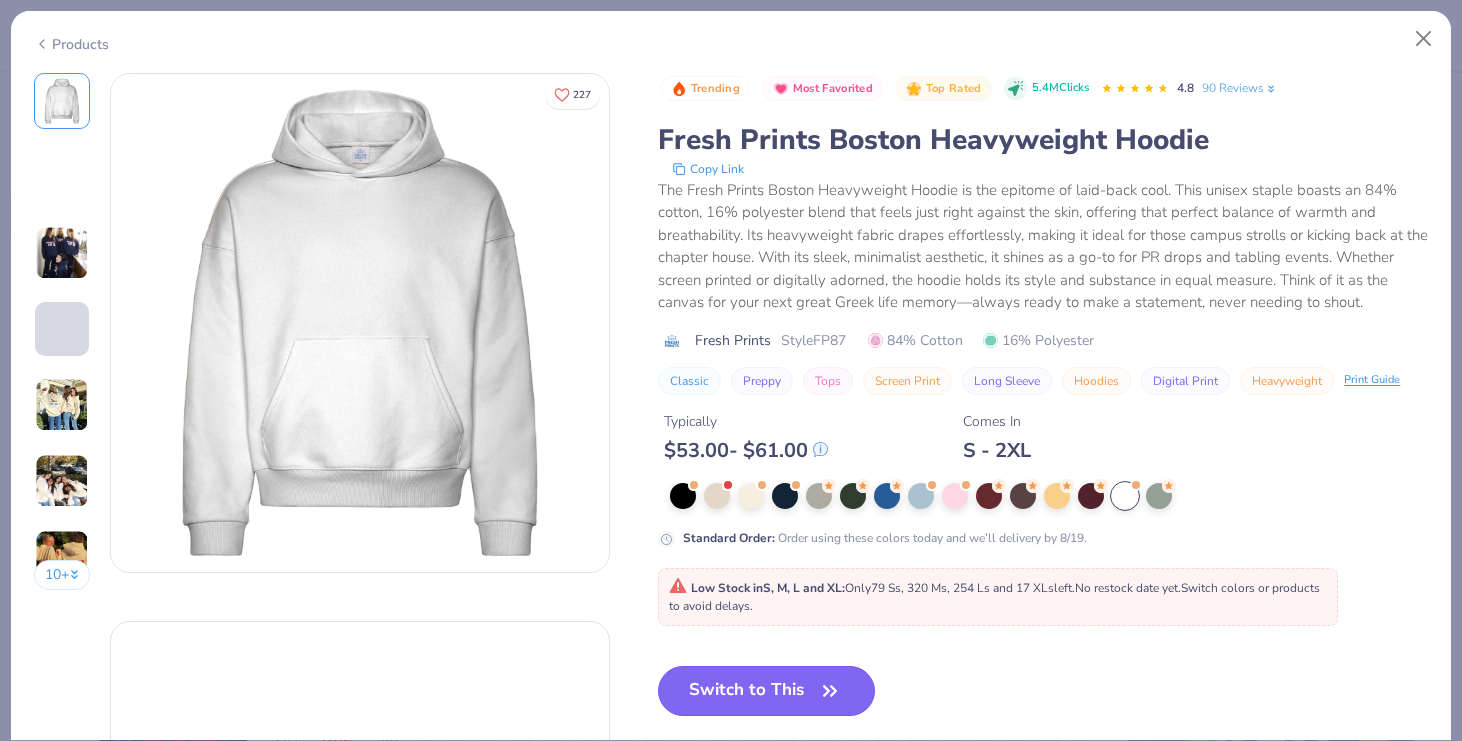 click on "Switch to This" at bounding box center (766, 691) 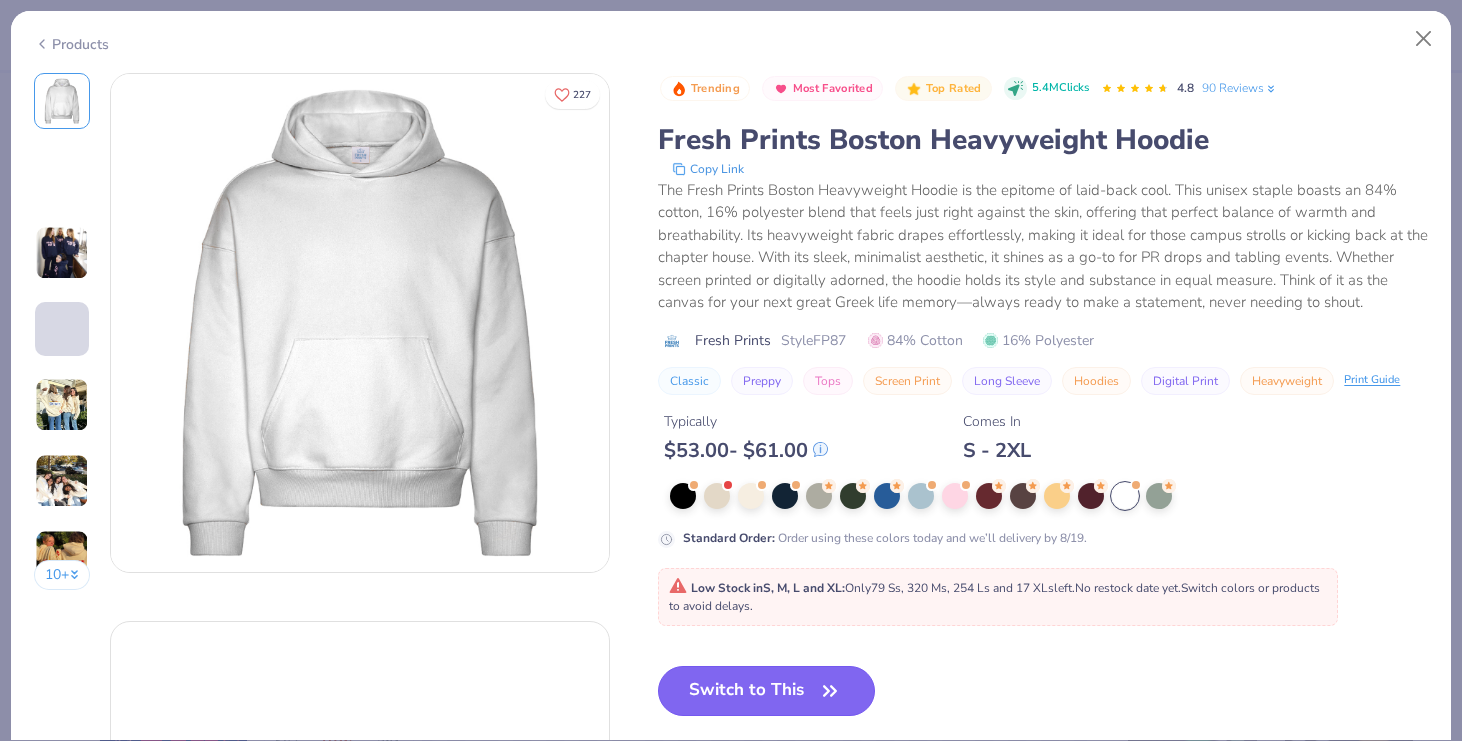 click on "Switch to This" at bounding box center [766, 691] 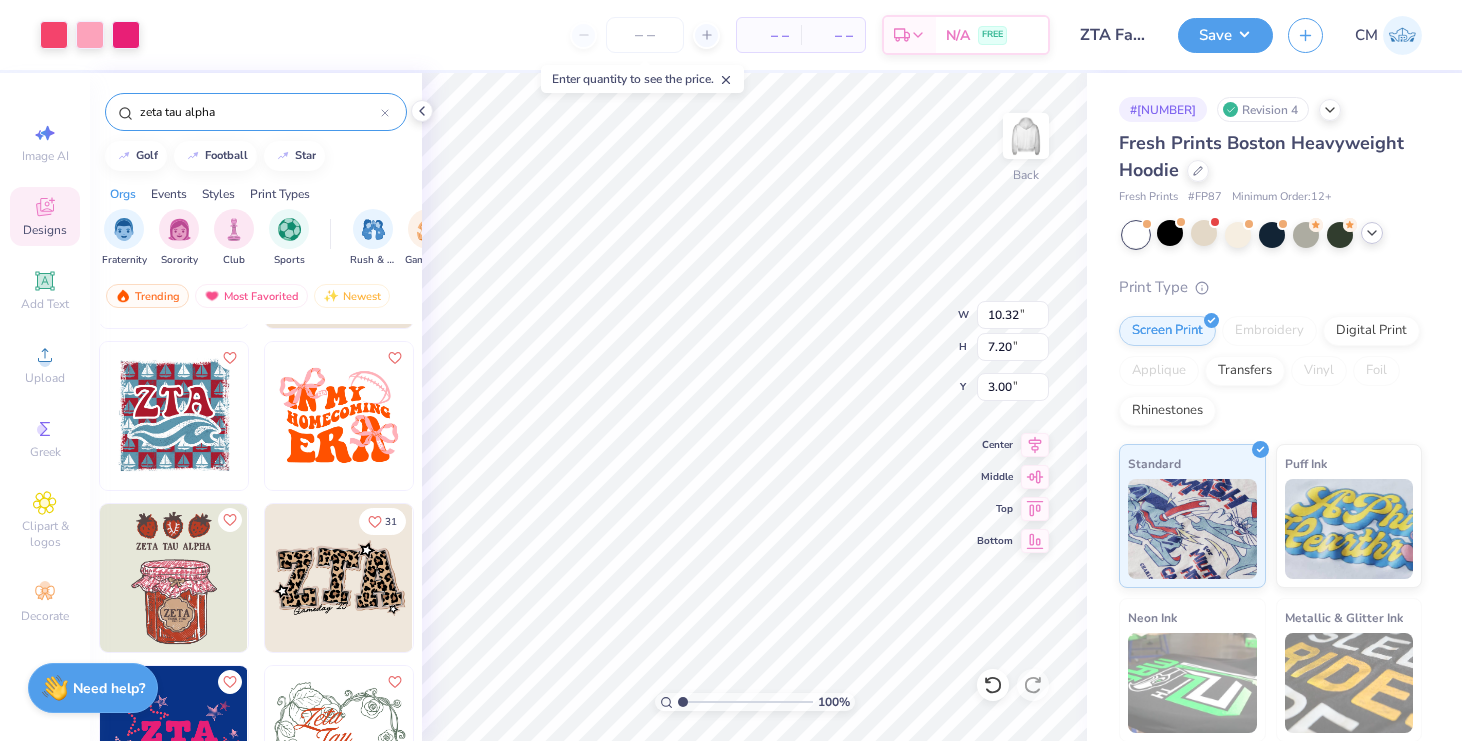 type on "3.00" 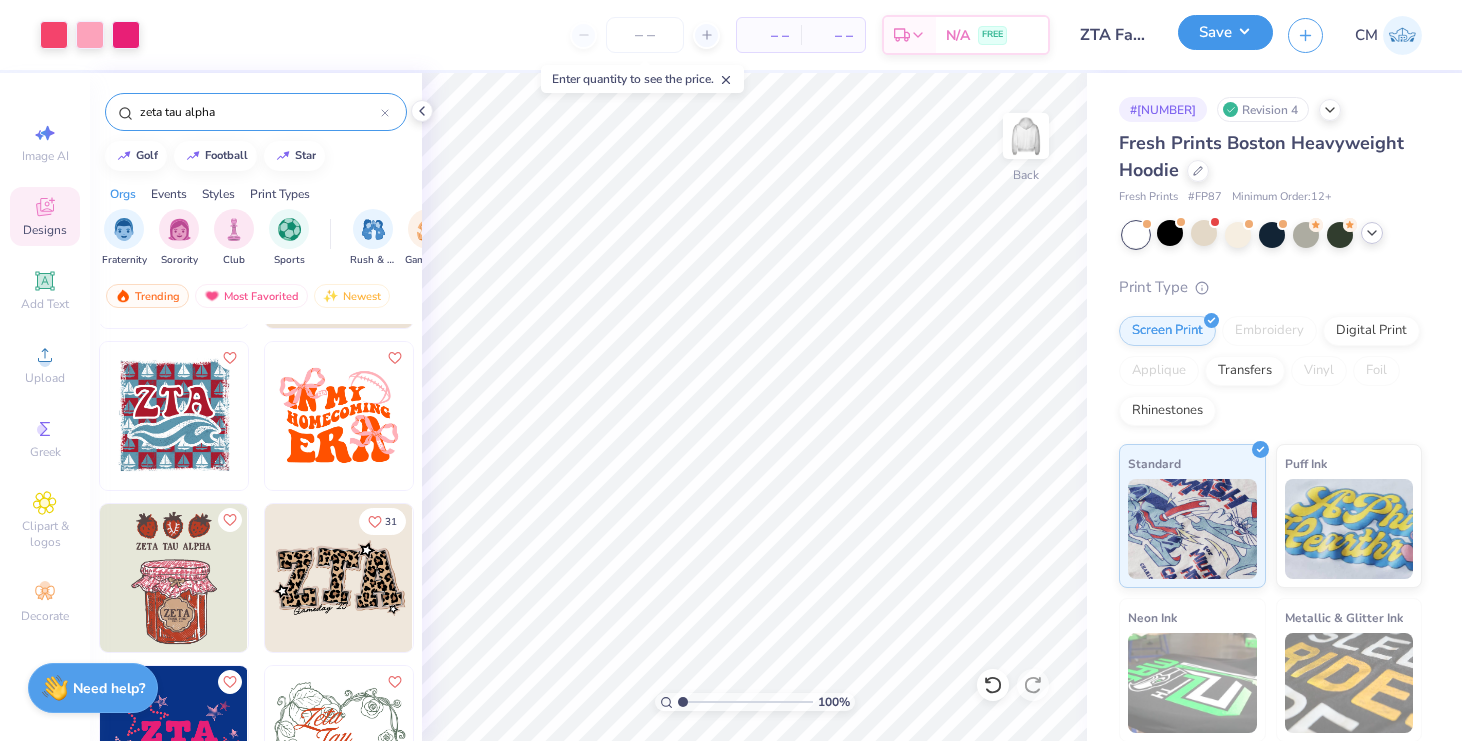 click on "Save" at bounding box center [1225, 32] 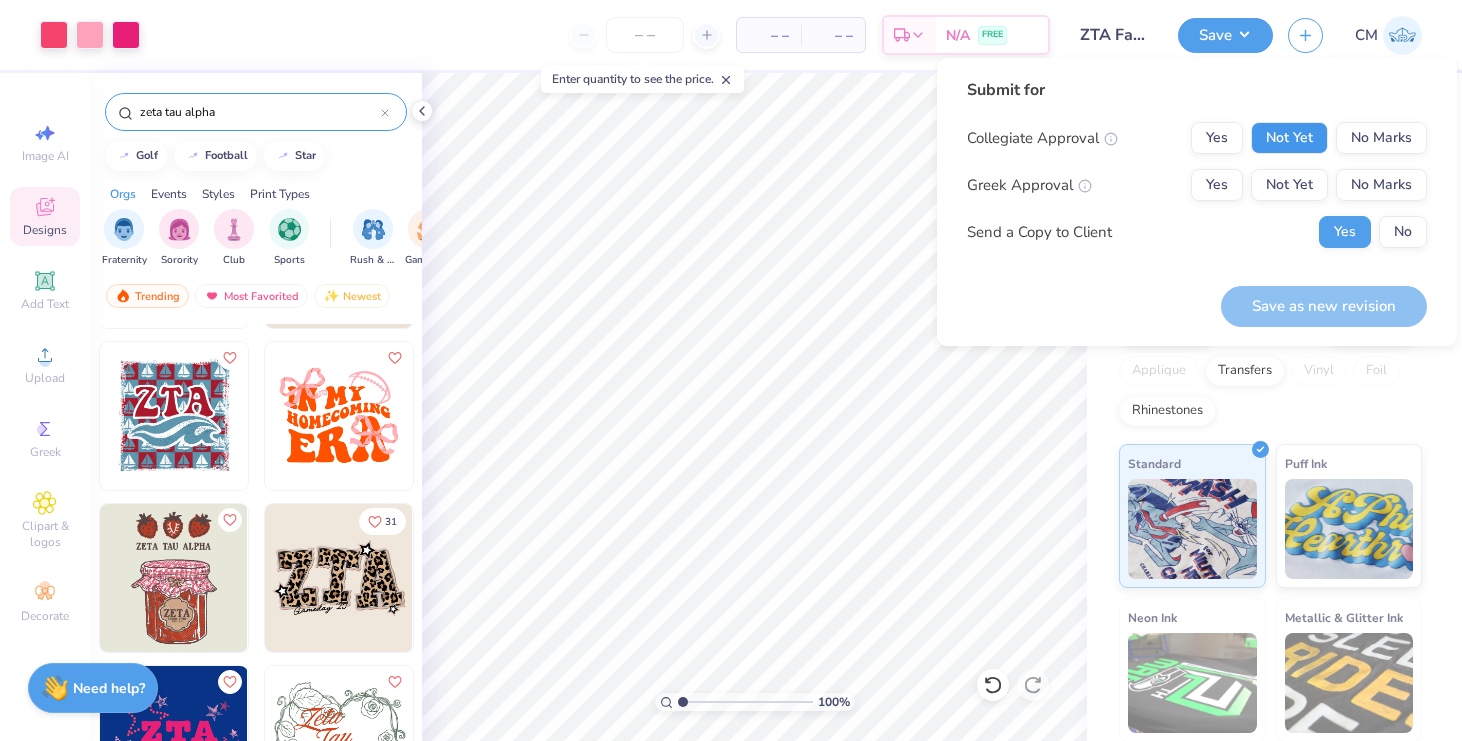 click on "Not Yet" at bounding box center (1289, 138) 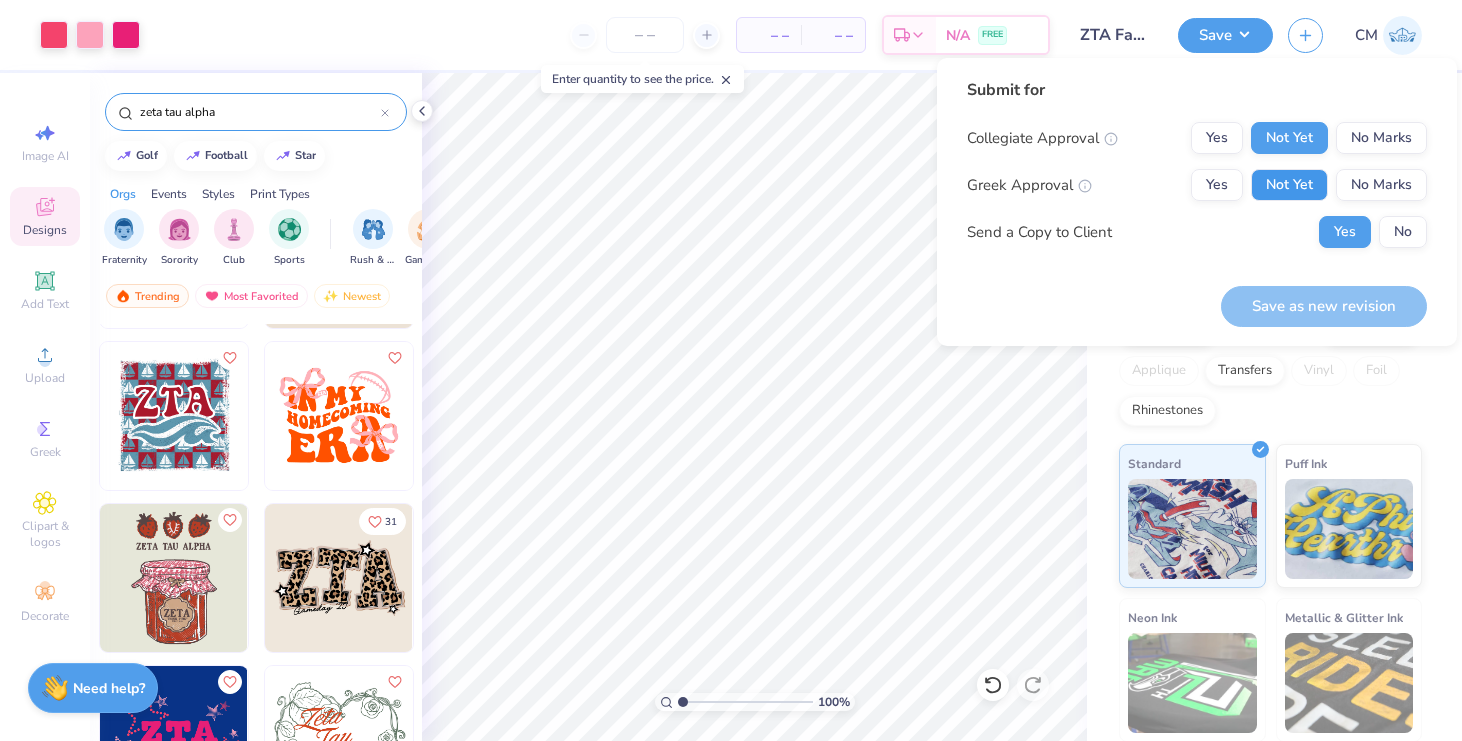 click on "Not Yet" at bounding box center (1289, 185) 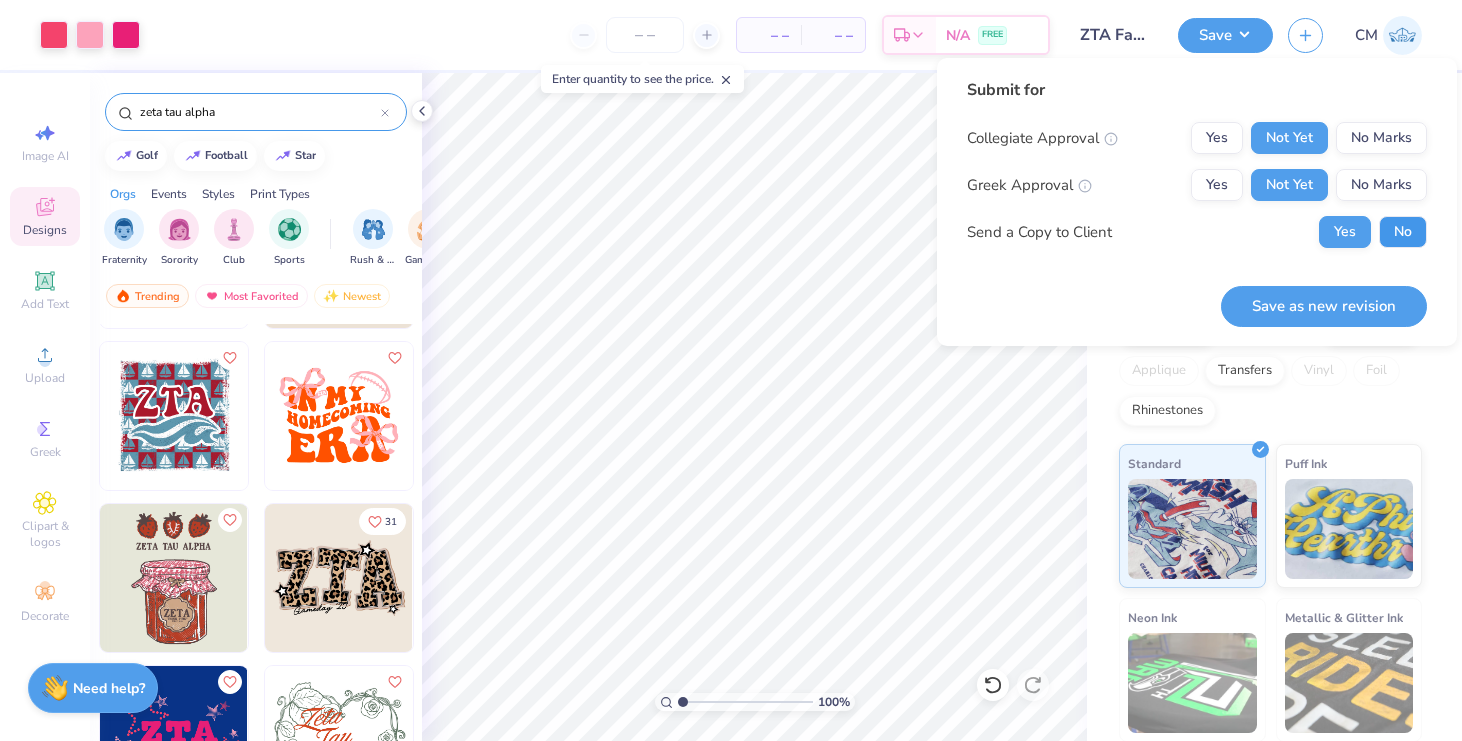 click on "No" at bounding box center [1403, 232] 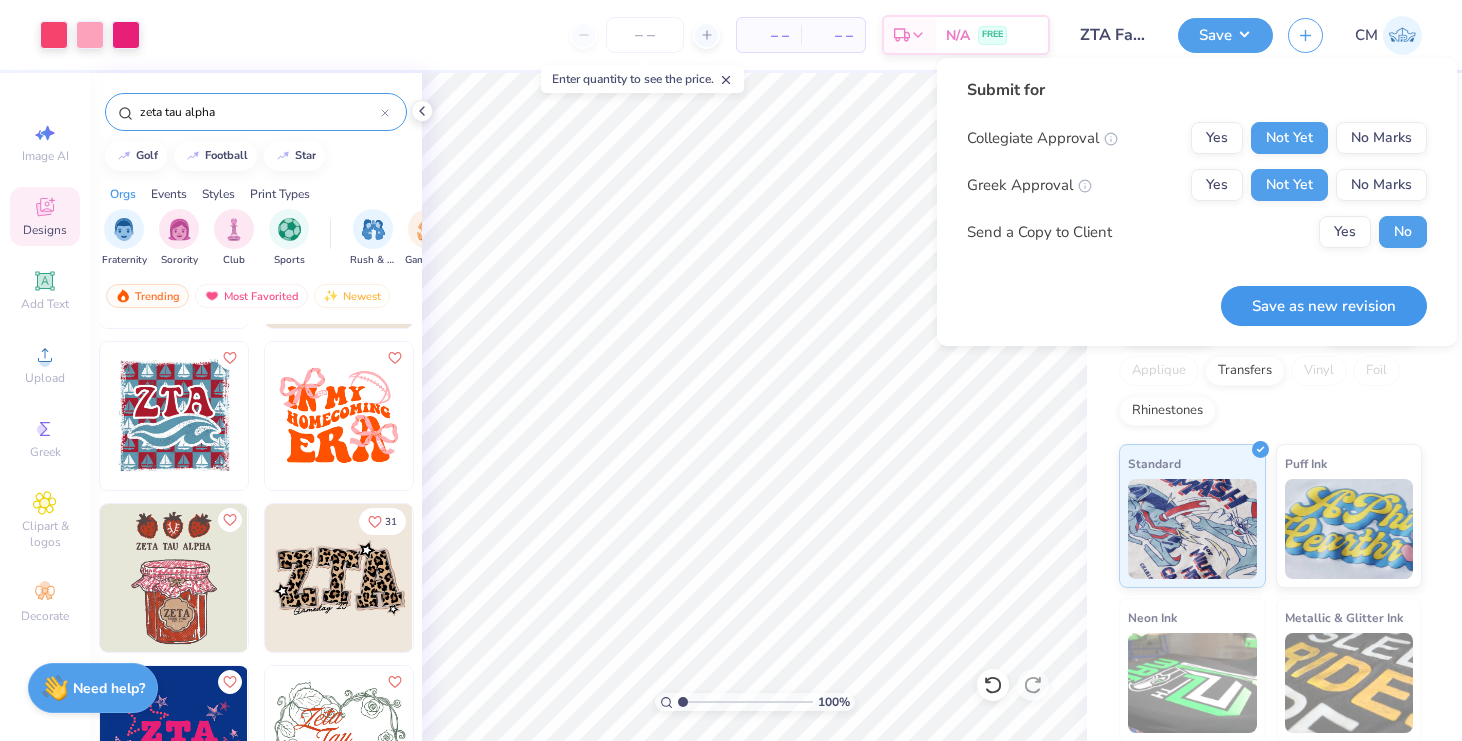 click on "Save as new revision" at bounding box center (1324, 306) 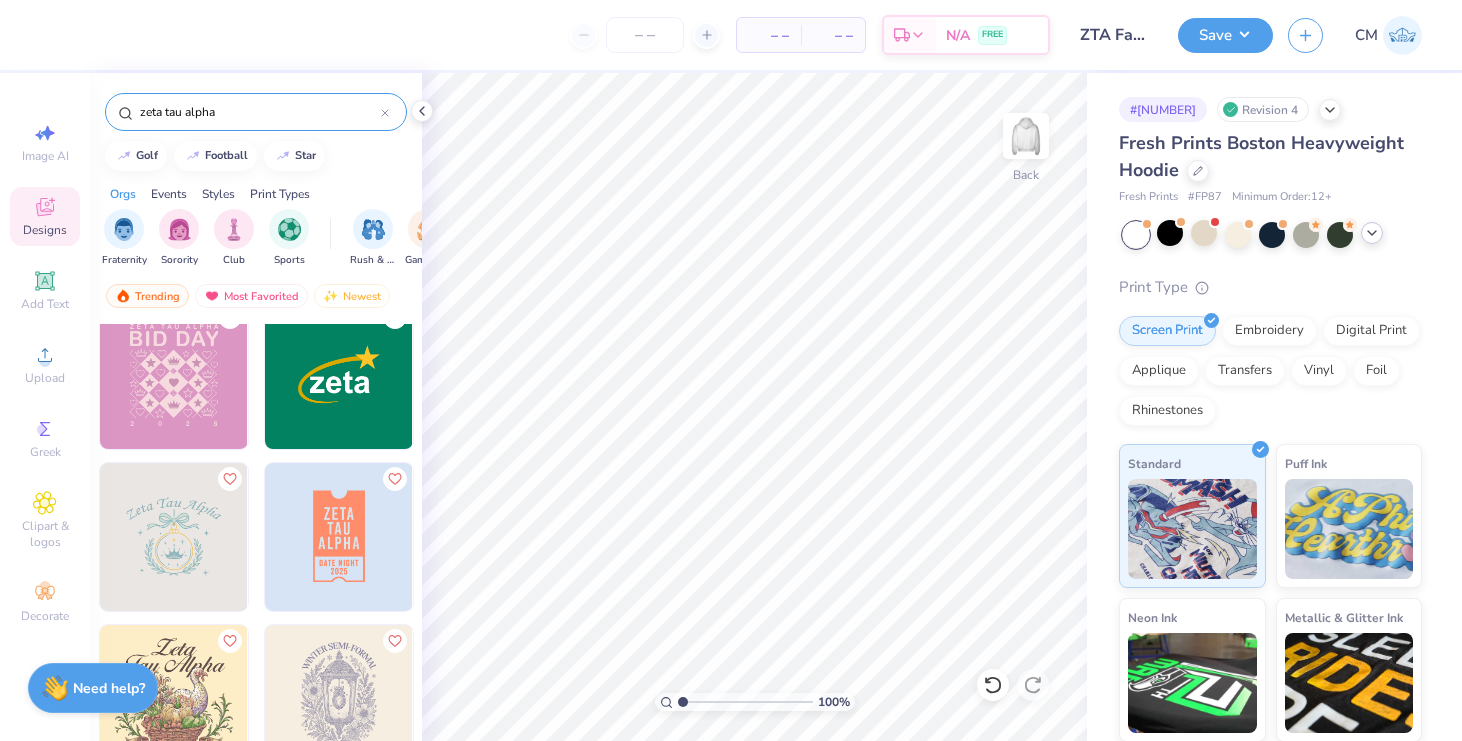 scroll, scrollTop: 1485, scrollLeft: 0, axis: vertical 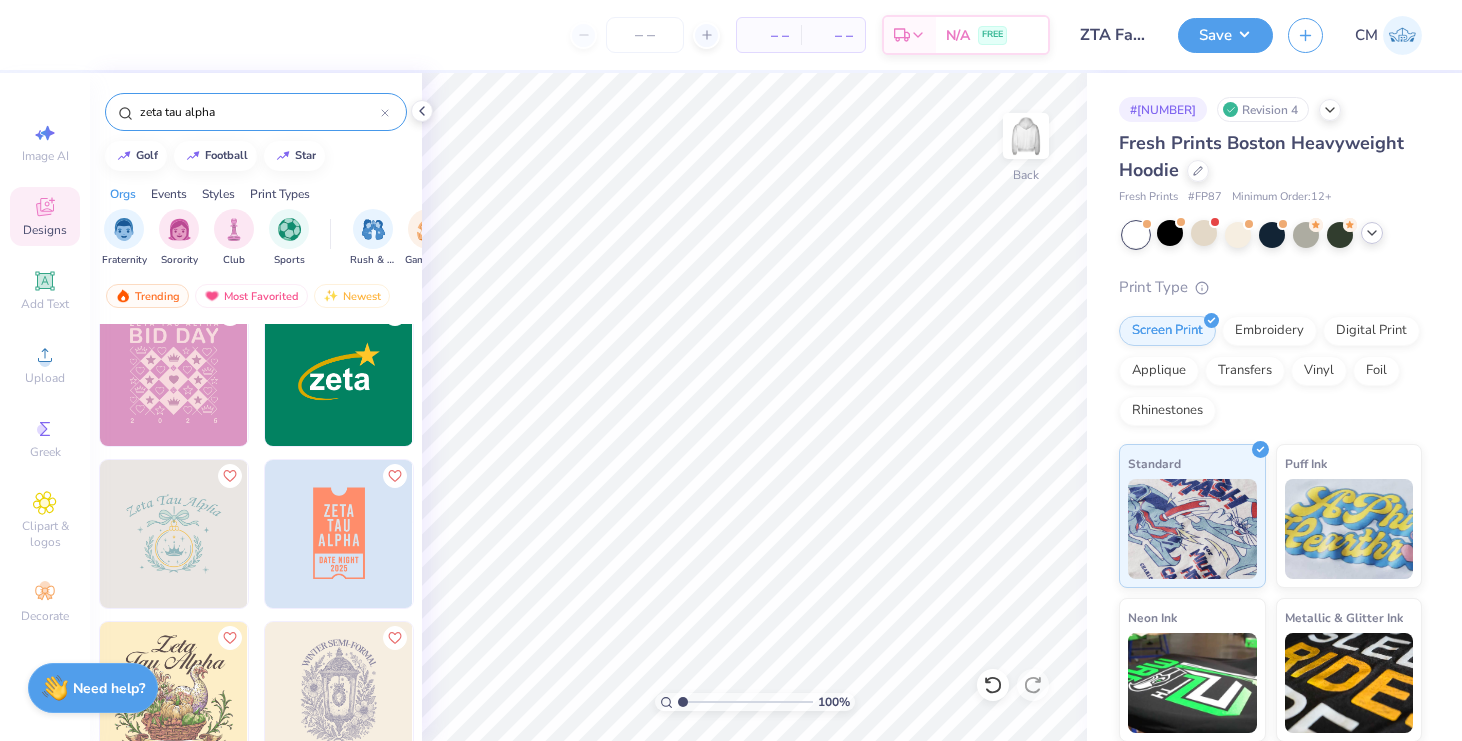 click at bounding box center [174, 534] 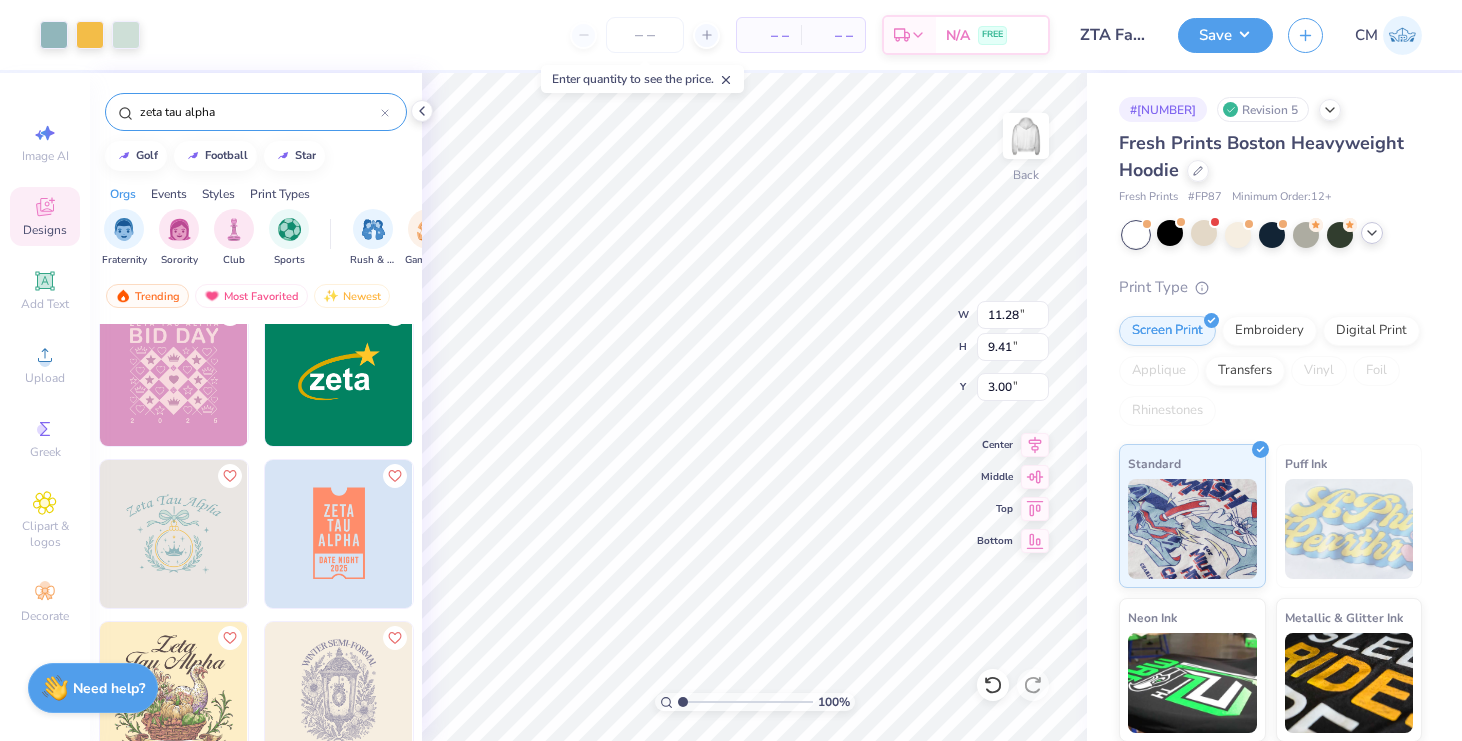 type on "11.28" 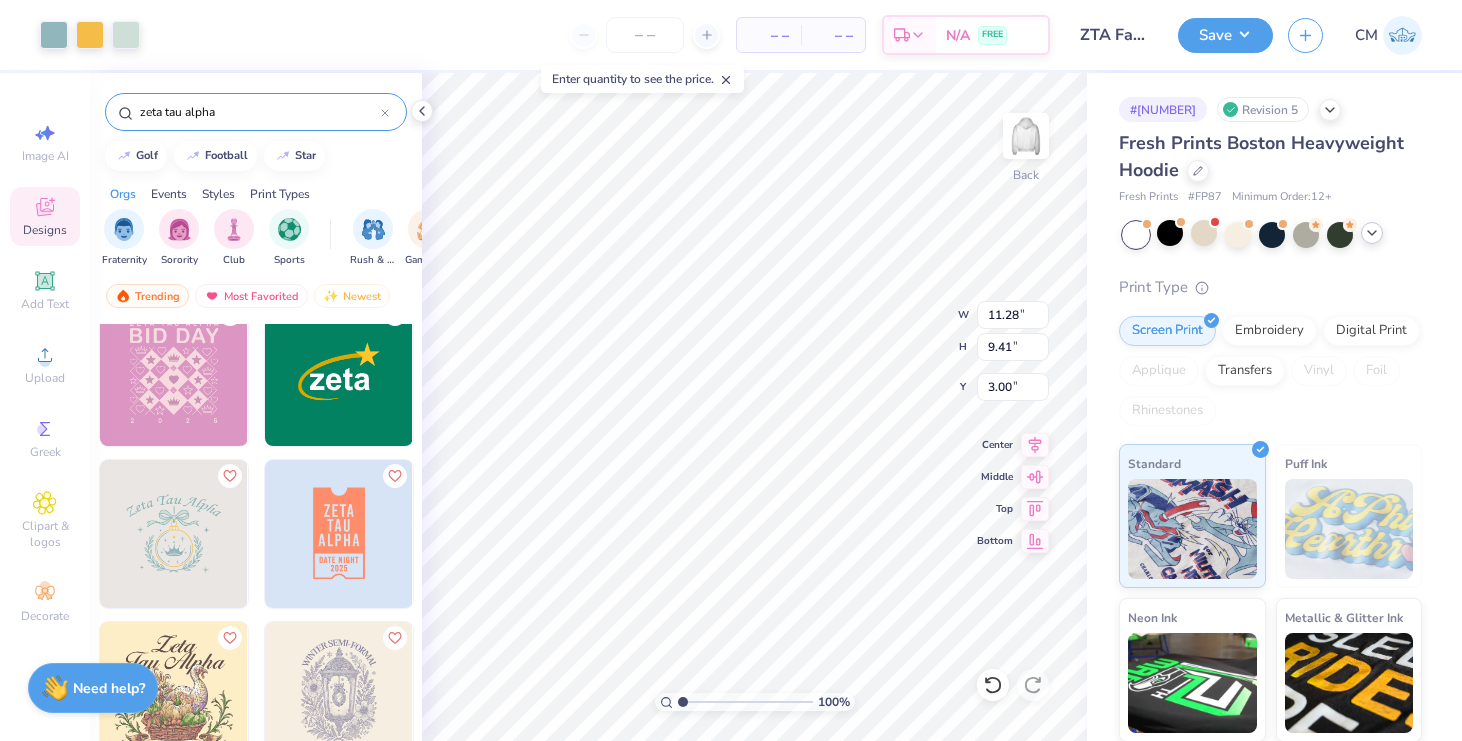 type on "9.41" 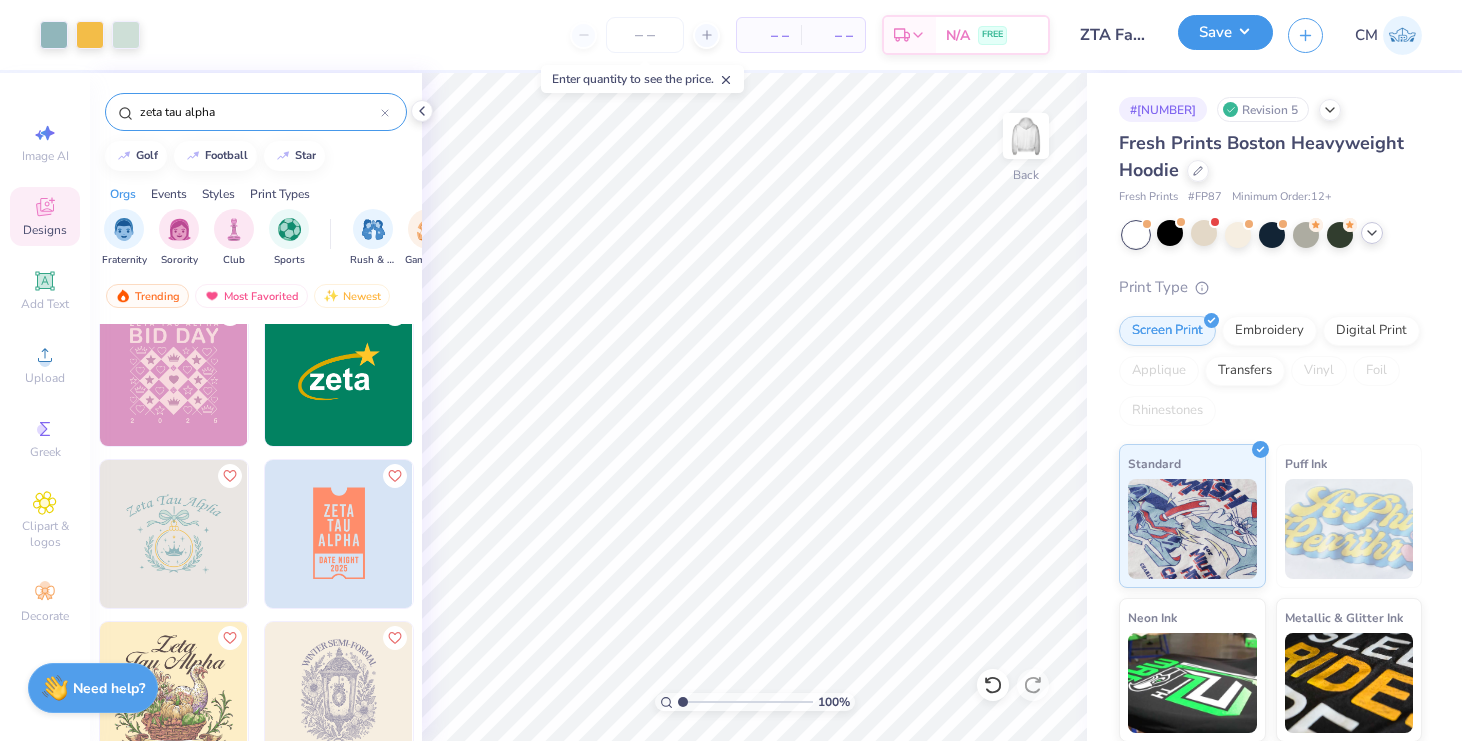click on "Save" at bounding box center (1225, 32) 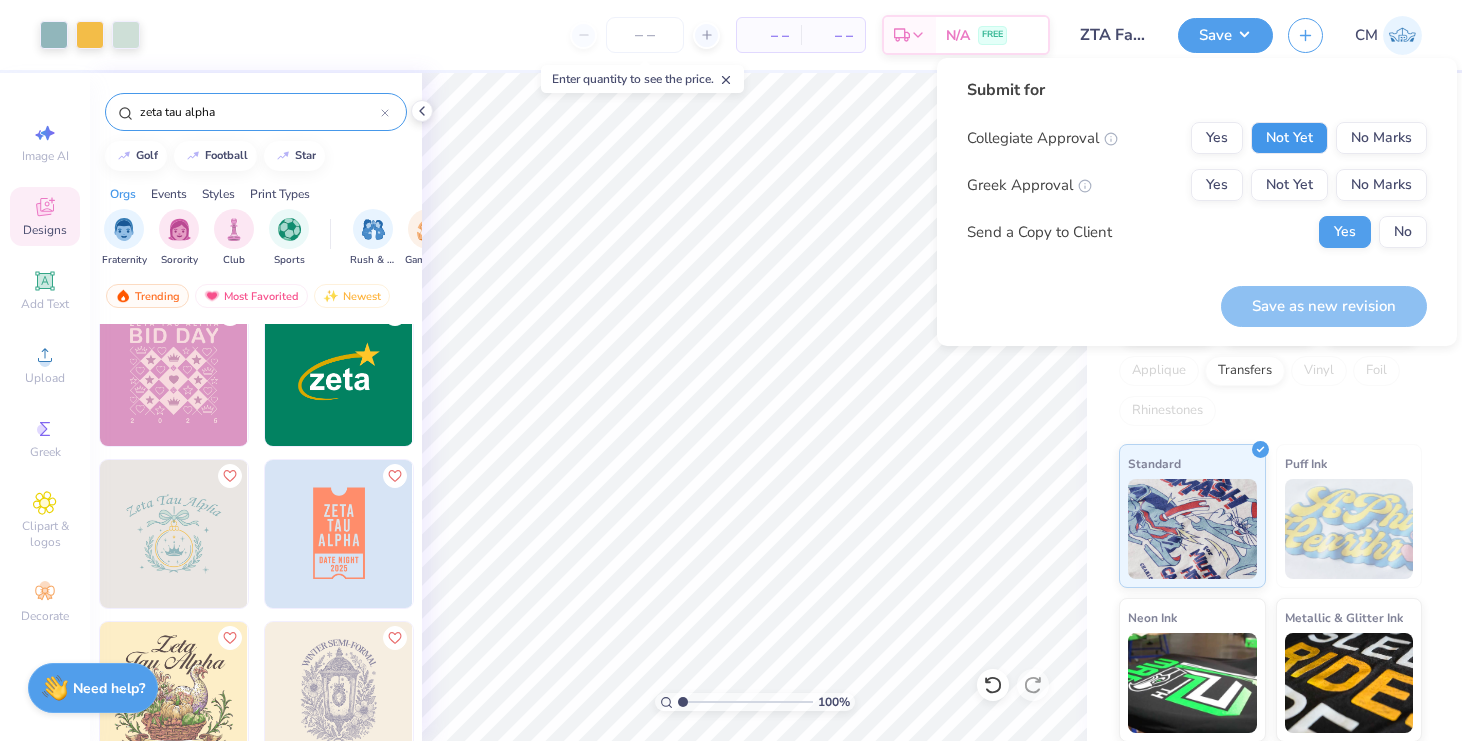 click on "Not Yet" at bounding box center [1289, 138] 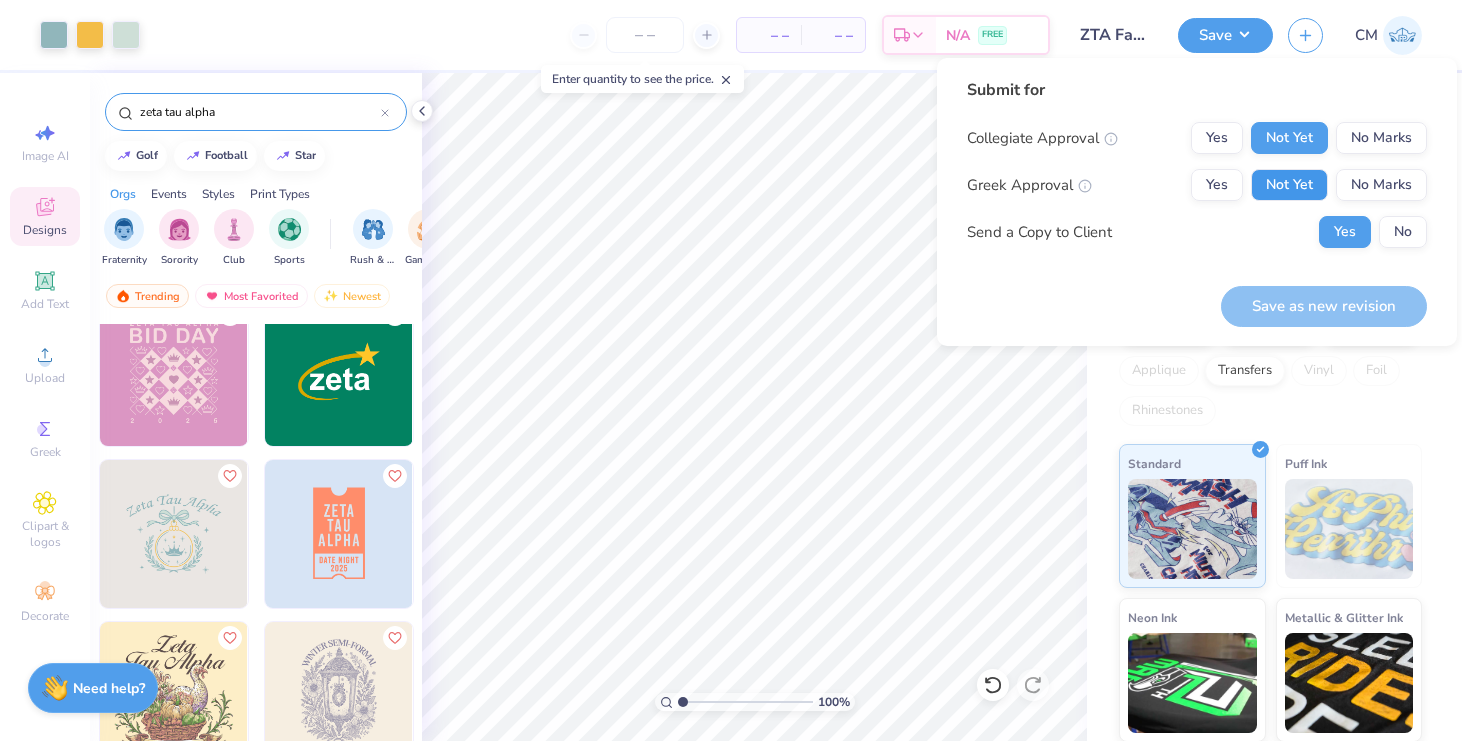 click on "Not Yet" at bounding box center [1289, 185] 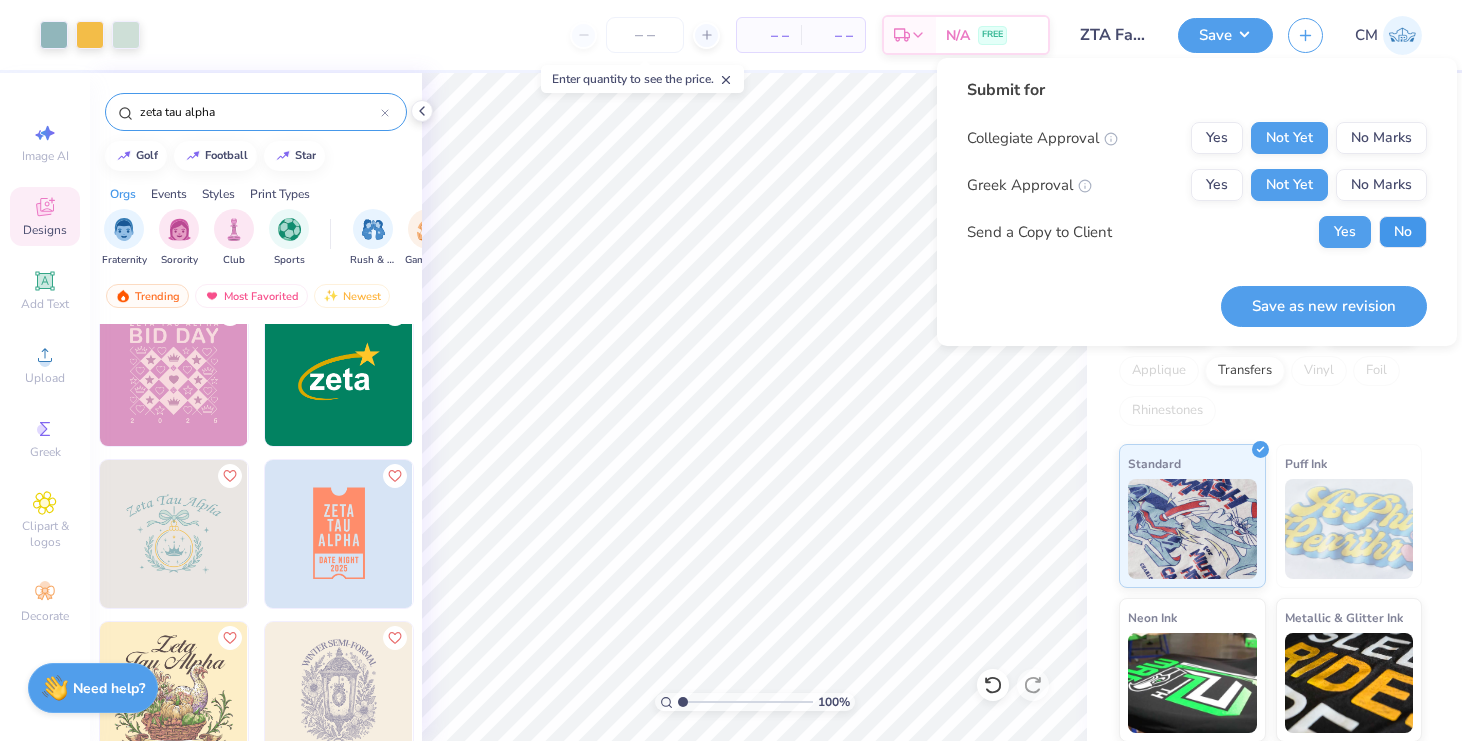 click on "No" at bounding box center [1403, 232] 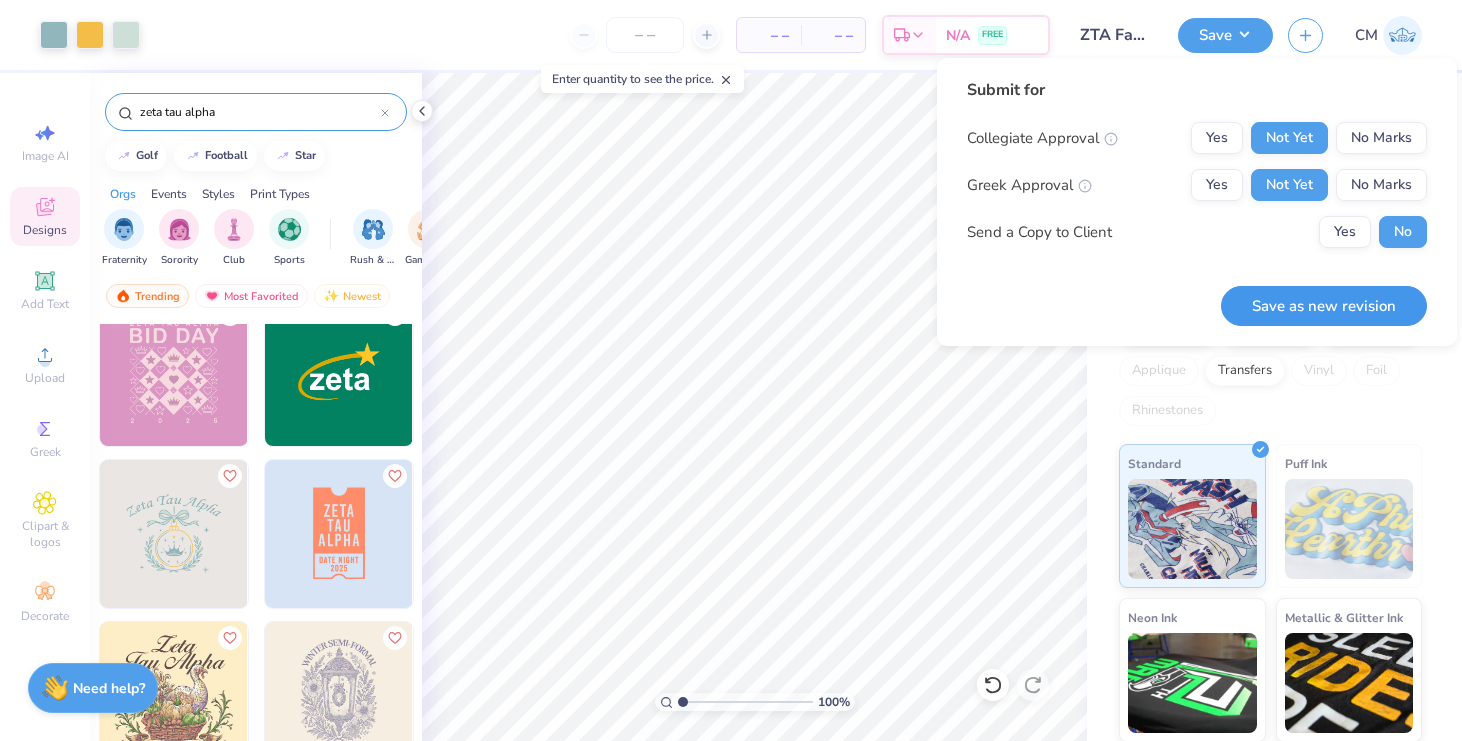 click on "Save as new revision" at bounding box center (1324, 306) 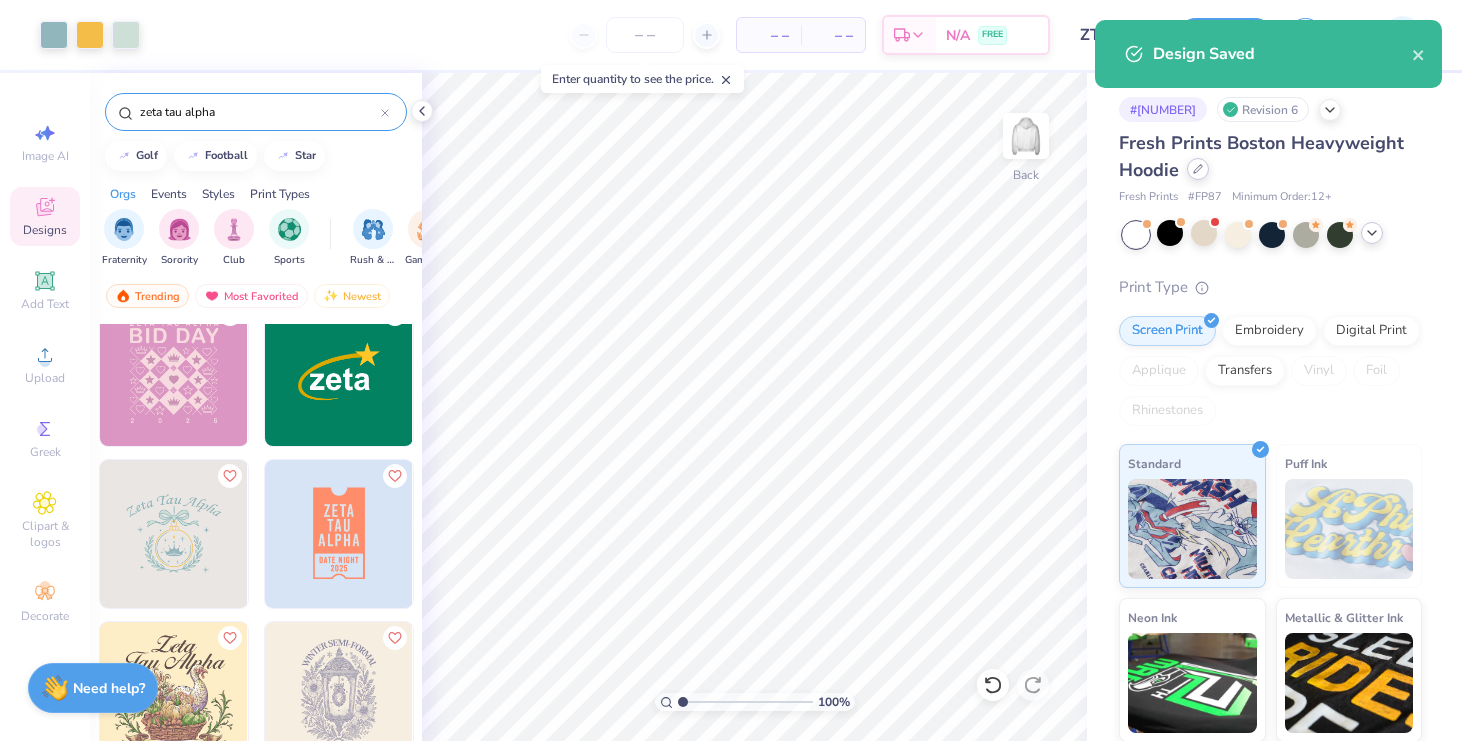 click 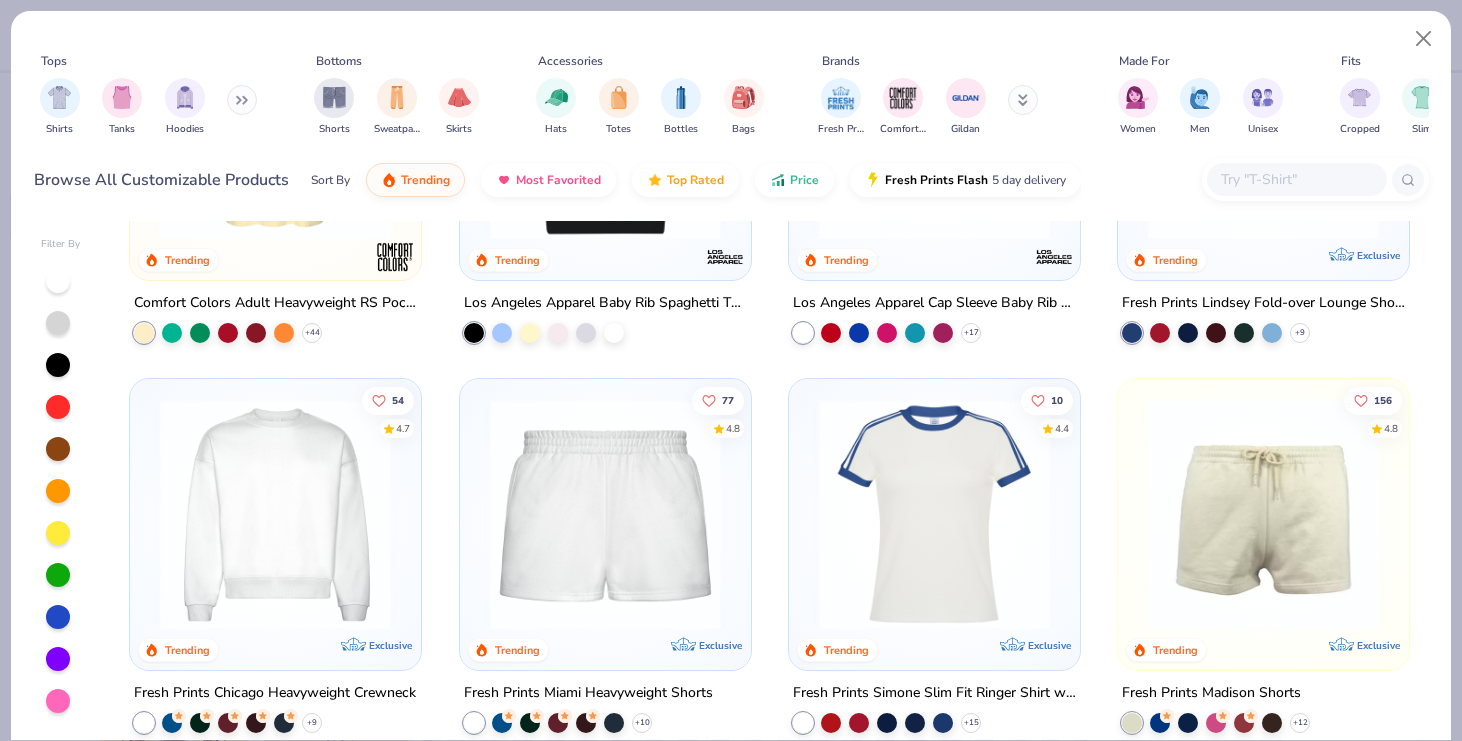 scroll, scrollTop: 1431, scrollLeft: 0, axis: vertical 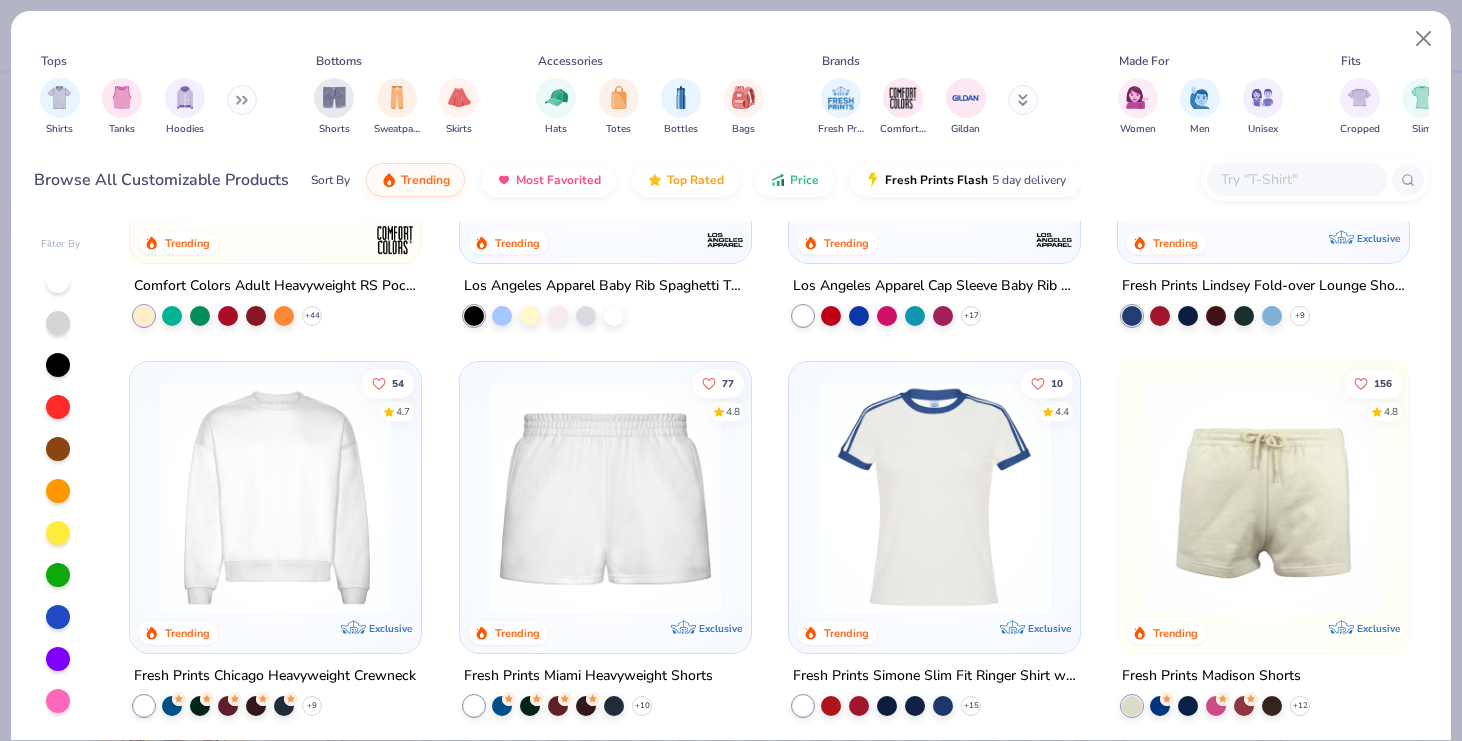 click at bounding box center (275, 497) 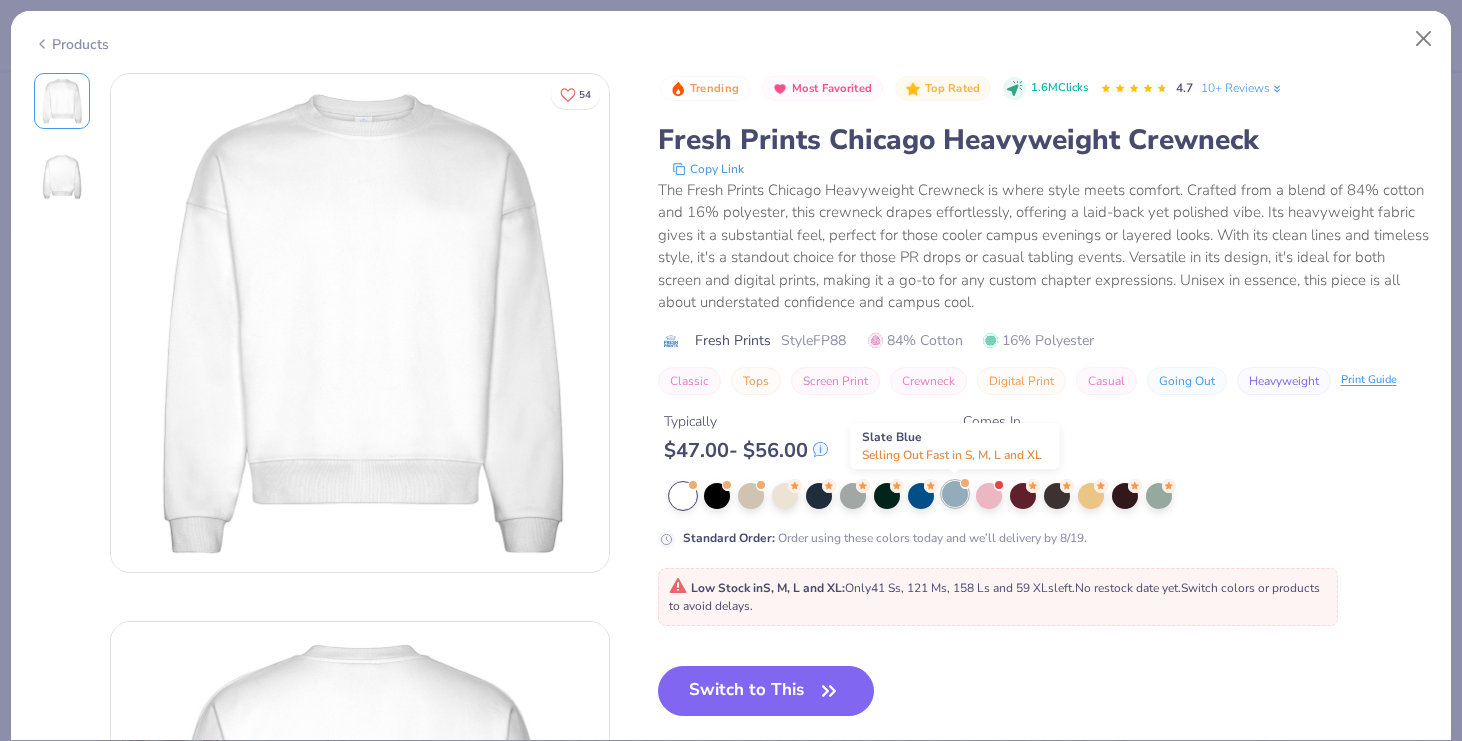 click at bounding box center (955, 494) 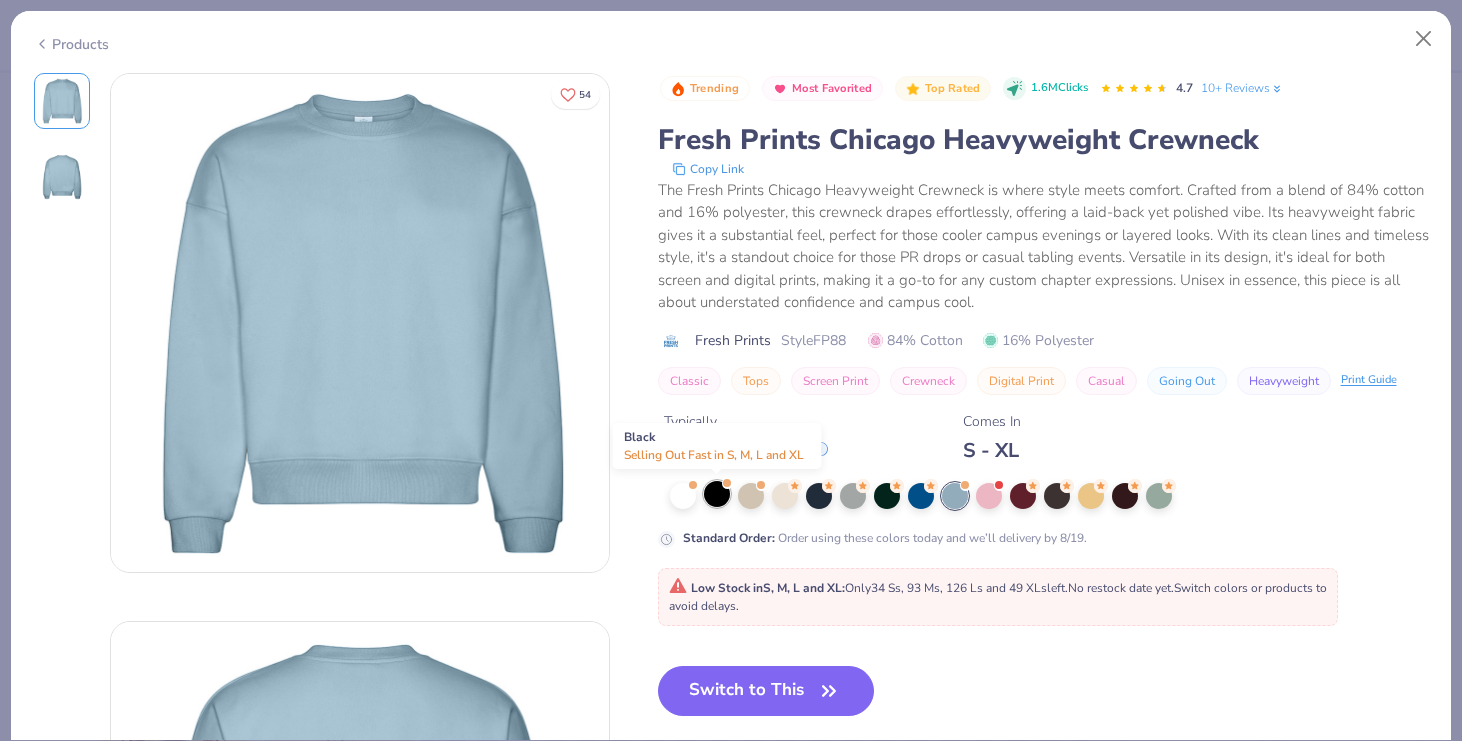 click at bounding box center (717, 494) 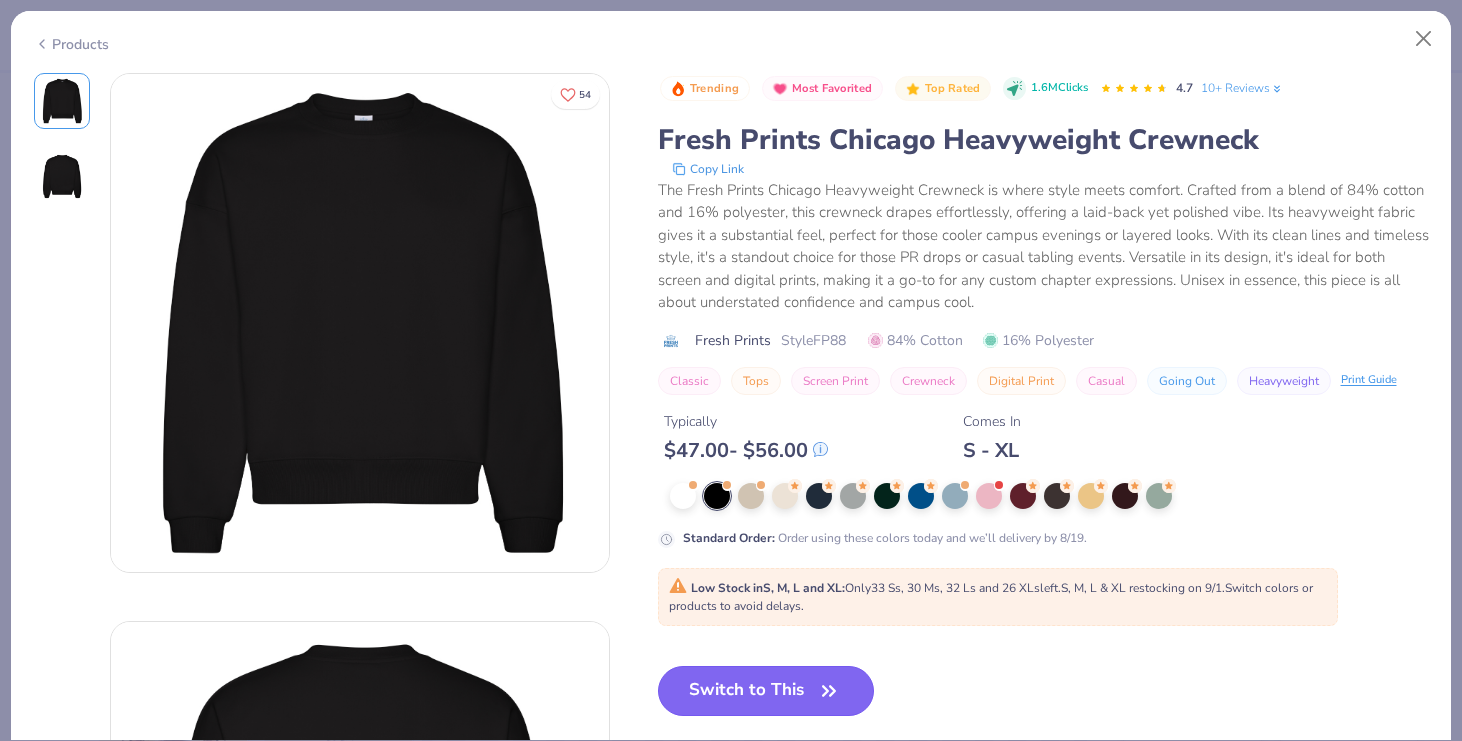 click on "Switch to This" at bounding box center (766, 691) 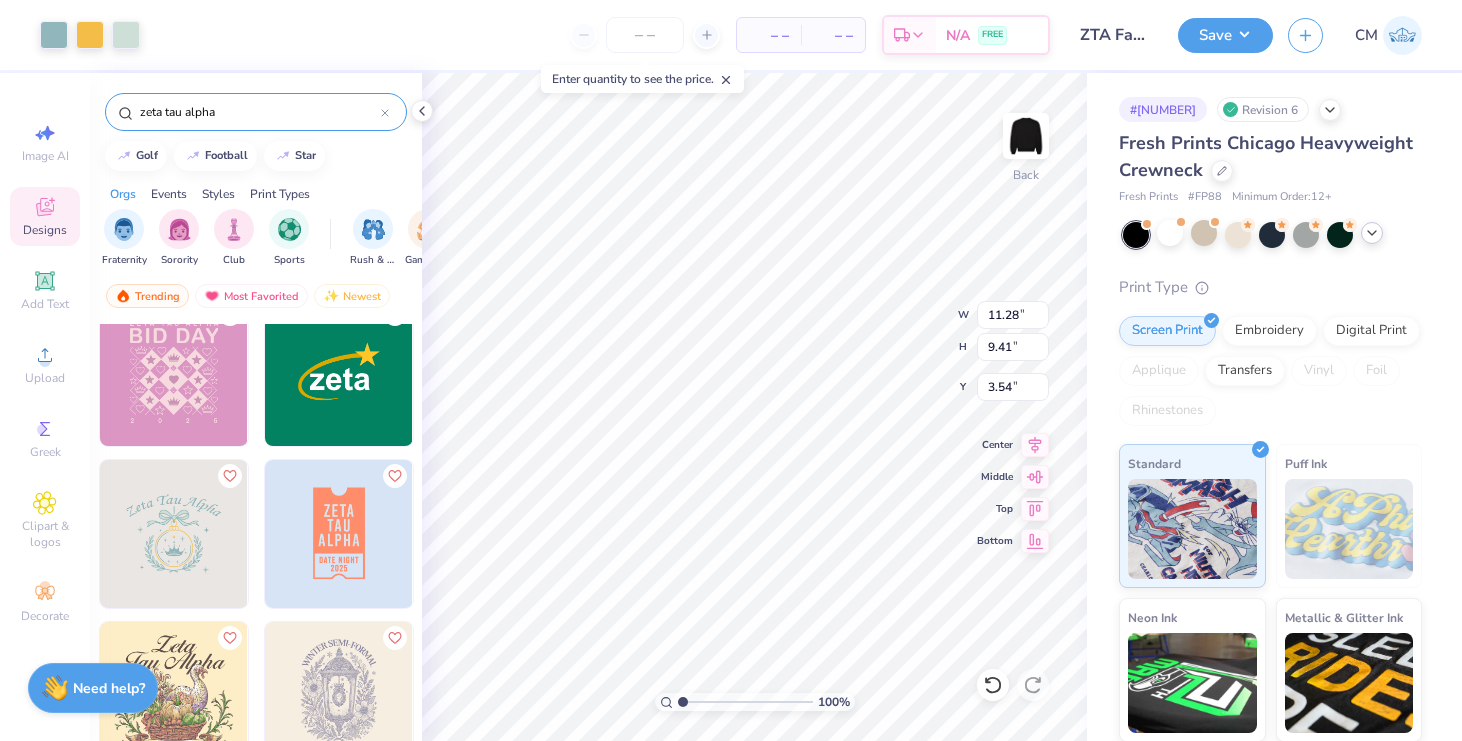 type on "3.54" 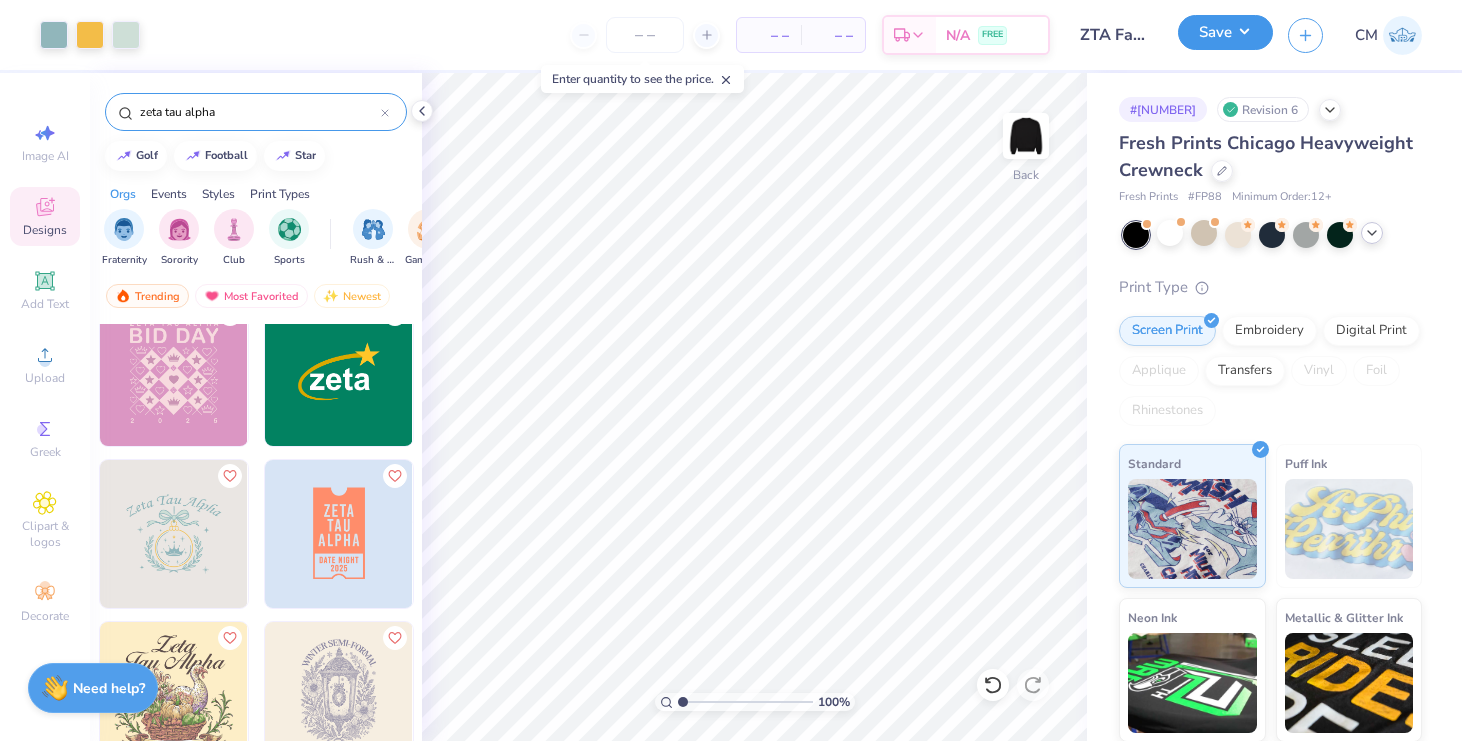 click on "Save" at bounding box center [1225, 32] 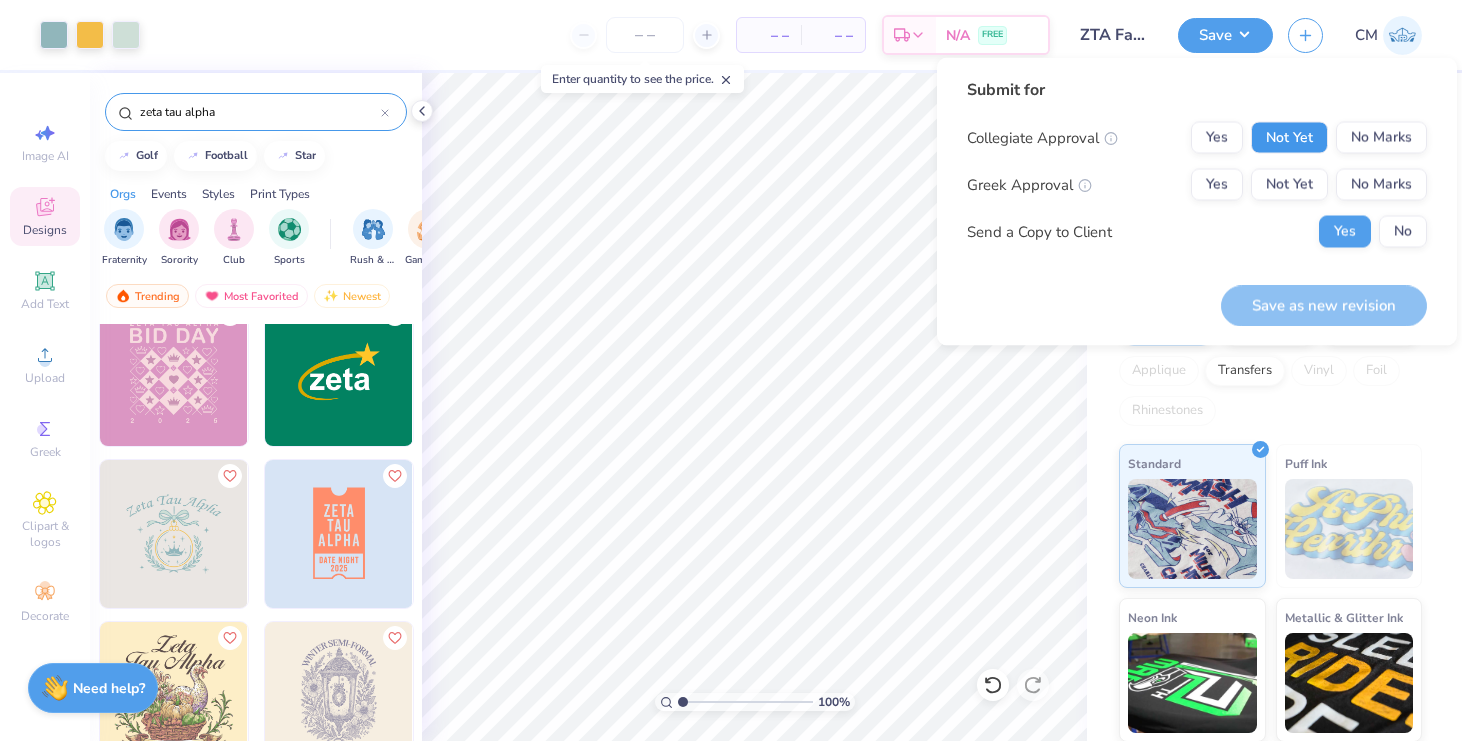 click on "Not Yet" at bounding box center [1289, 138] 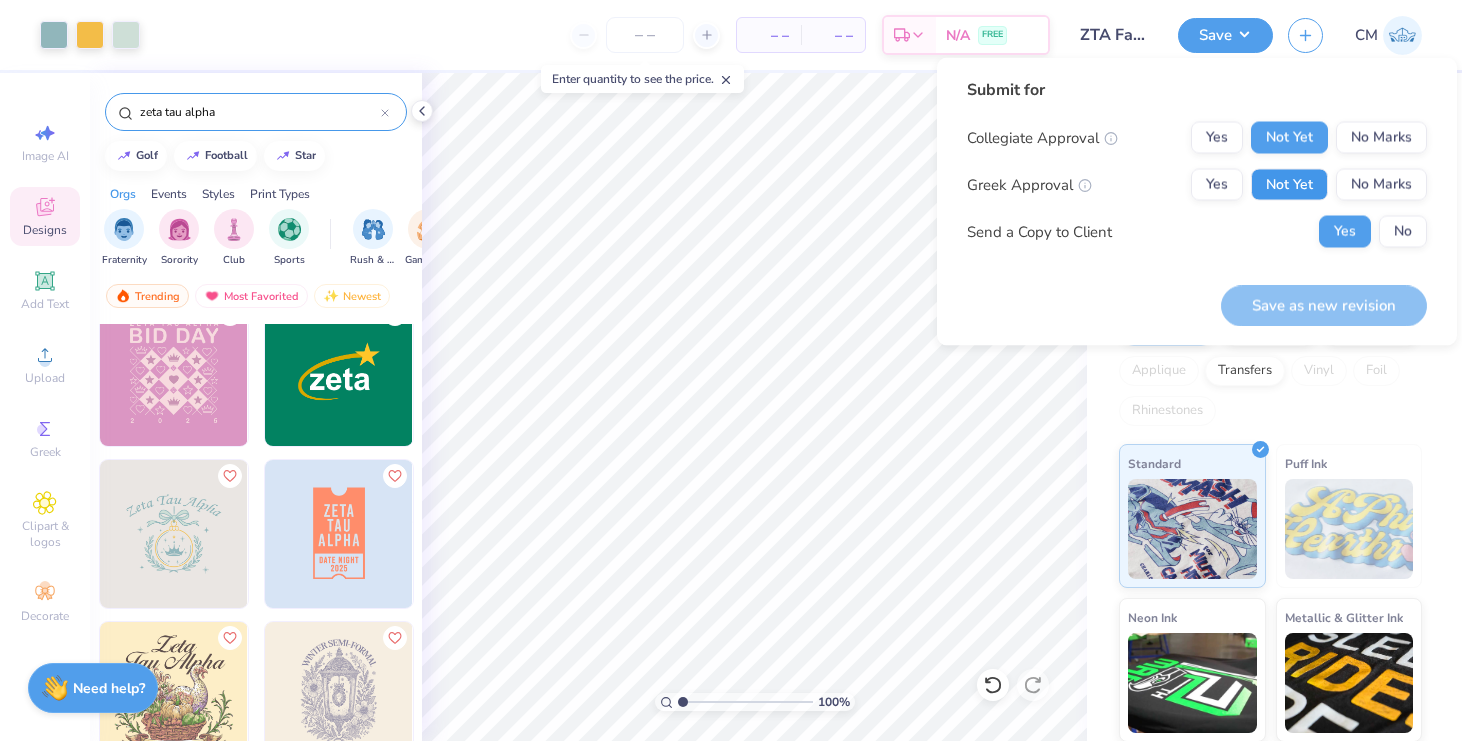 click on "Not Yet" at bounding box center [1289, 185] 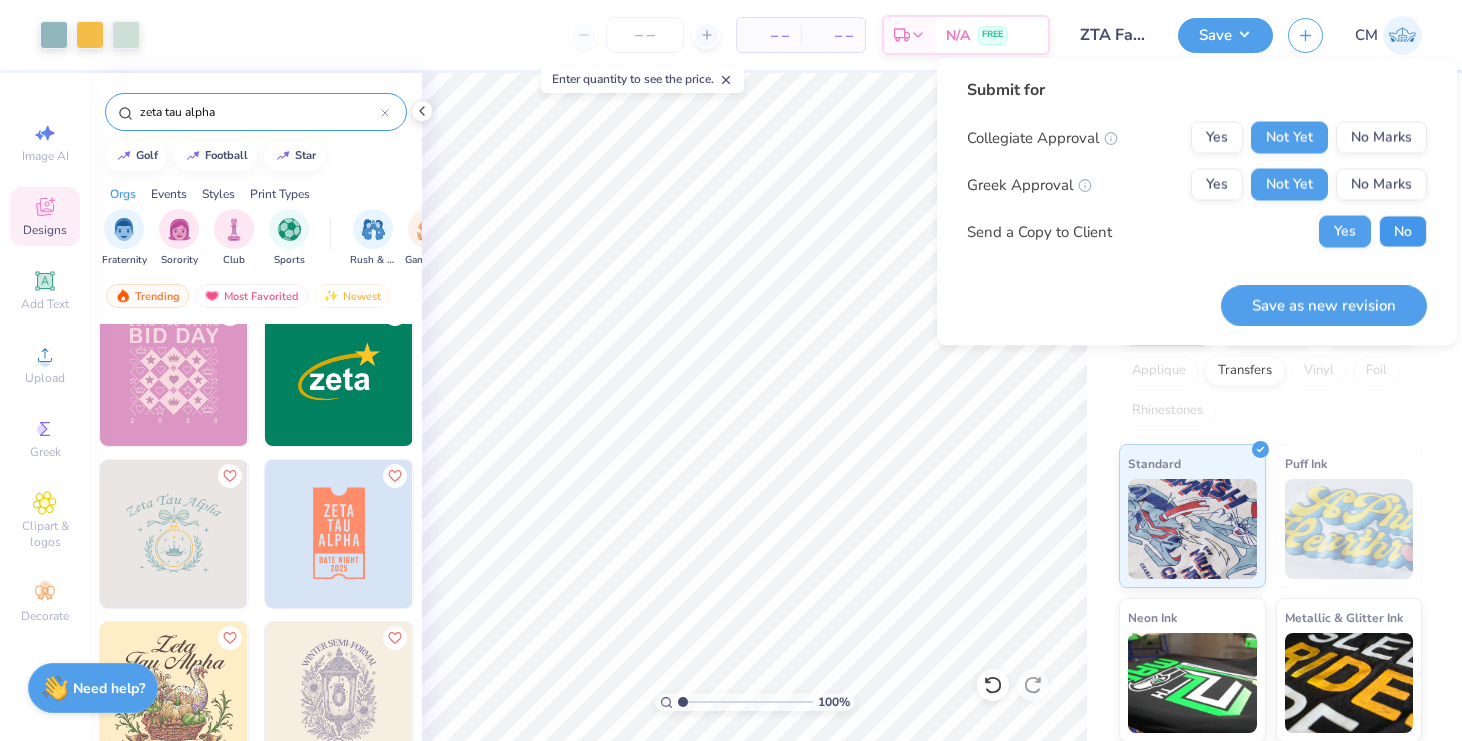 click on "No" at bounding box center (1403, 232) 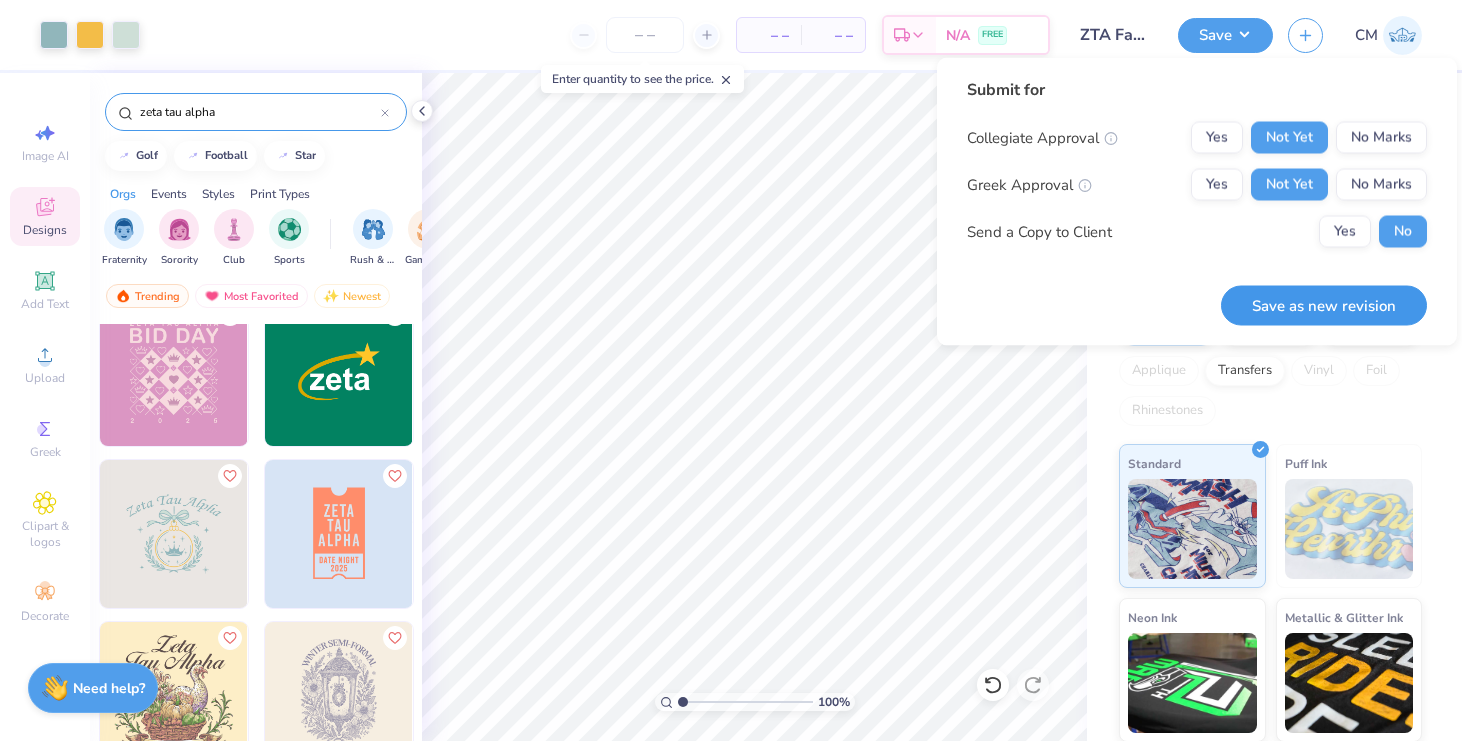 click on "Save as new revision" at bounding box center [1324, 305] 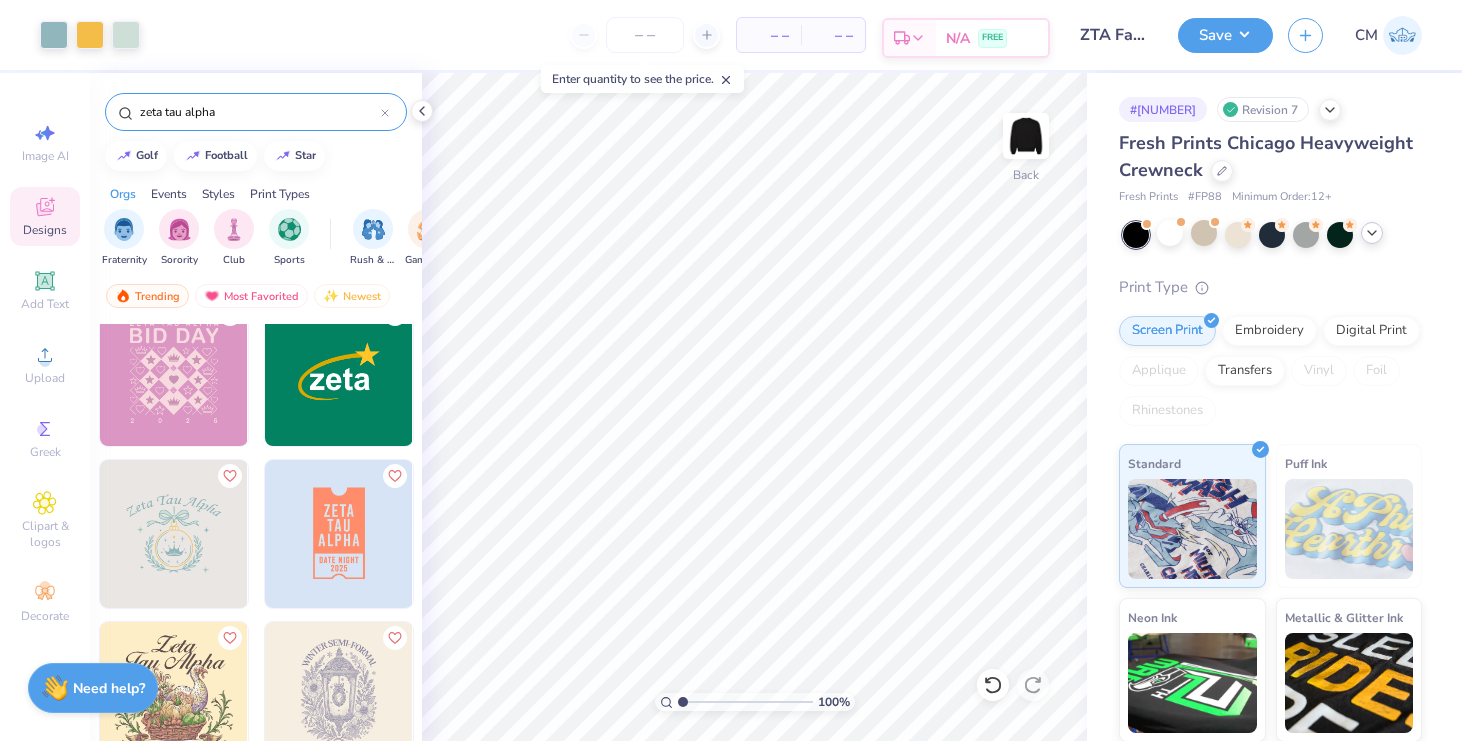 scroll, scrollTop: 1485, scrollLeft: 0, axis: vertical 